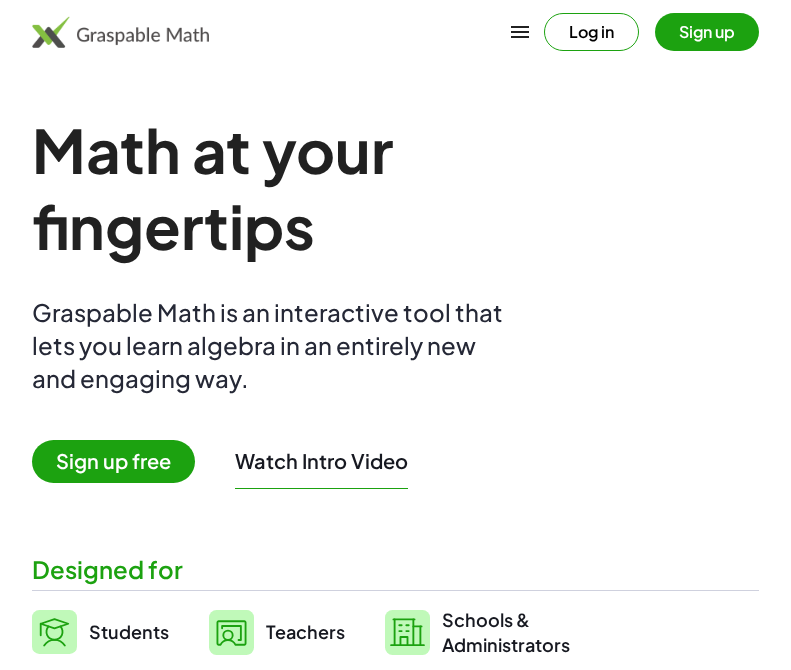 scroll, scrollTop: 0, scrollLeft: 0, axis: both 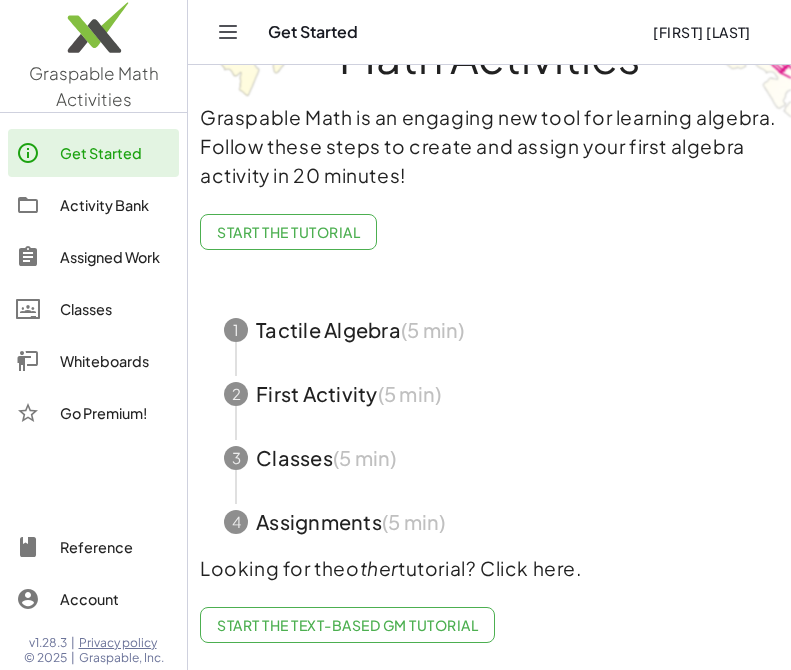 click on "Whiteboards" 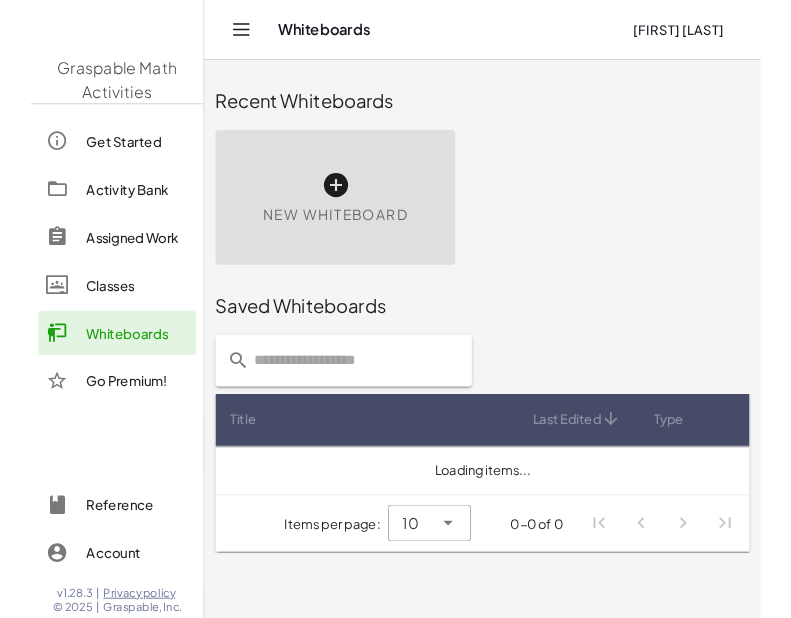 scroll, scrollTop: 0, scrollLeft: 0, axis: both 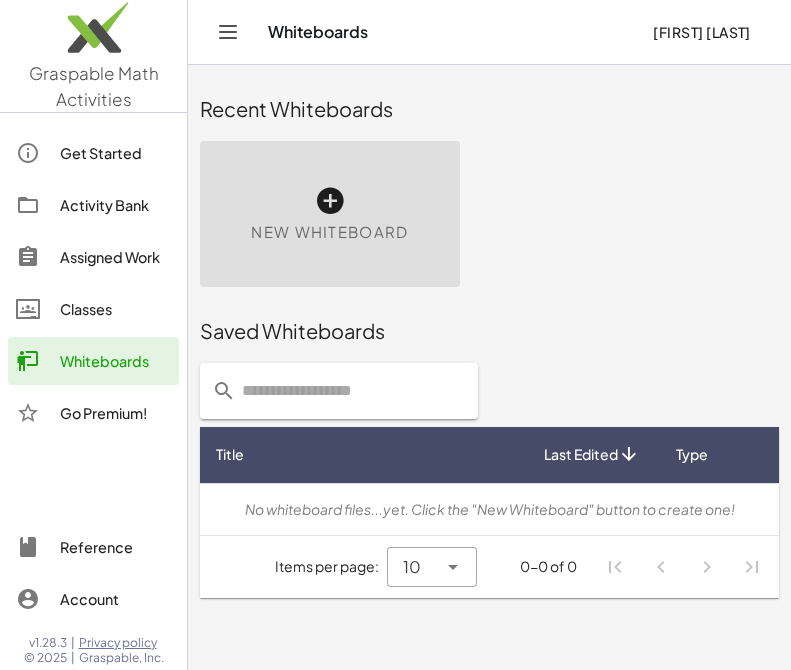 click on "New Whiteboard" at bounding box center (330, 214) 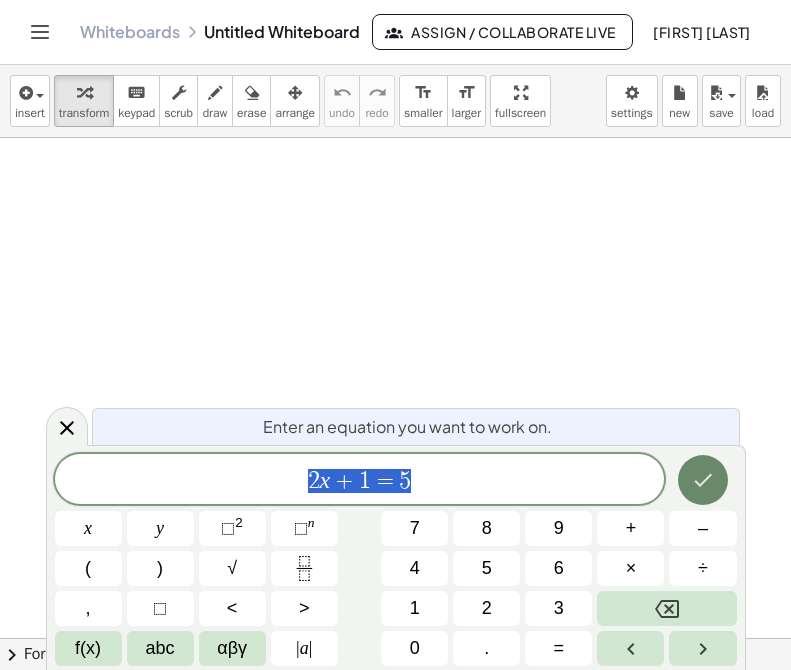 click 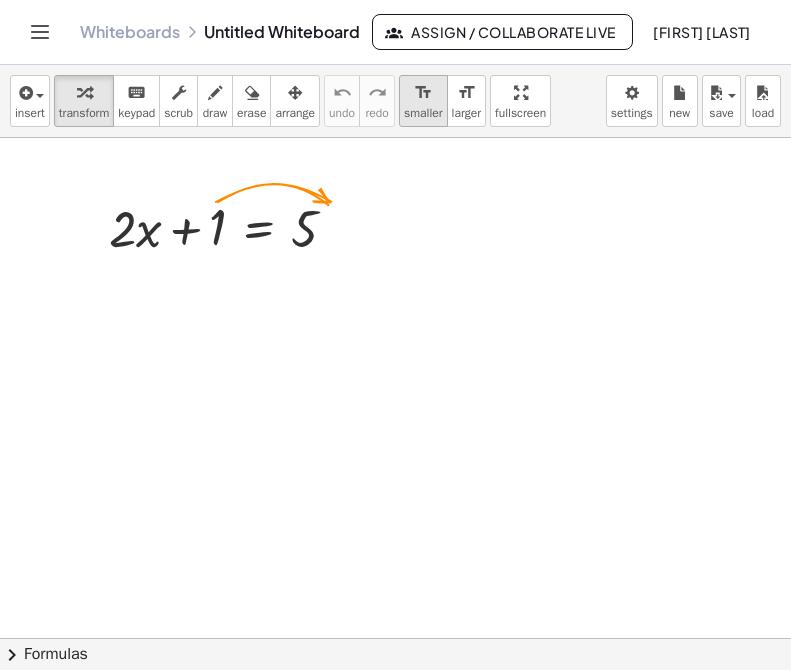 click on "format_size" at bounding box center (423, 93) 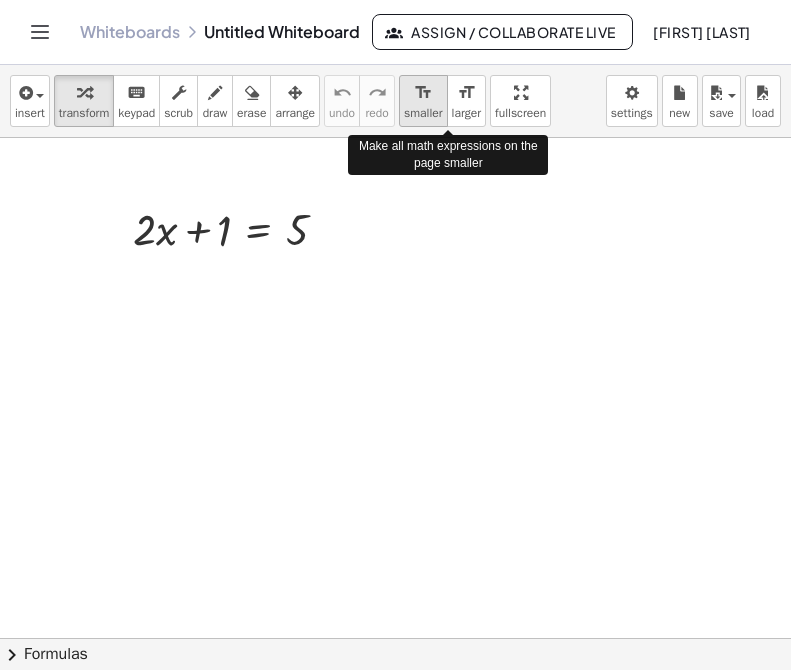 click on "format_size" at bounding box center [423, 93] 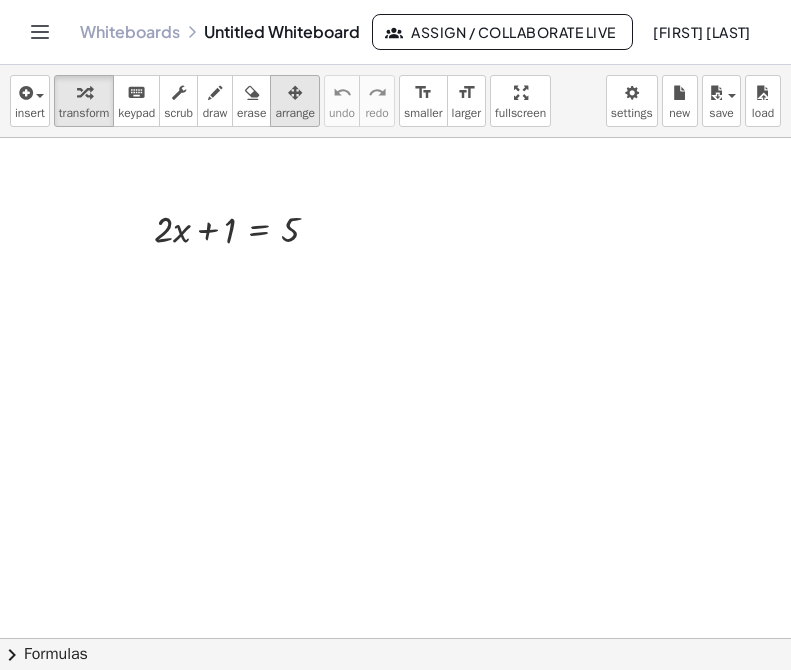 click at bounding box center [295, 93] 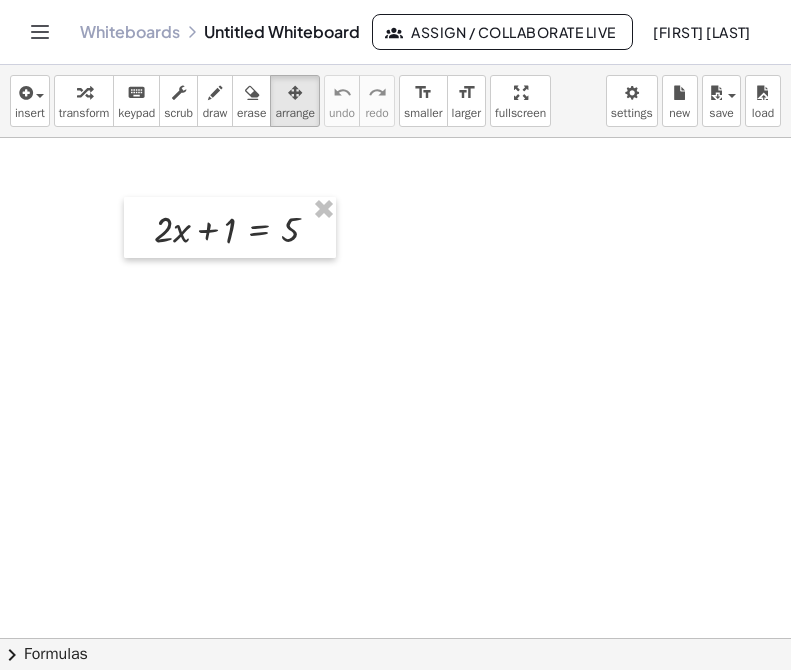 drag, startPoint x: 328, startPoint y: 209, endPoint x: 328, endPoint y: 164, distance: 45 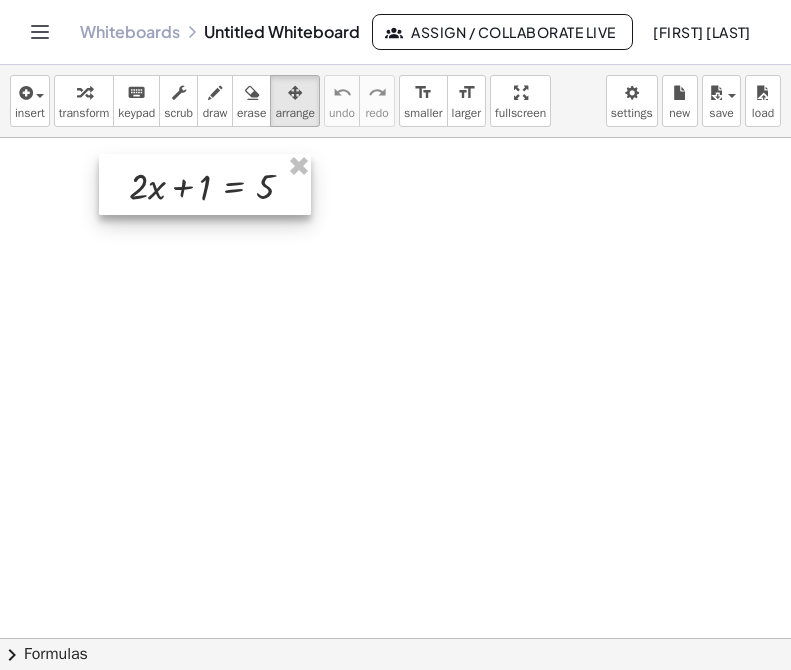 drag, startPoint x: 258, startPoint y: 224, endPoint x: 231, endPoint y: 182, distance: 49.92995 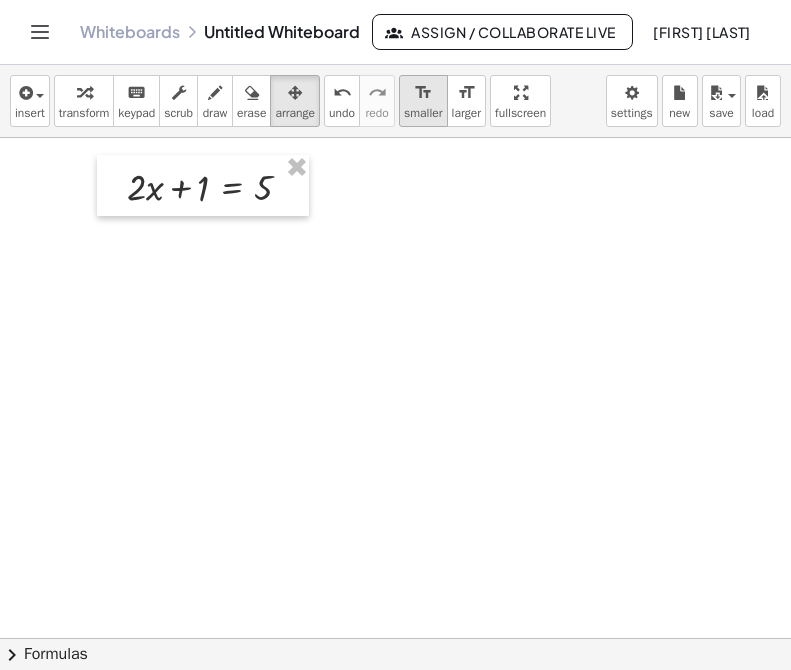 click on "smaller" at bounding box center (423, 113) 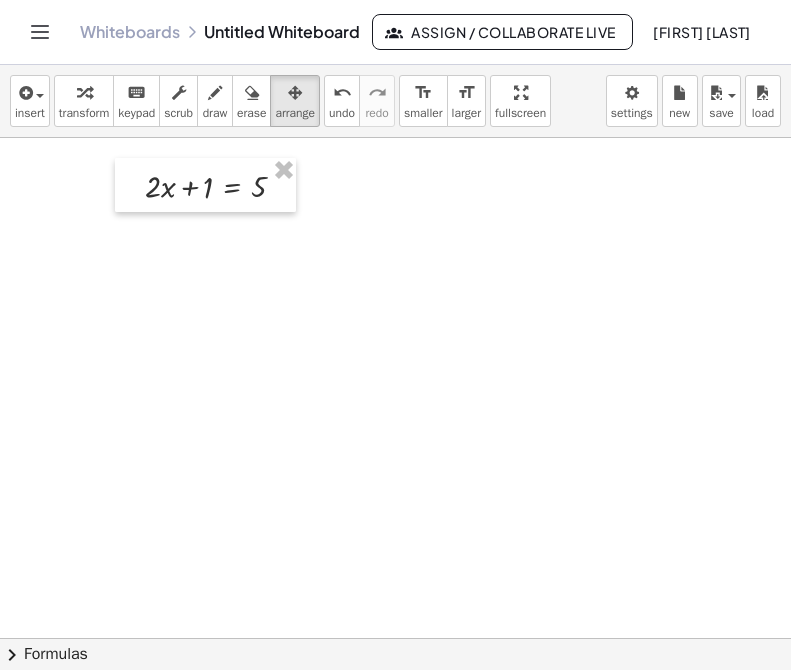 click at bounding box center (395, 638) 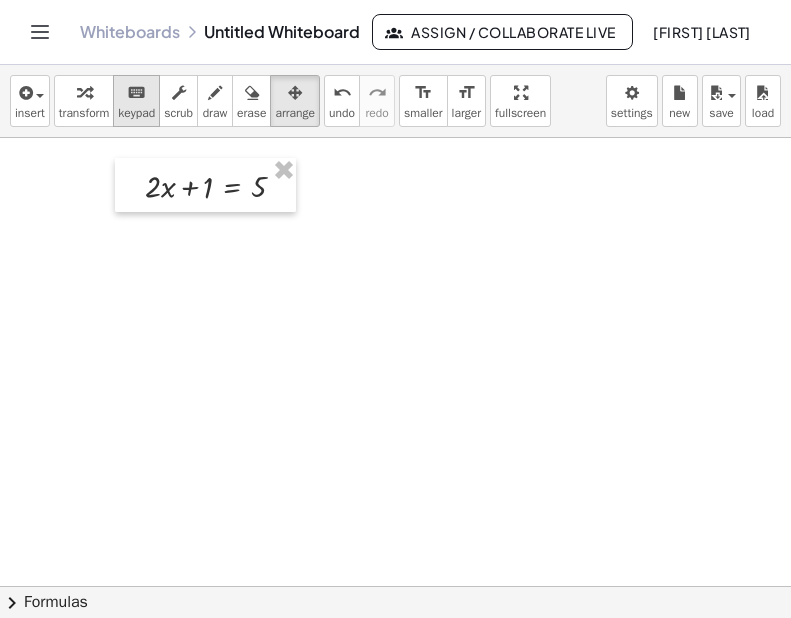 click on "keyboard" at bounding box center [136, 93] 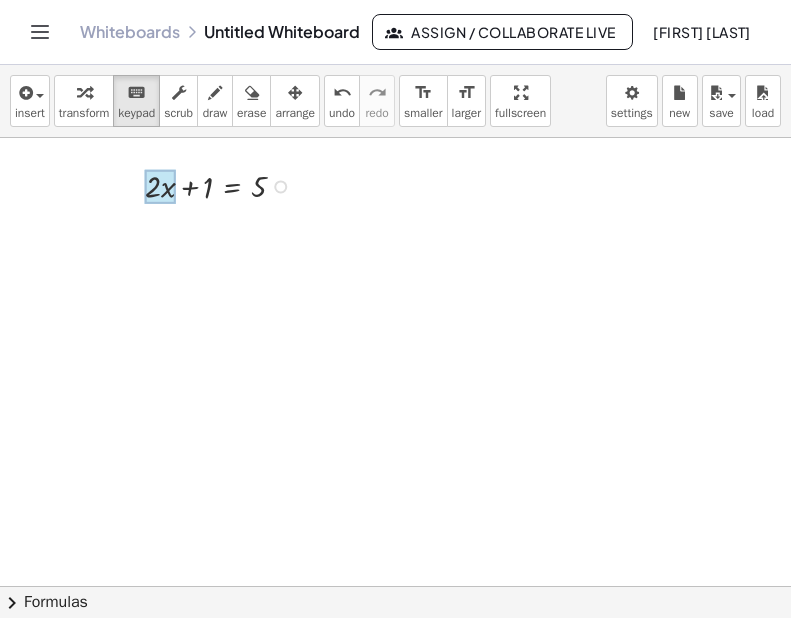 click at bounding box center (160, 187) 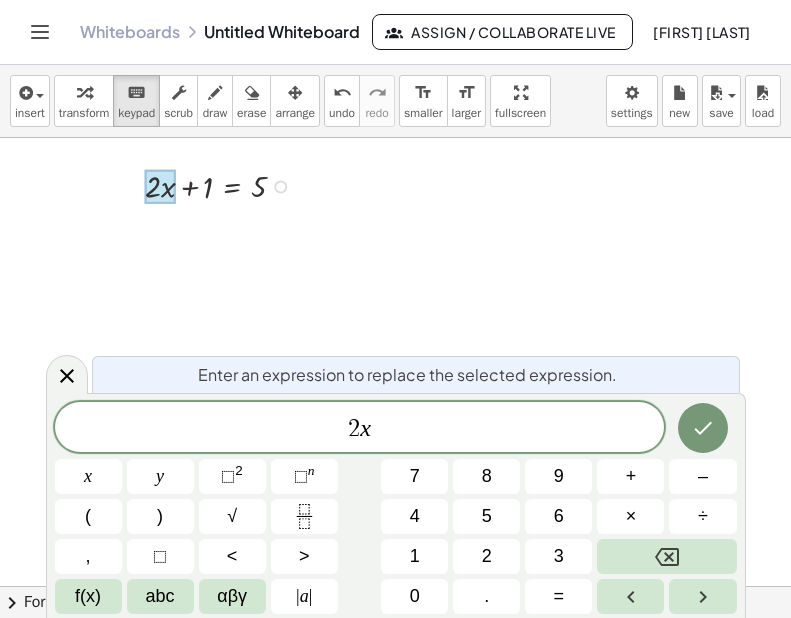 drag, startPoint x: 155, startPoint y: 194, endPoint x: 265, endPoint y: 194, distance: 110 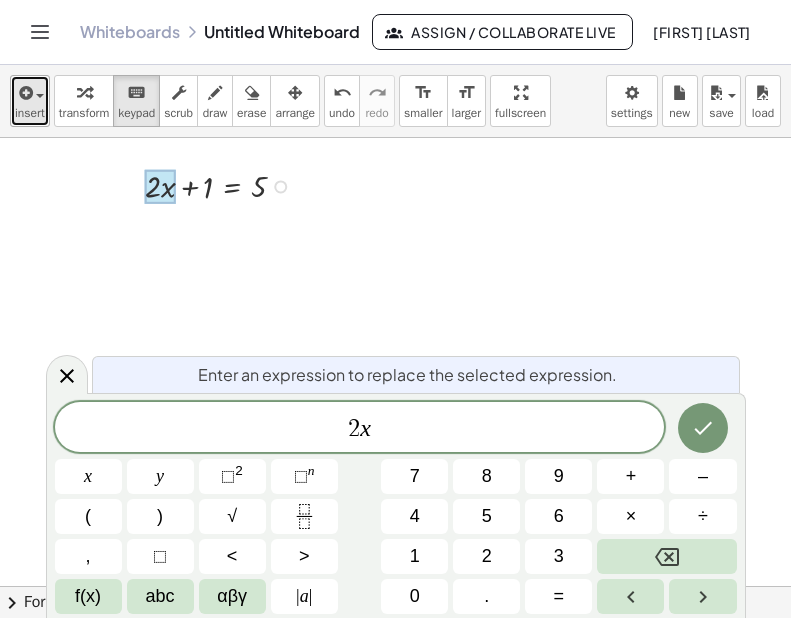 click on "insert" at bounding box center (30, 113) 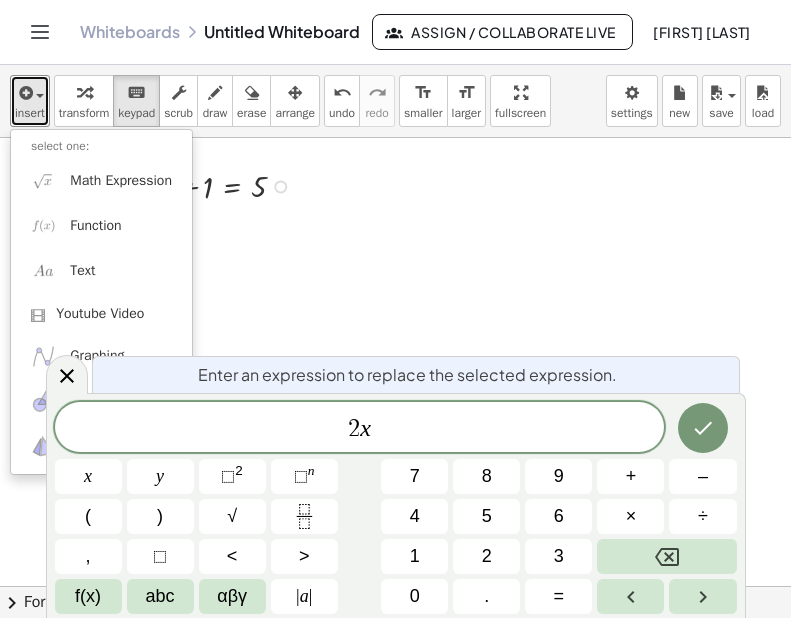 click at bounding box center [395, 586] 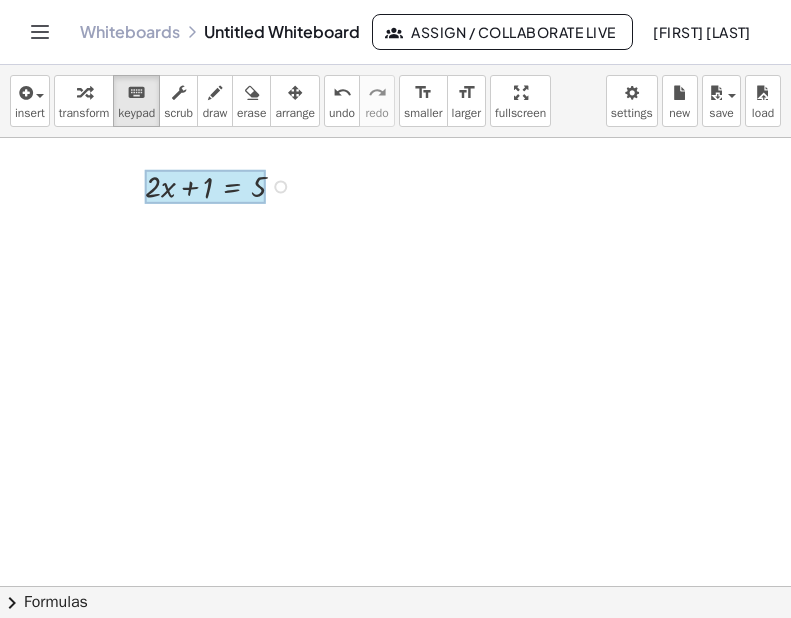 click at bounding box center (205, 187) 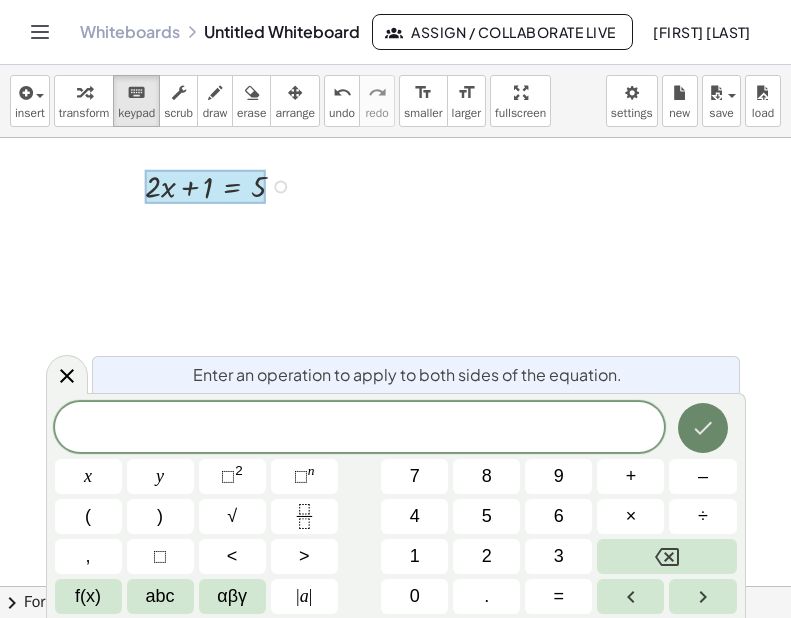 click 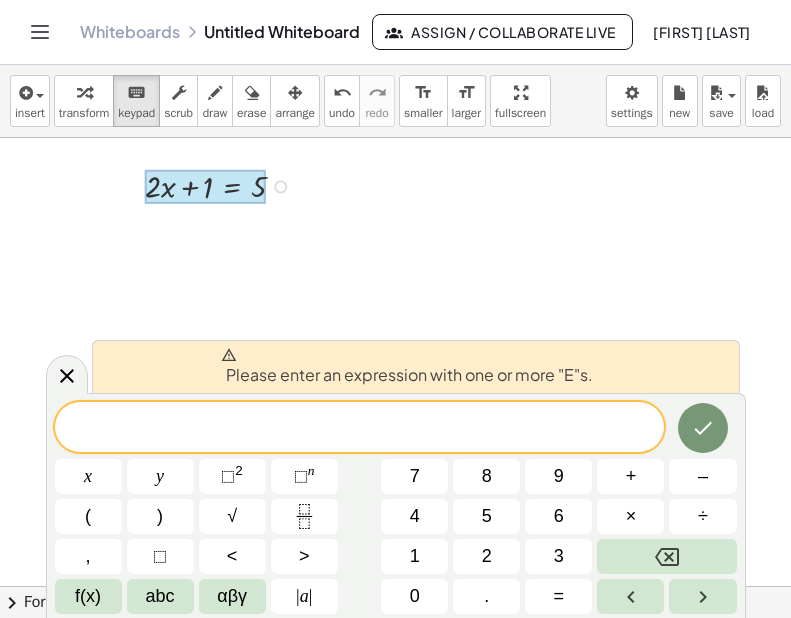 click at bounding box center [395, 586] 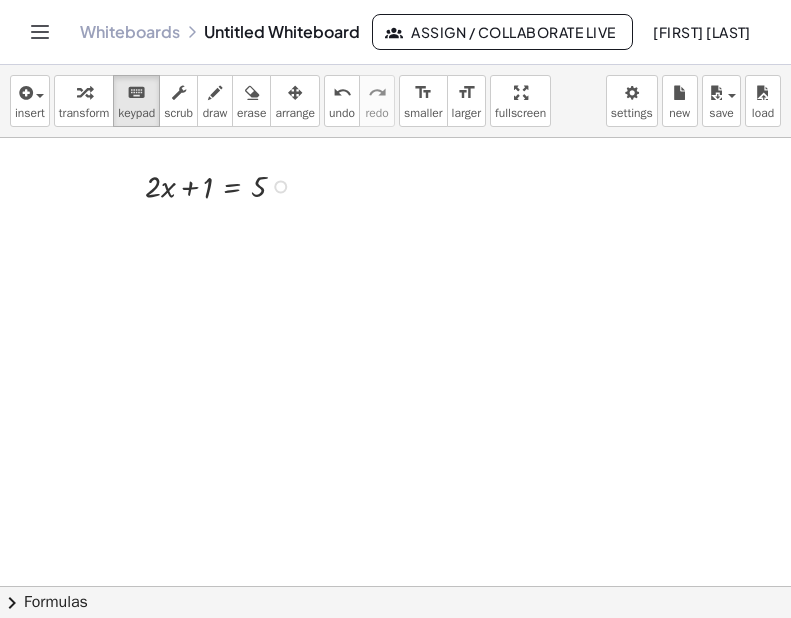 click at bounding box center (223, 185) 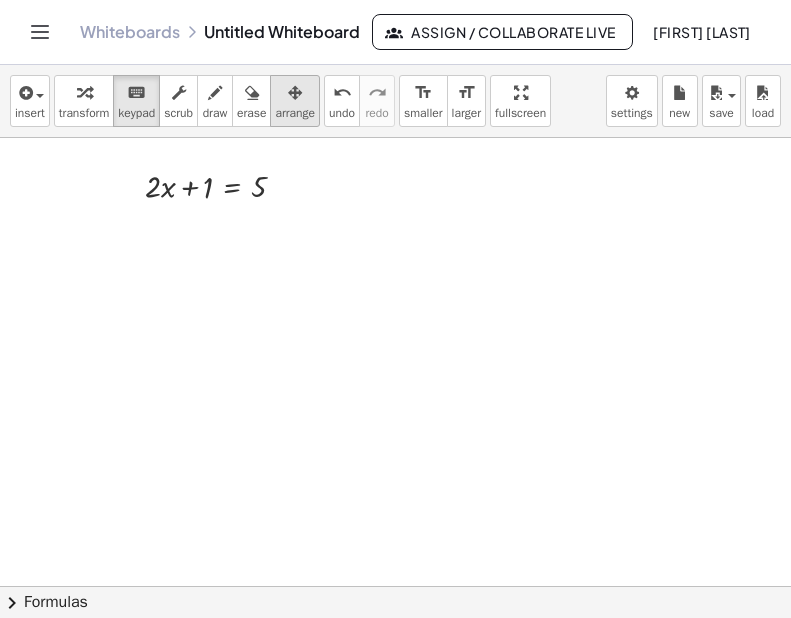 click at bounding box center [295, 93] 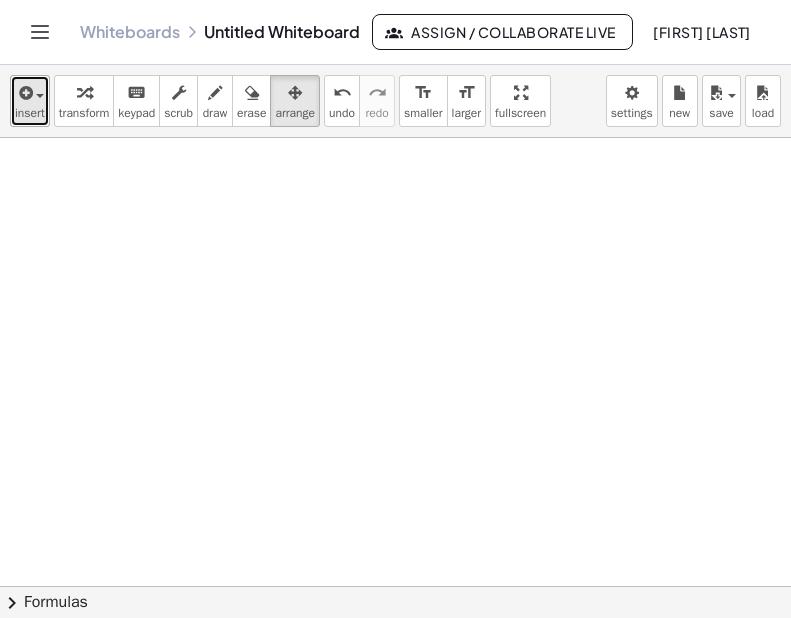 click at bounding box center [30, 92] 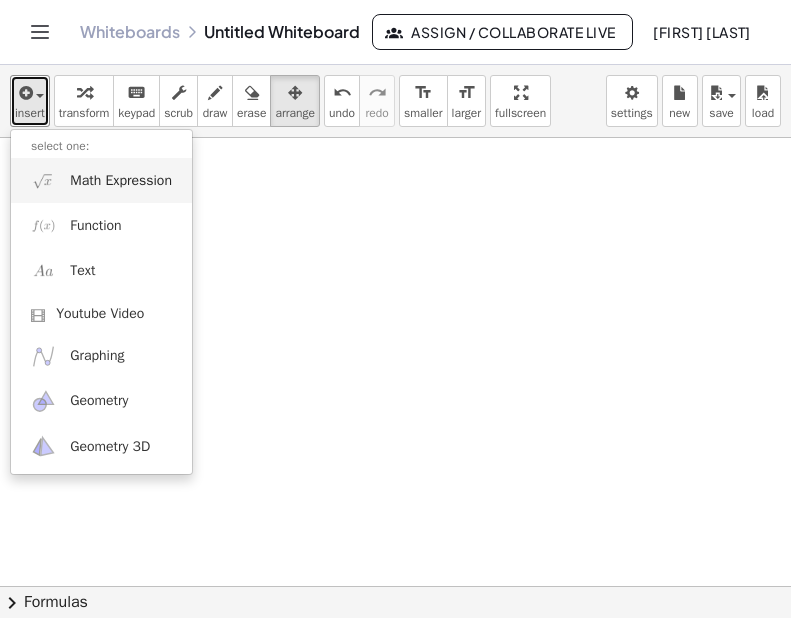 click on "Math Expression" at bounding box center (121, 181) 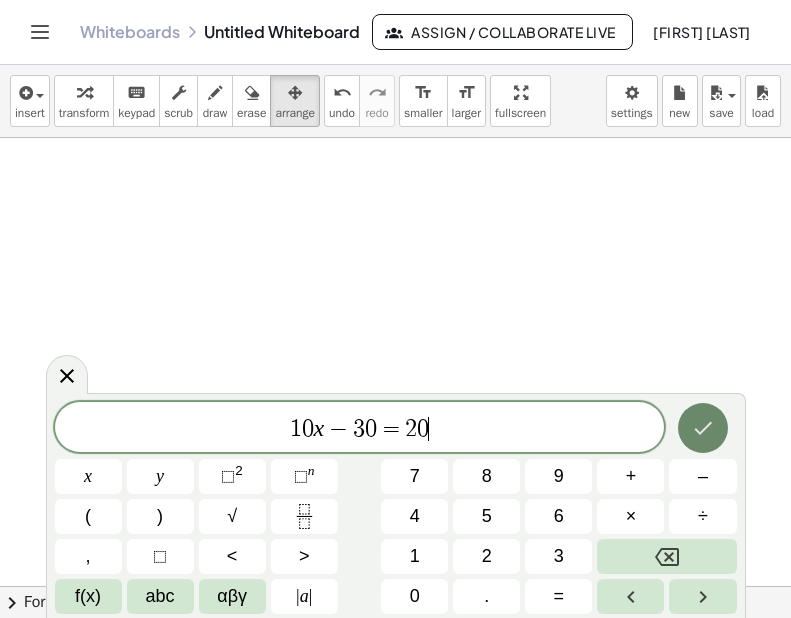 click 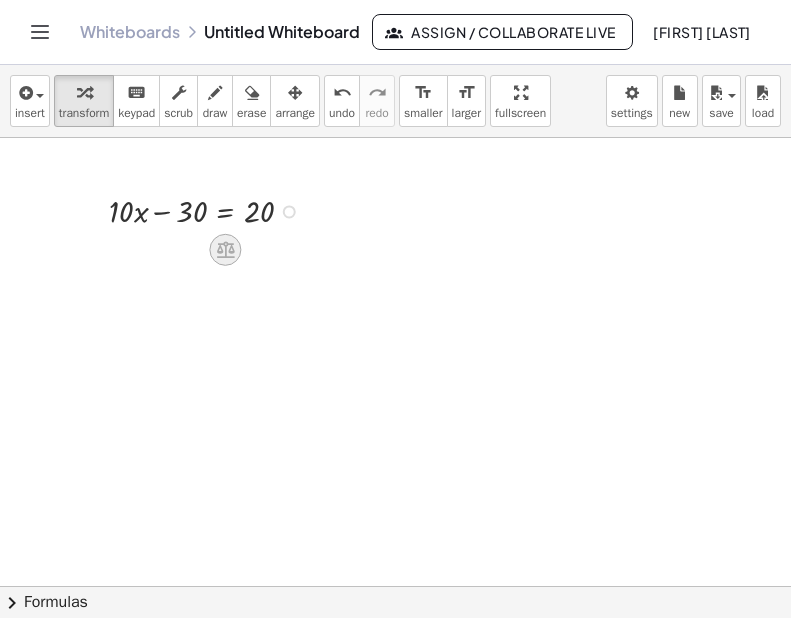 click at bounding box center (225, 250) 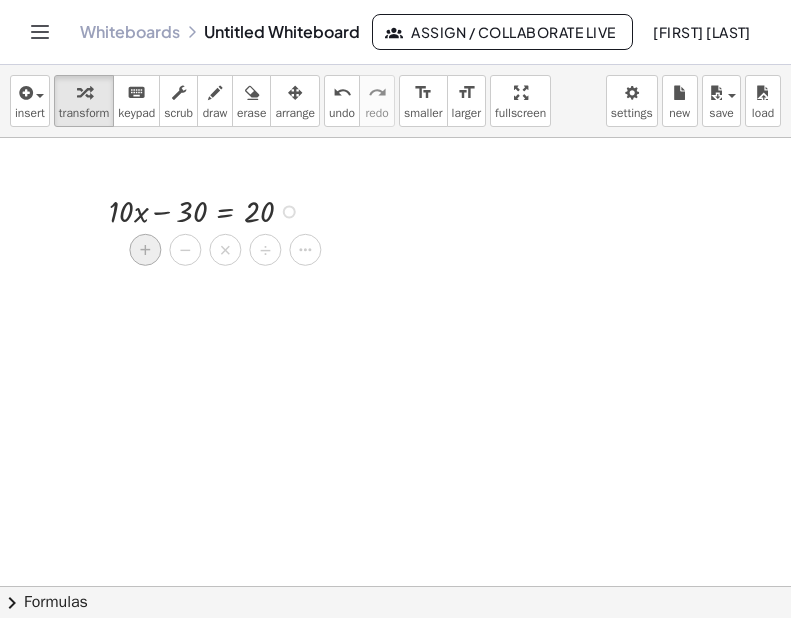 click on "+" at bounding box center (146, 250) 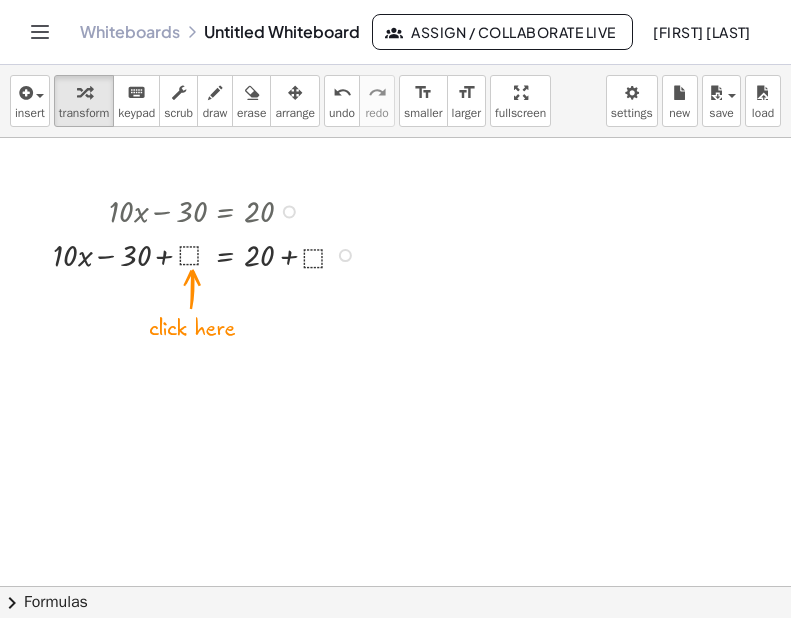 click at bounding box center (209, 254) 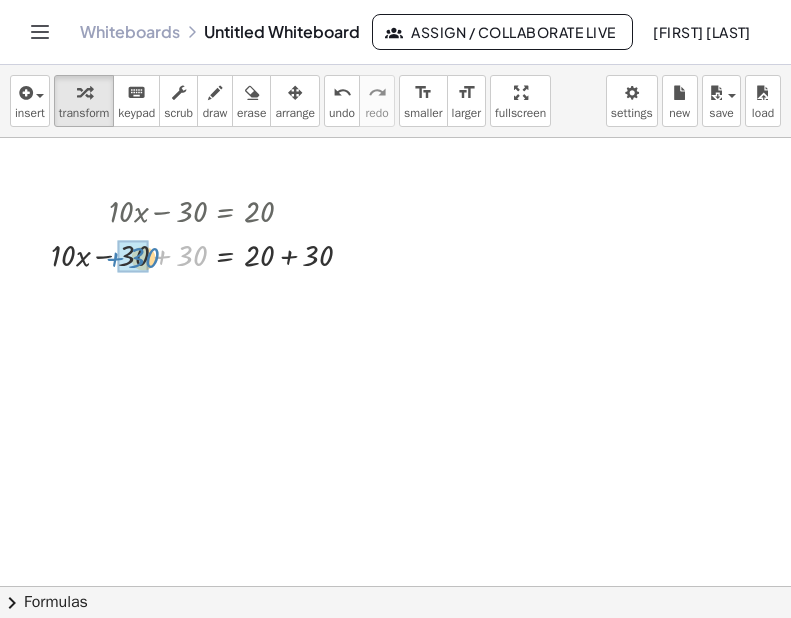 drag, startPoint x: 194, startPoint y: 259, endPoint x: 143, endPoint y: 262, distance: 51.088158 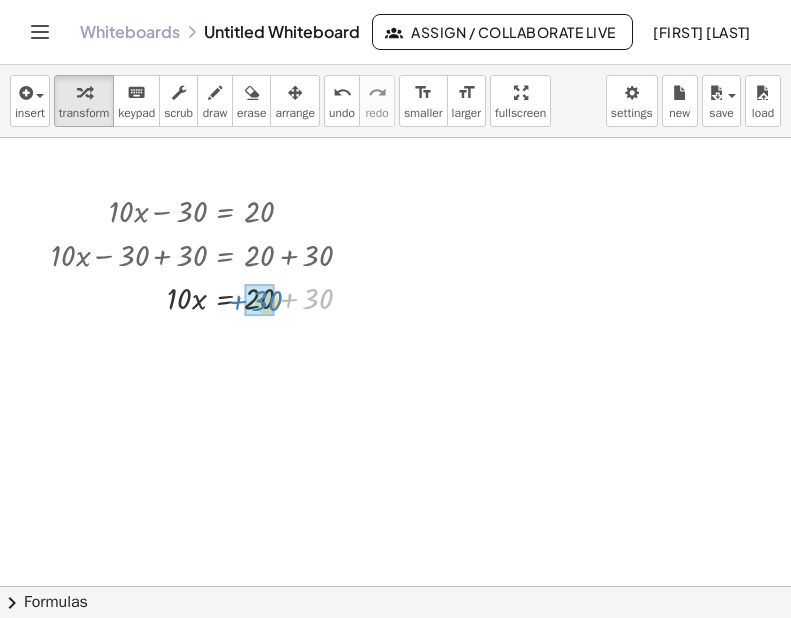 drag, startPoint x: 322, startPoint y: 304, endPoint x: 269, endPoint y: 306, distance: 53.037724 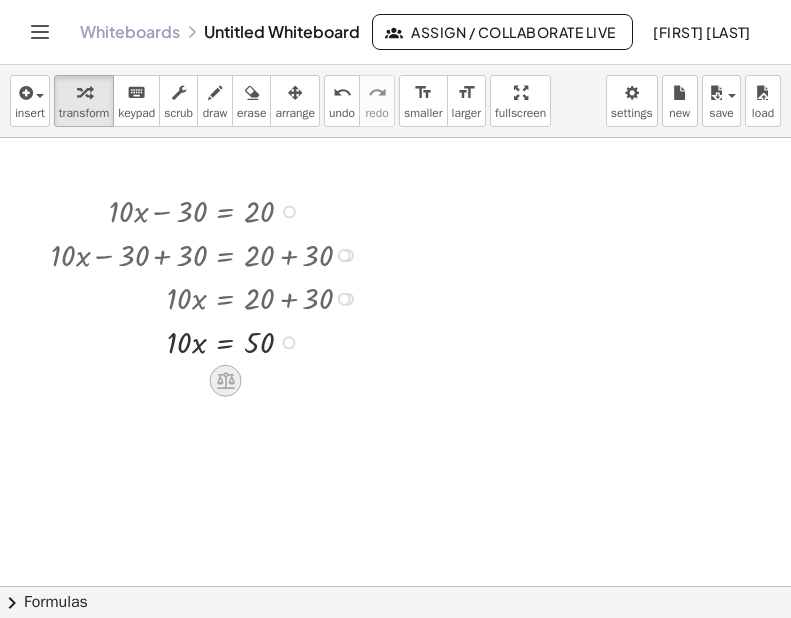 click at bounding box center [226, 381] 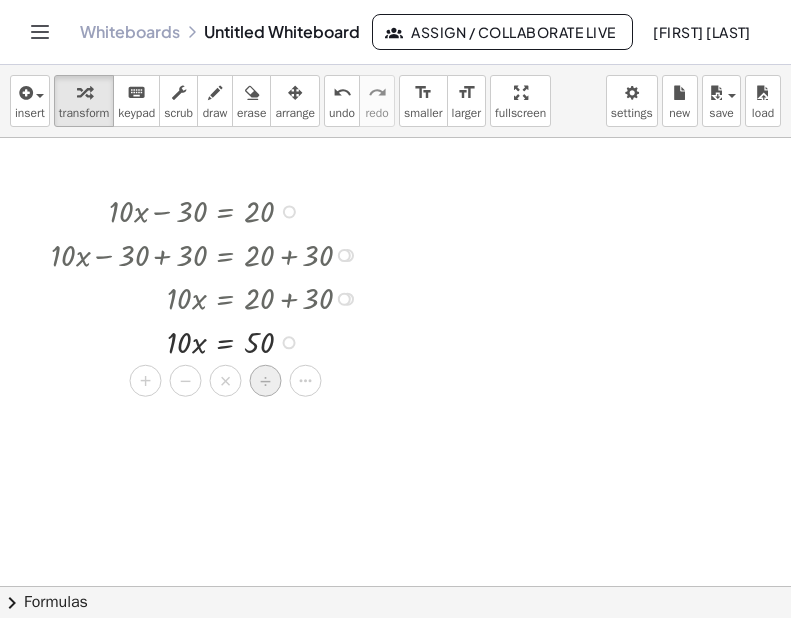 click on "÷" at bounding box center (265, 381) 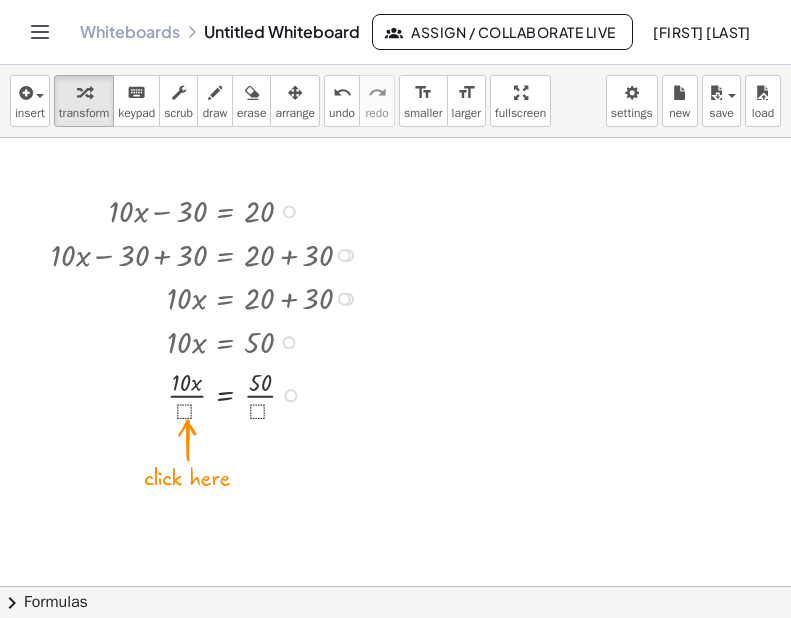 click at bounding box center [209, 394] 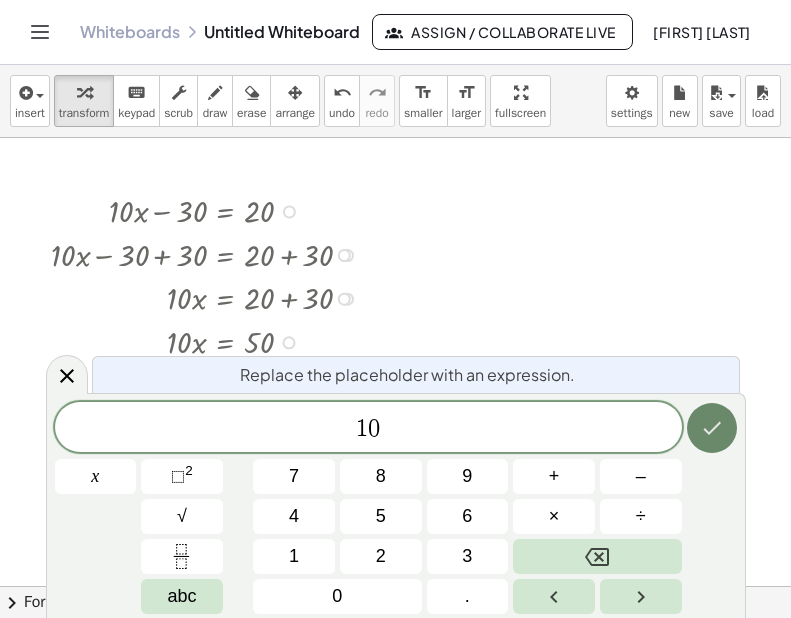 click 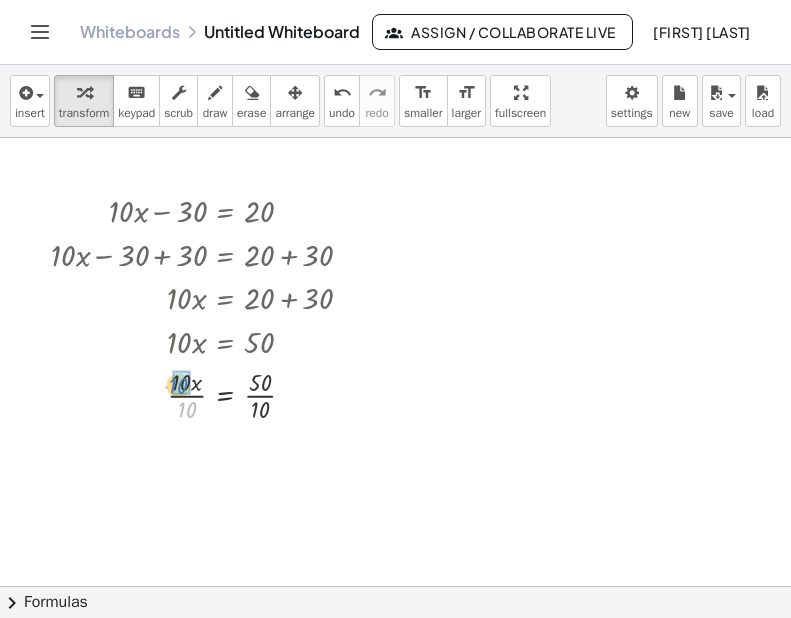 drag, startPoint x: 189, startPoint y: 415, endPoint x: 180, endPoint y: 390, distance: 26.57066 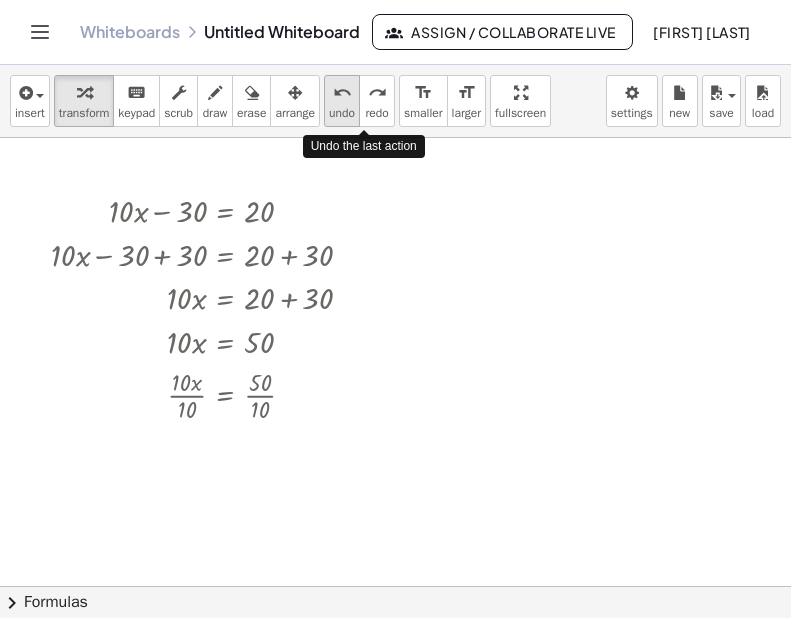 click on "undo" at bounding box center (342, 93) 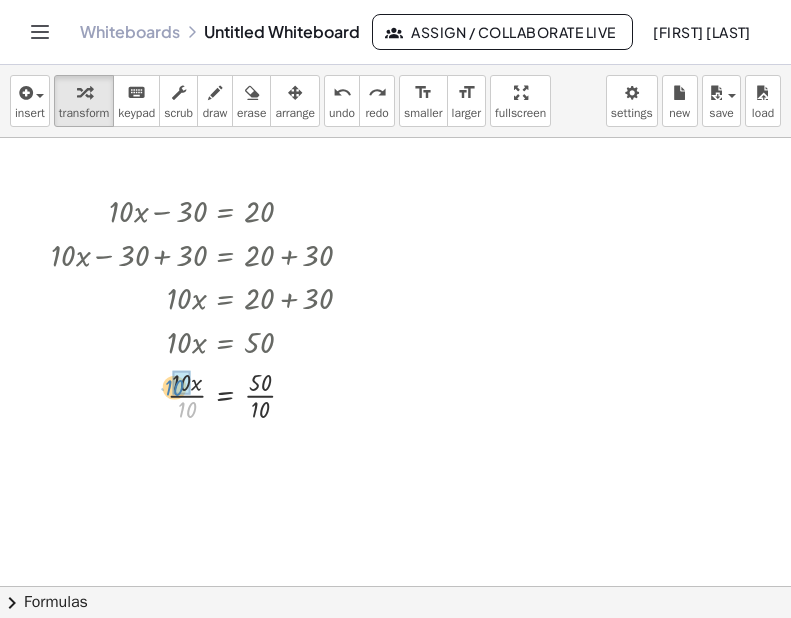drag, startPoint x: 191, startPoint y: 417, endPoint x: 178, endPoint y: 395, distance: 25.553865 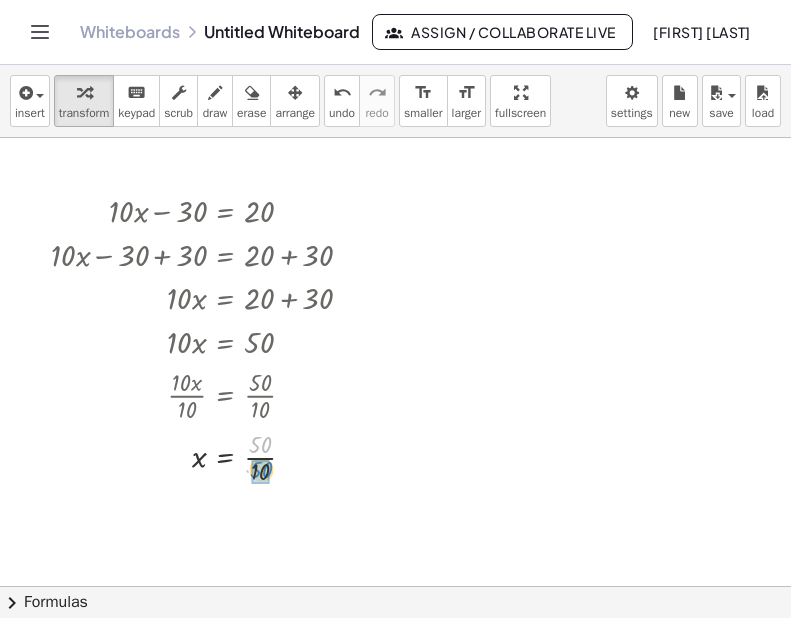 drag, startPoint x: 264, startPoint y: 447, endPoint x: 265, endPoint y: 473, distance: 26.019224 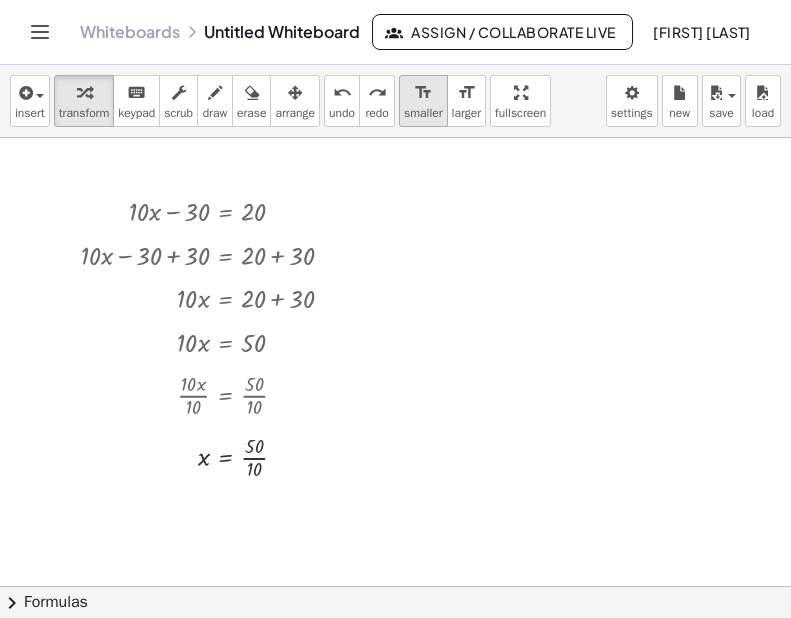 click on "smaller" at bounding box center (423, 113) 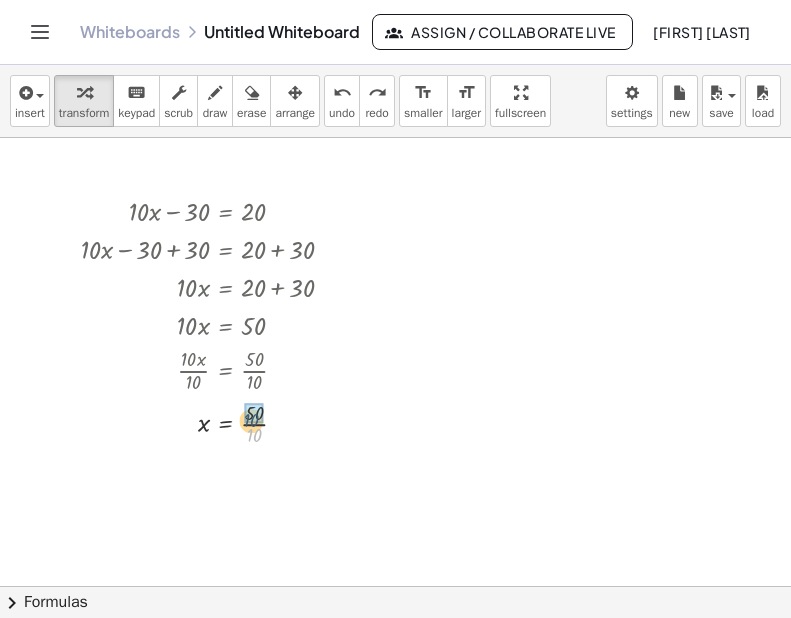drag, startPoint x: 256, startPoint y: 438, endPoint x: 253, endPoint y: 419, distance: 19.235384 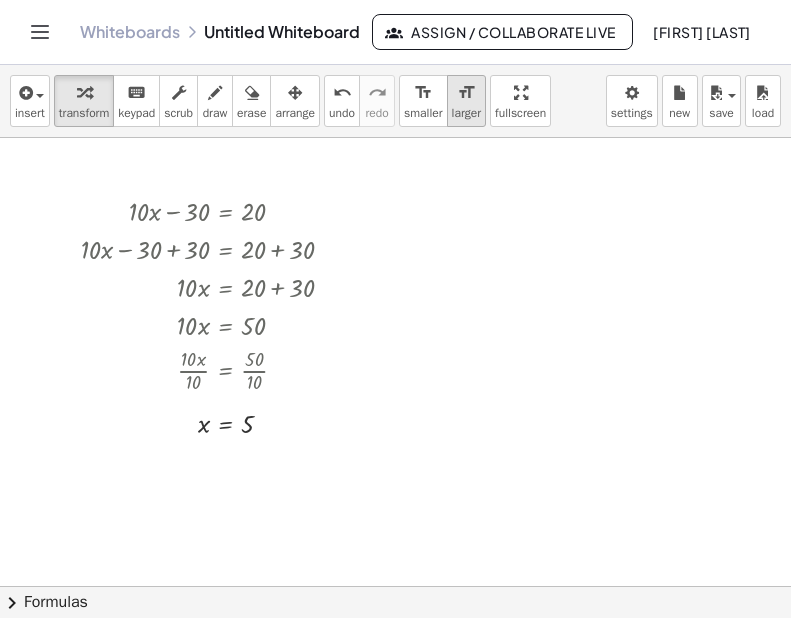 click on "format_size larger" at bounding box center [466, 101] 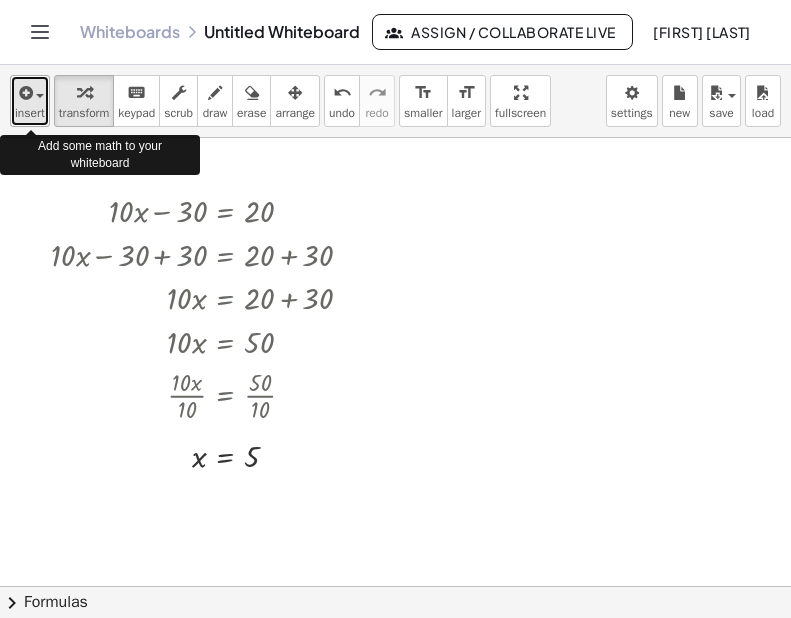 click at bounding box center [24, 93] 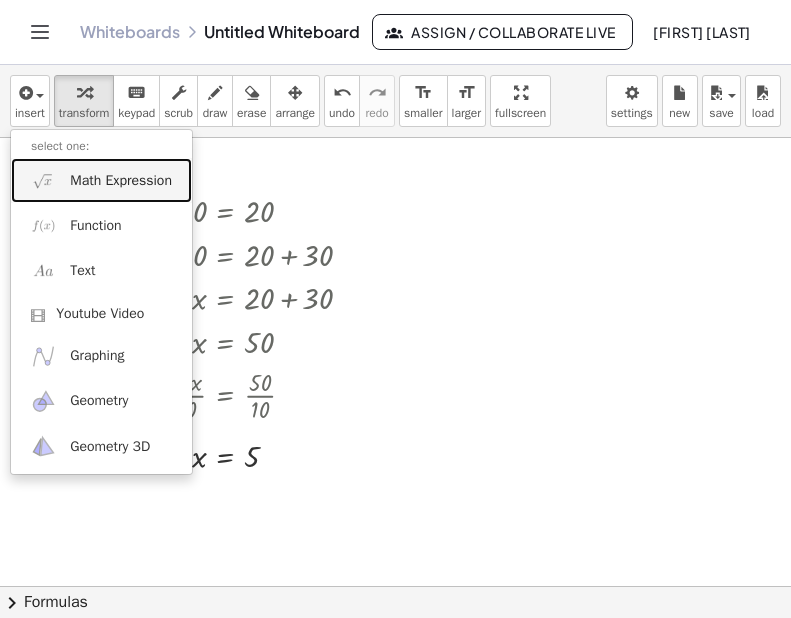 click on "Math Expression" at bounding box center (121, 181) 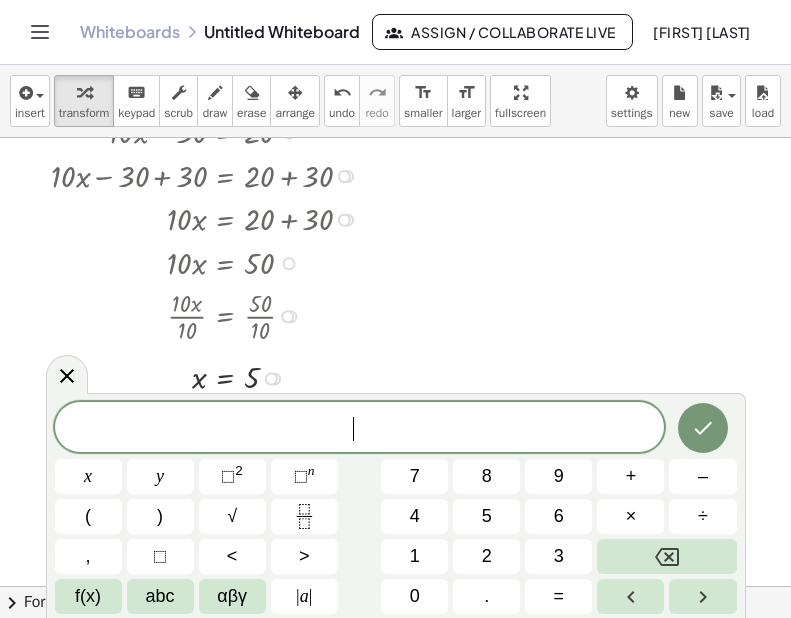 scroll, scrollTop: 102, scrollLeft: 0, axis: vertical 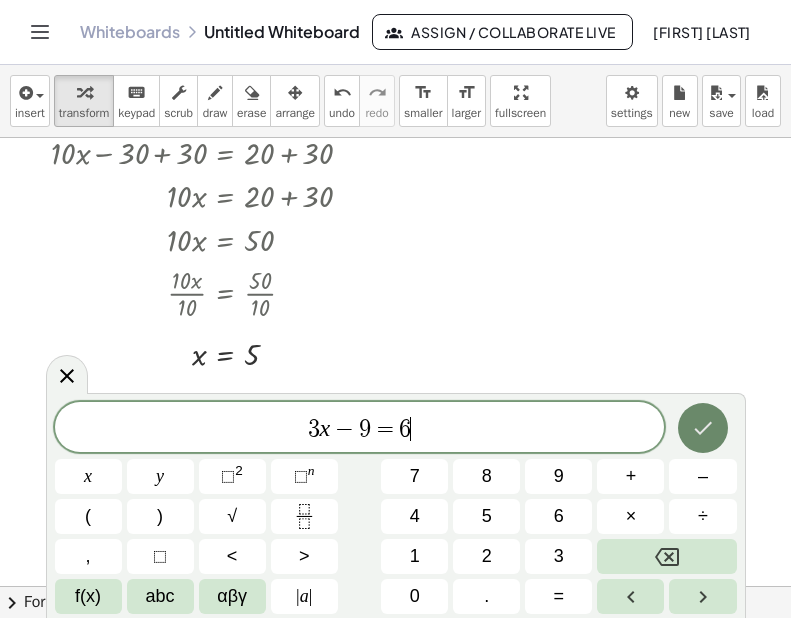 click 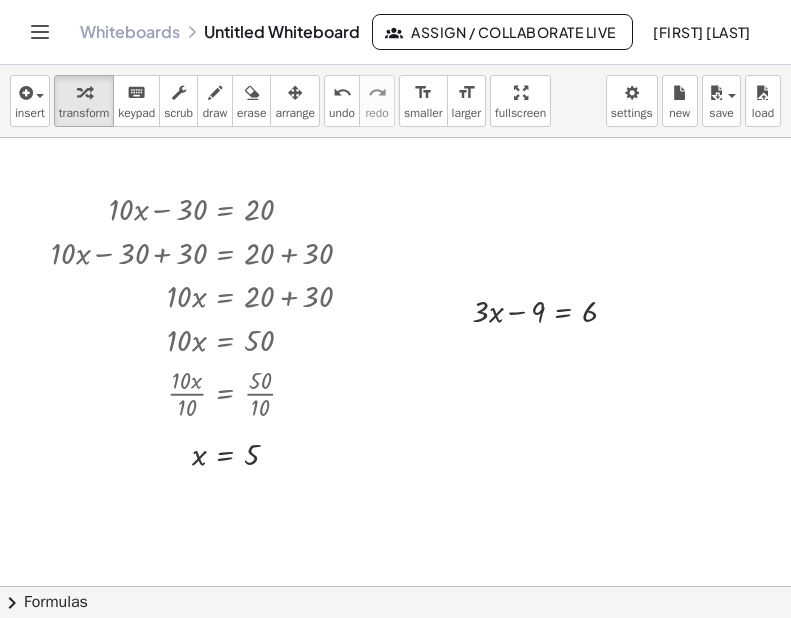 scroll, scrollTop: 0, scrollLeft: 0, axis: both 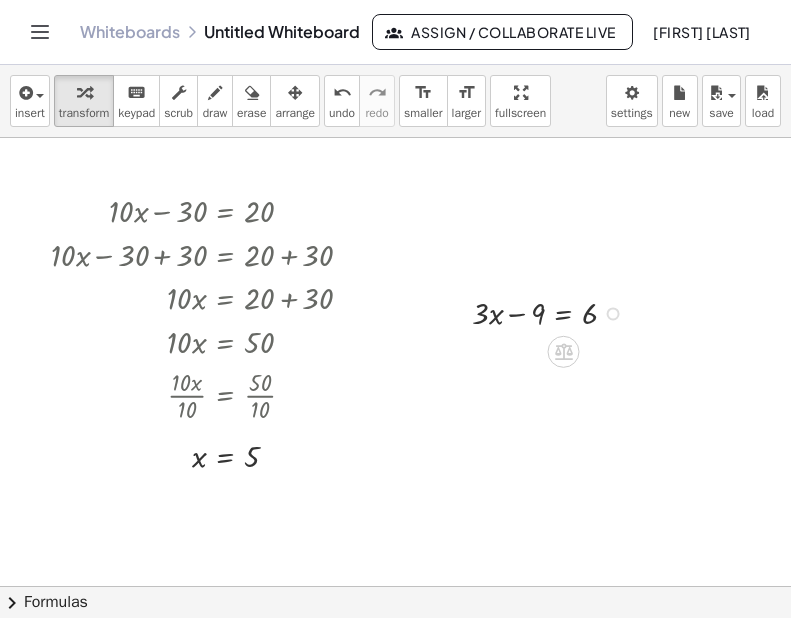 click at bounding box center (552, 312) 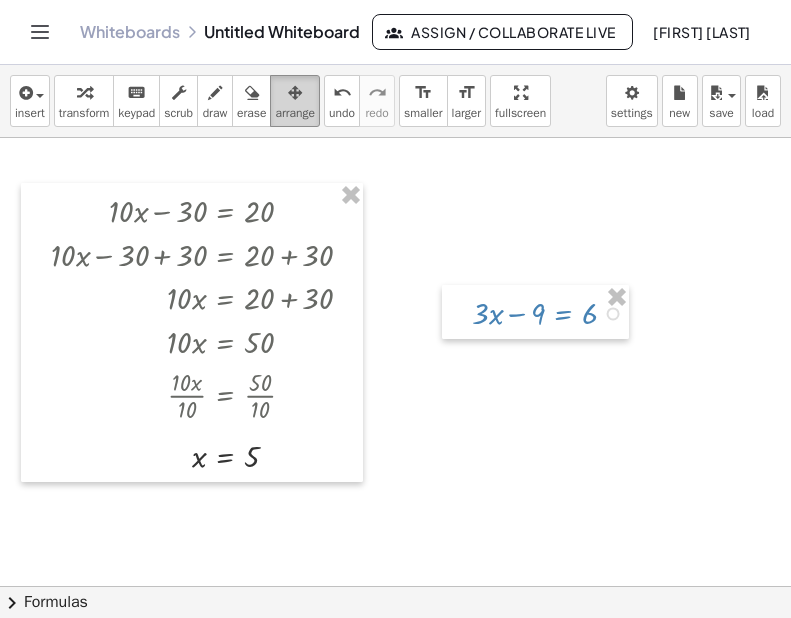 click at bounding box center [295, 93] 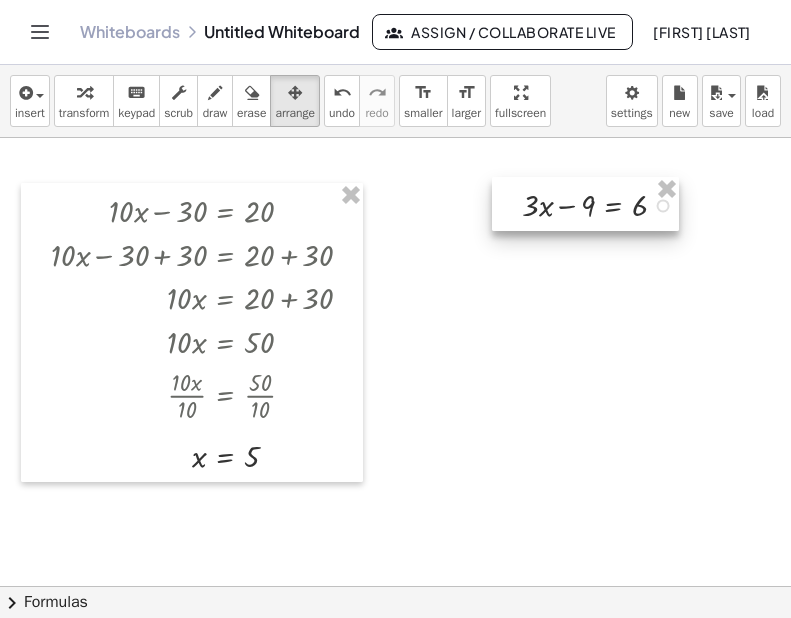drag, startPoint x: 534, startPoint y: 311, endPoint x: 581, endPoint y: 204, distance: 116.86745 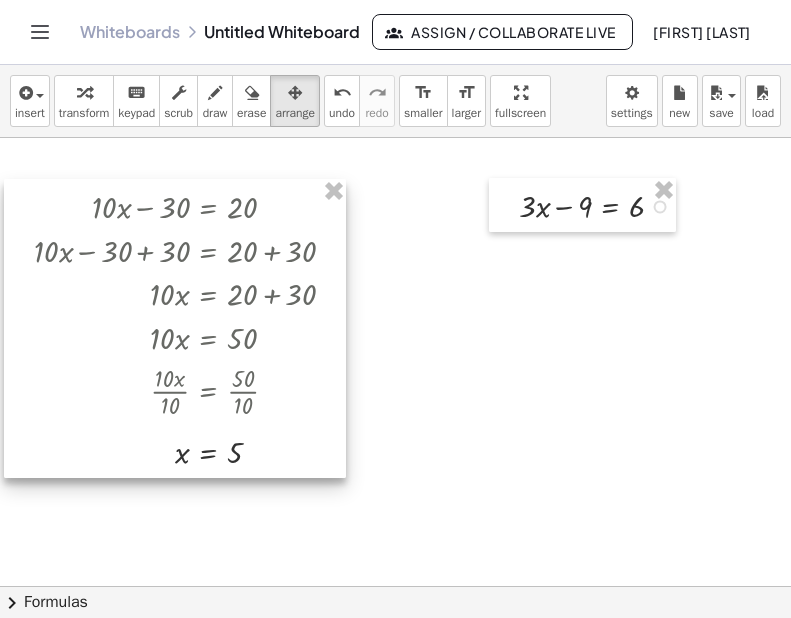 drag, startPoint x: 300, startPoint y: 204, endPoint x: 283, endPoint y: 200, distance: 17.464249 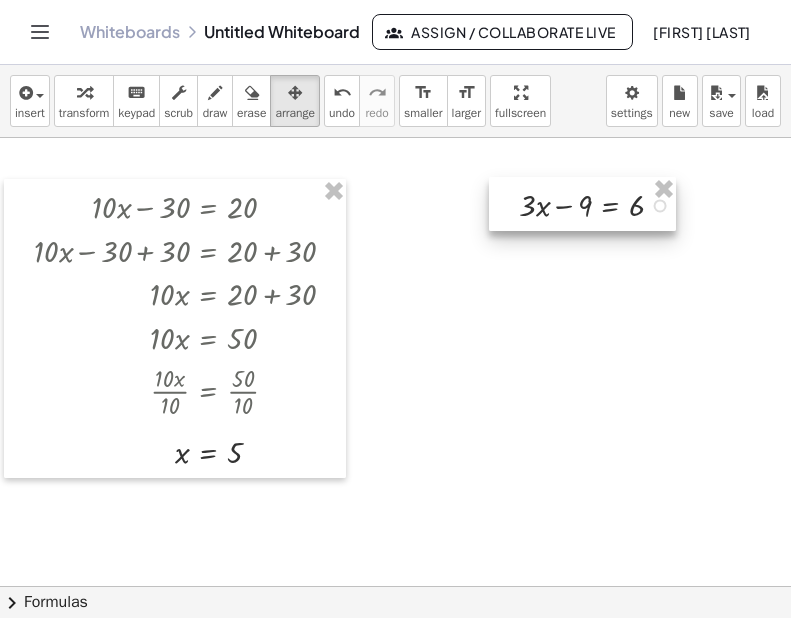 click at bounding box center (582, 204) 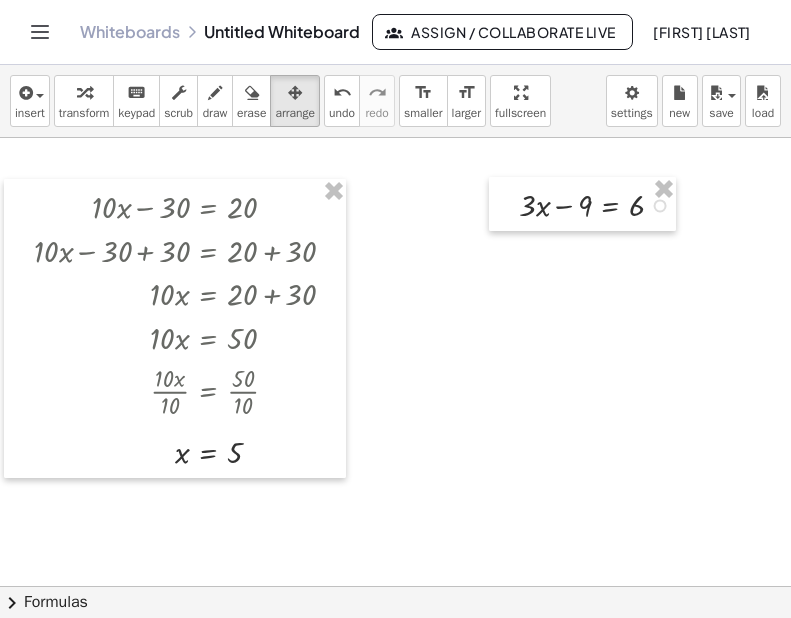 click at bounding box center (395, 586) 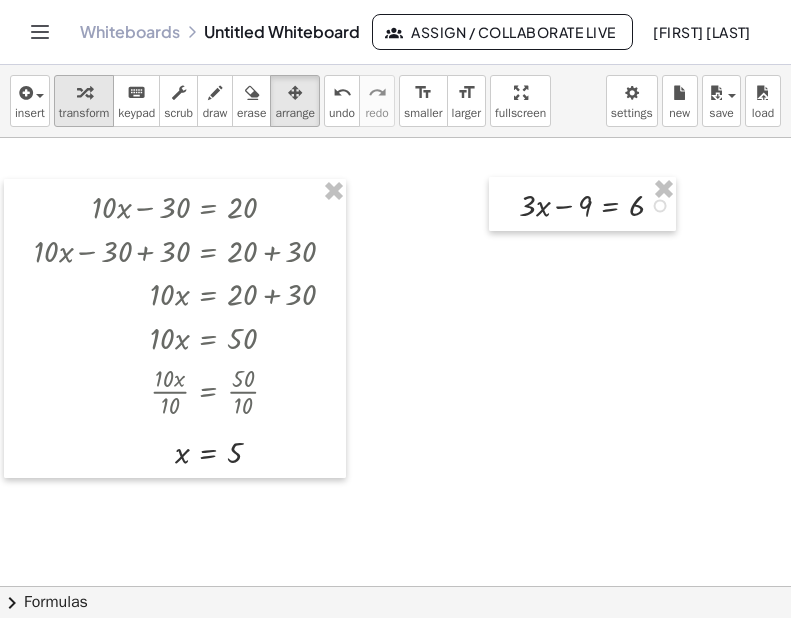 click at bounding box center (84, 92) 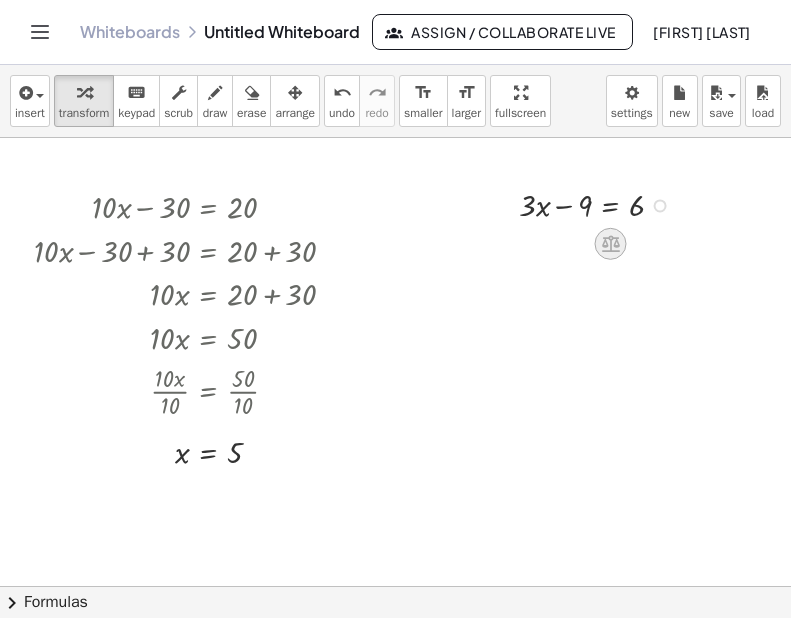 click at bounding box center [611, 244] 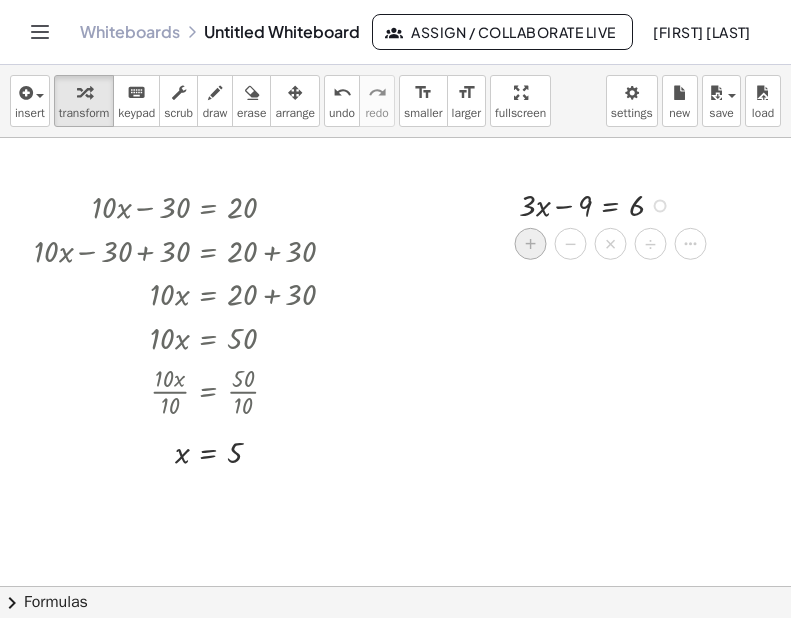 click on "+" at bounding box center [531, 244] 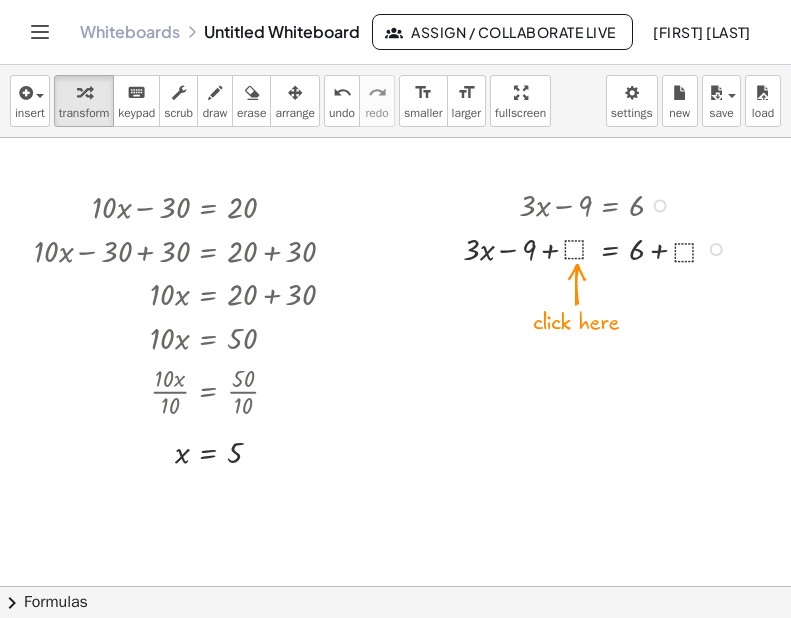 click at bounding box center [600, 248] 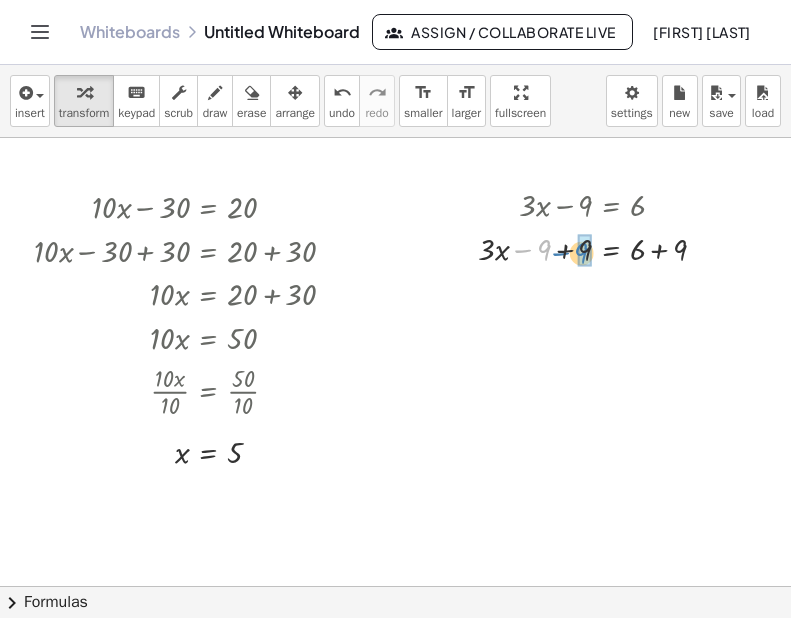 drag, startPoint x: 531, startPoint y: 254, endPoint x: 569, endPoint y: 257, distance: 38.118237 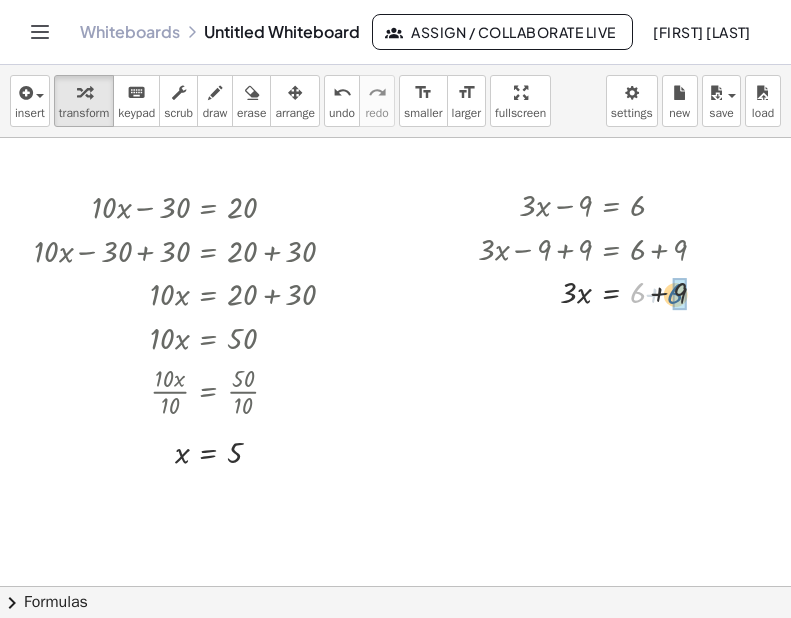 drag, startPoint x: 637, startPoint y: 299, endPoint x: 681, endPoint y: 300, distance: 44.011364 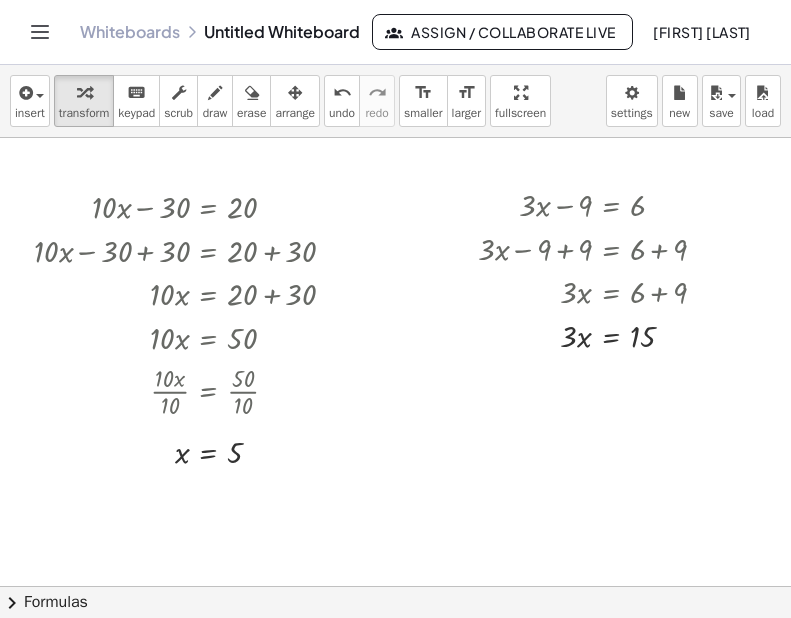 click at bounding box center (395, 586) 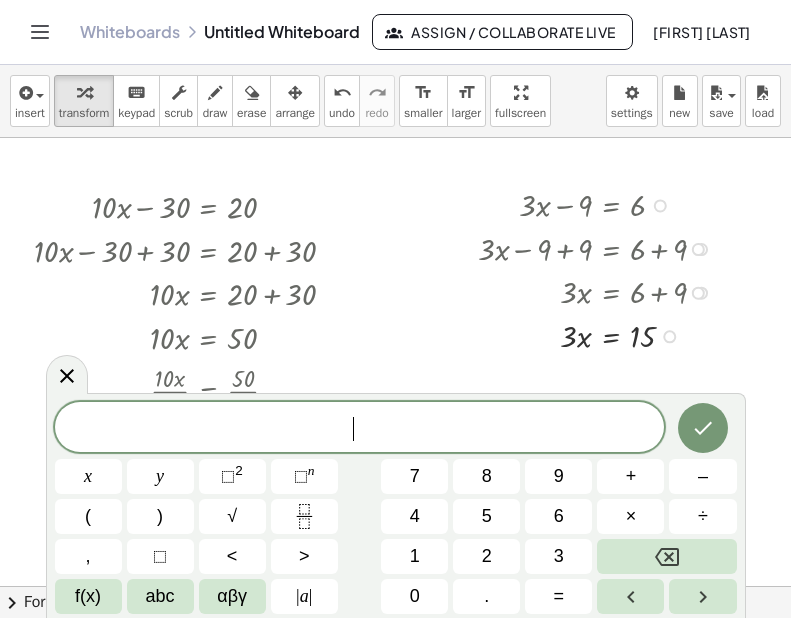 click at bounding box center [395, 586] 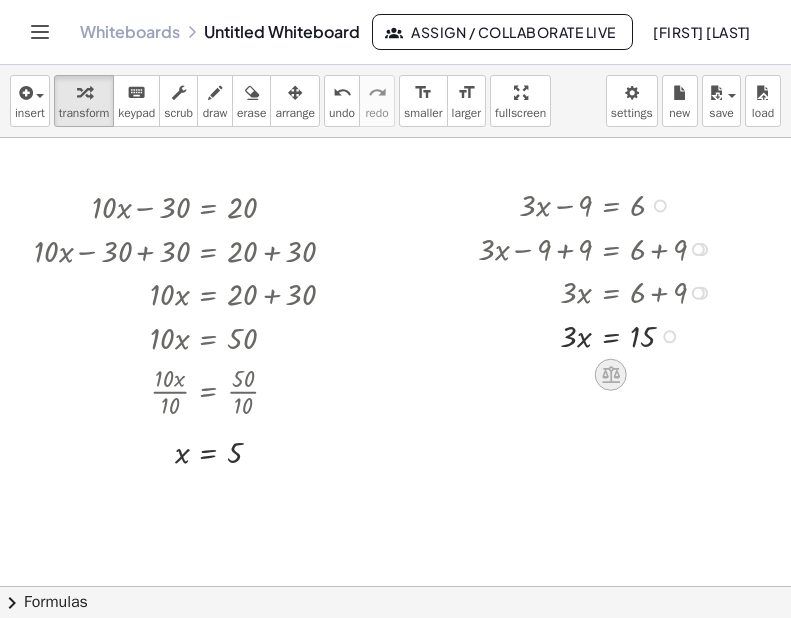 click at bounding box center (611, 375) 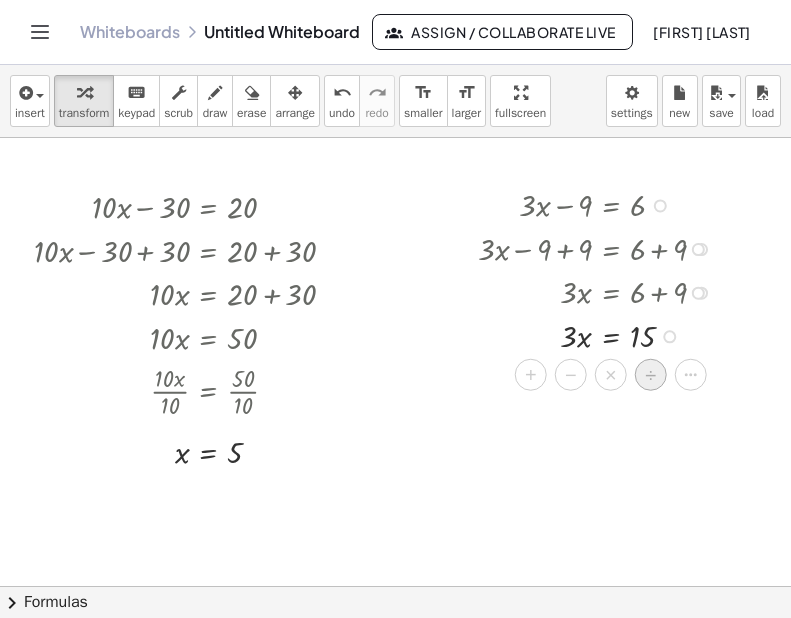 click on "÷" at bounding box center [650, 375] 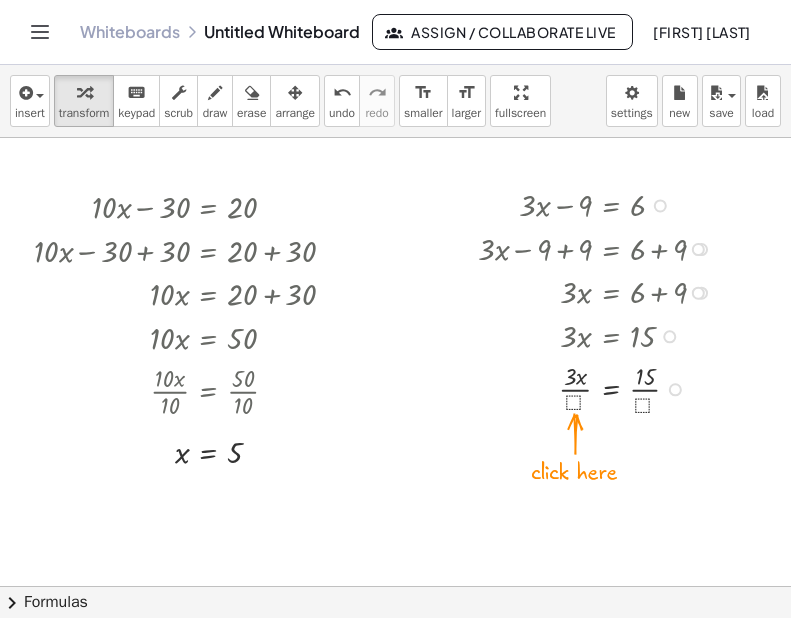 click at bounding box center (600, 388) 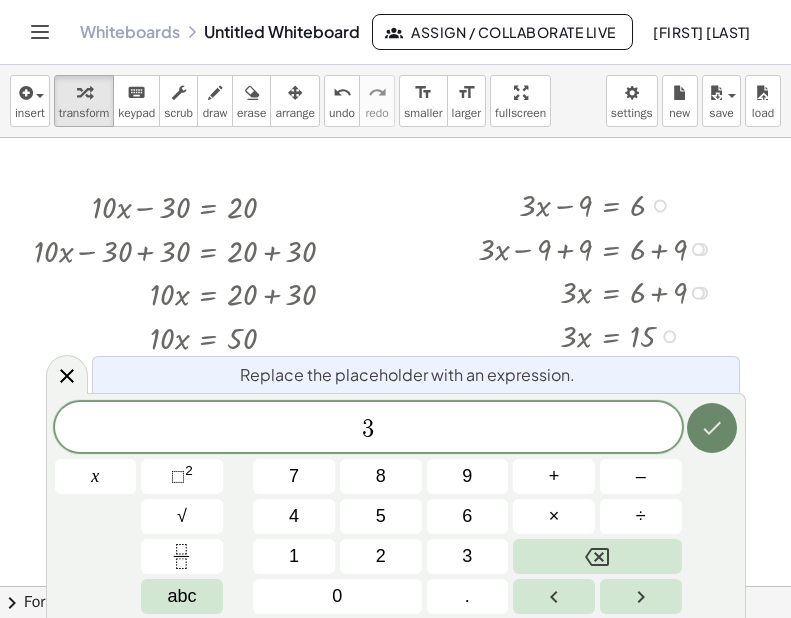 click 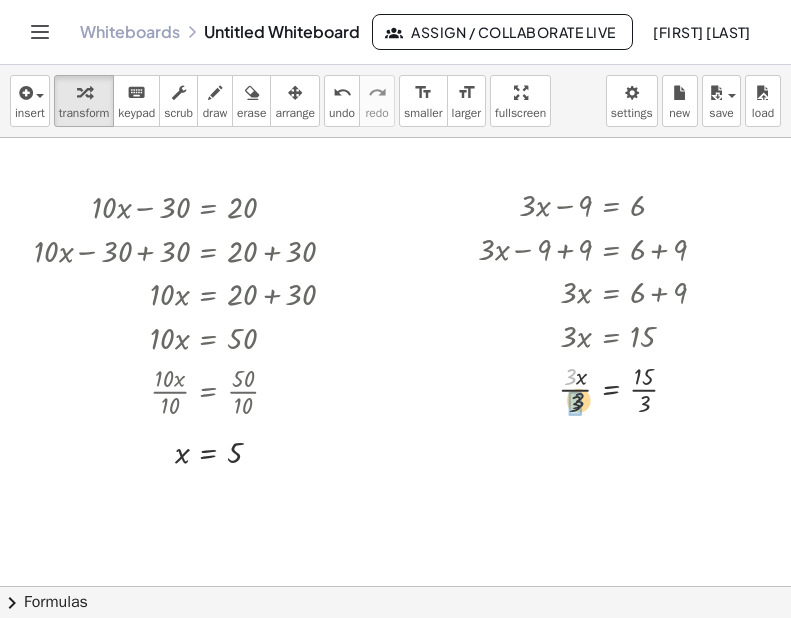 drag, startPoint x: 567, startPoint y: 380, endPoint x: 577, endPoint y: 408, distance: 29.732138 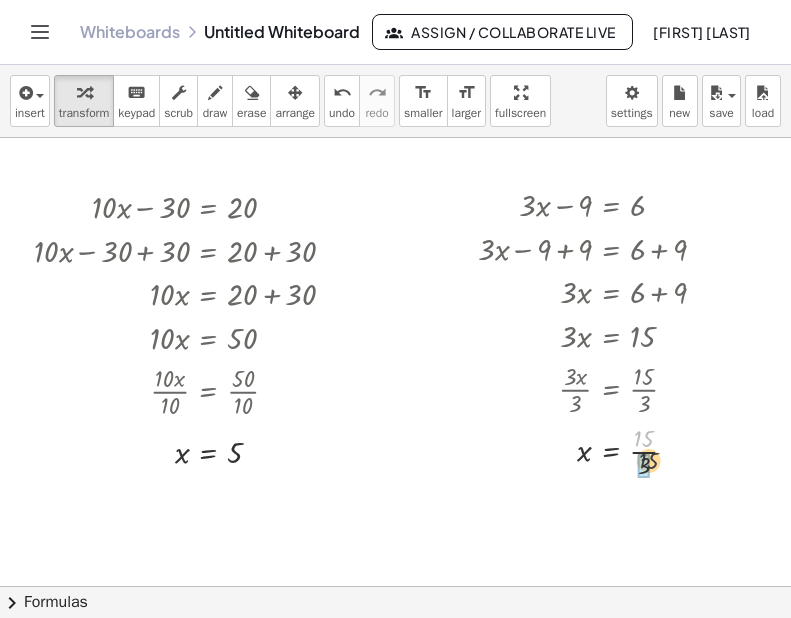 drag, startPoint x: 640, startPoint y: 438, endPoint x: 645, endPoint y: 469, distance: 31.400637 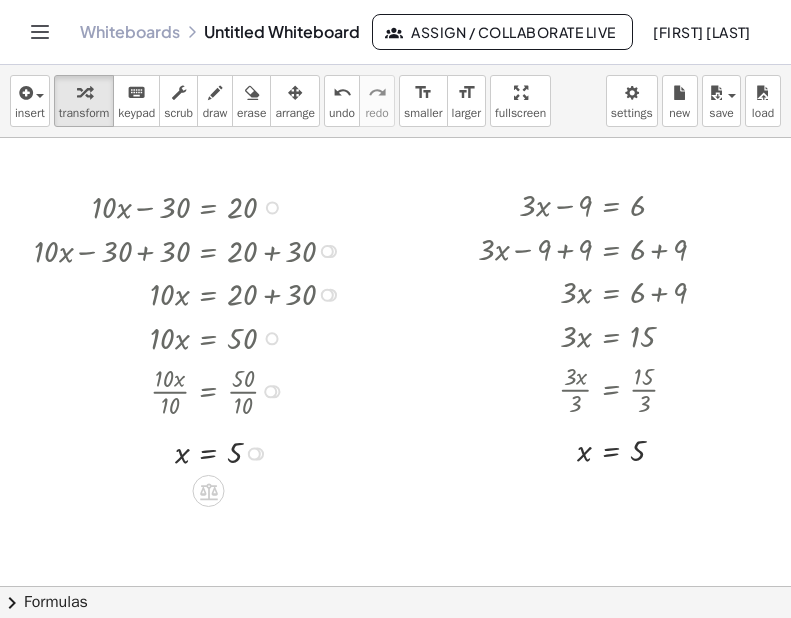 click at bounding box center [192, 293] 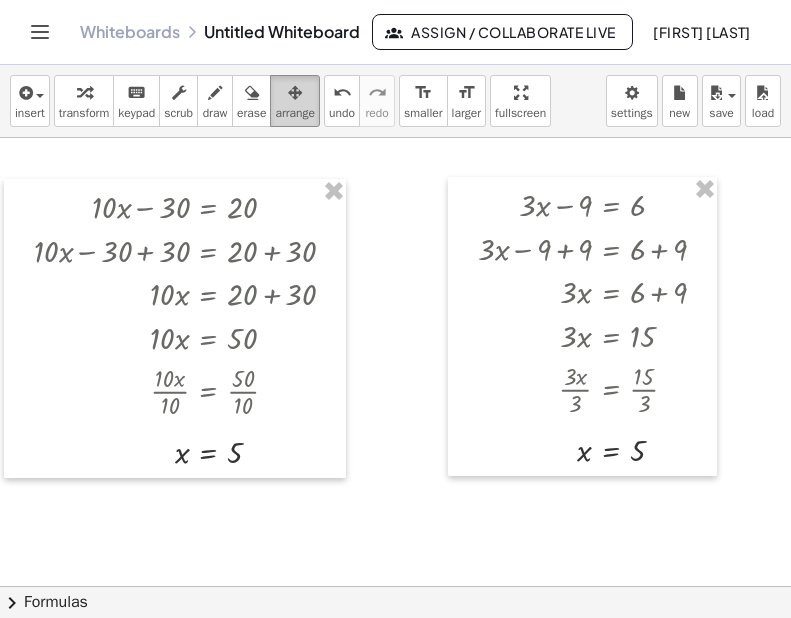 click at bounding box center [295, 92] 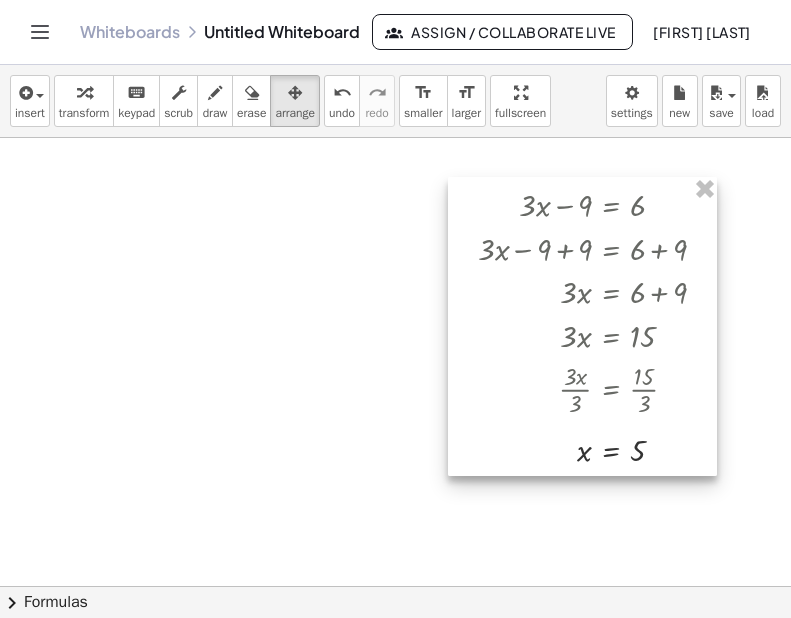 click at bounding box center (582, 326) 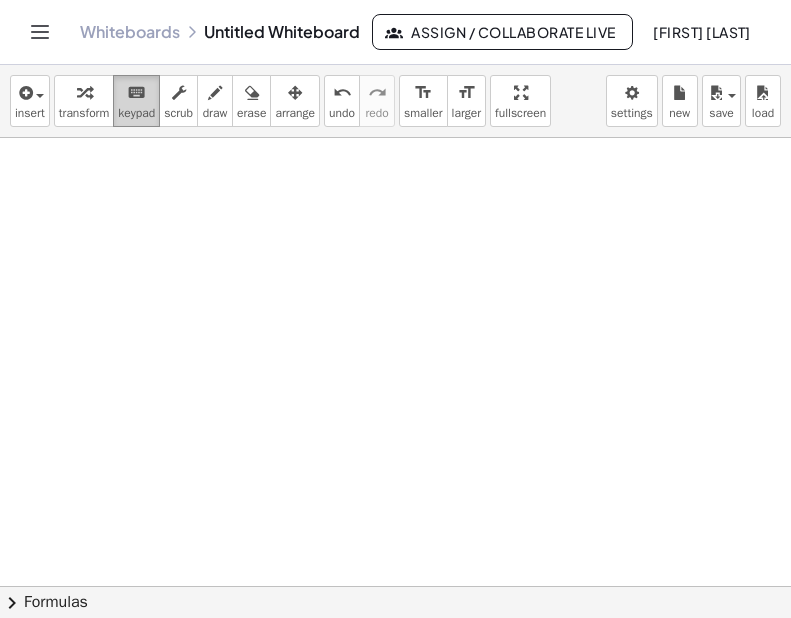 click on "keyboard" at bounding box center [136, 93] 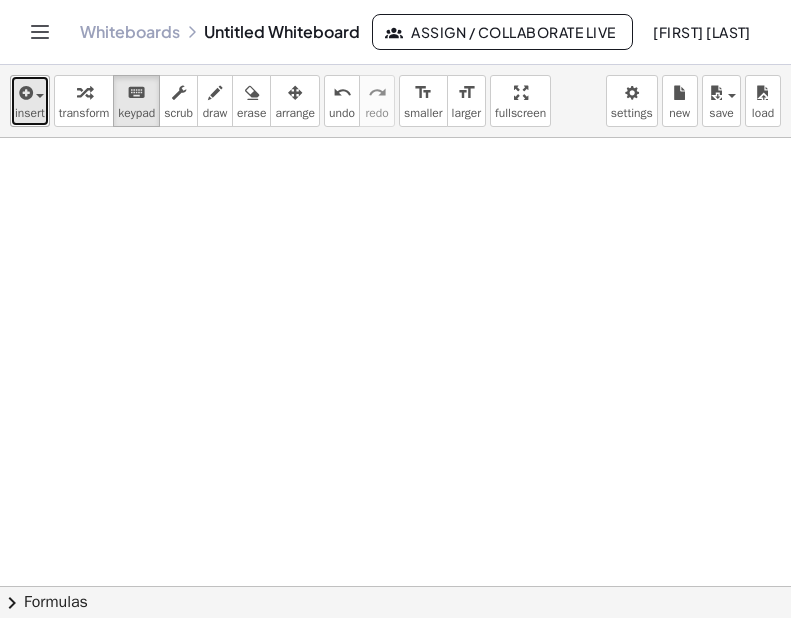 click at bounding box center (24, 93) 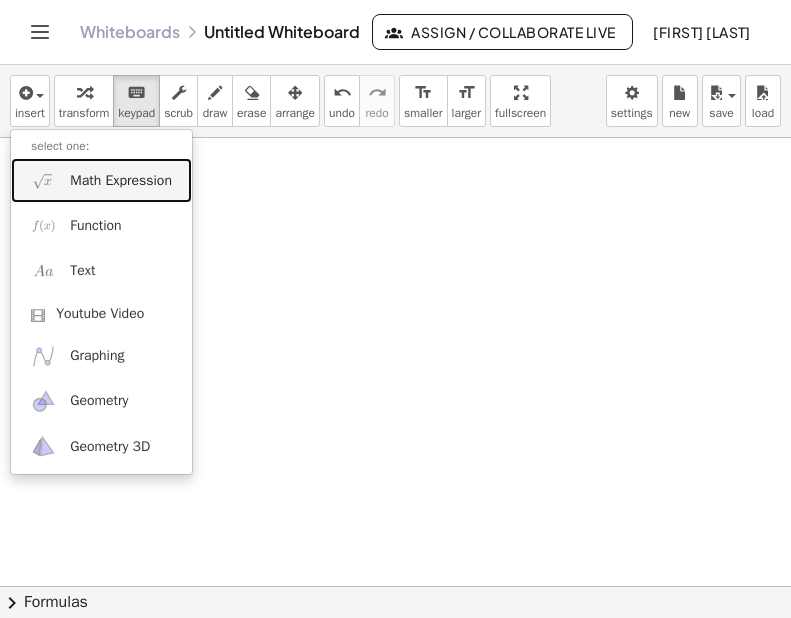 click on "Math Expression" at bounding box center (121, 181) 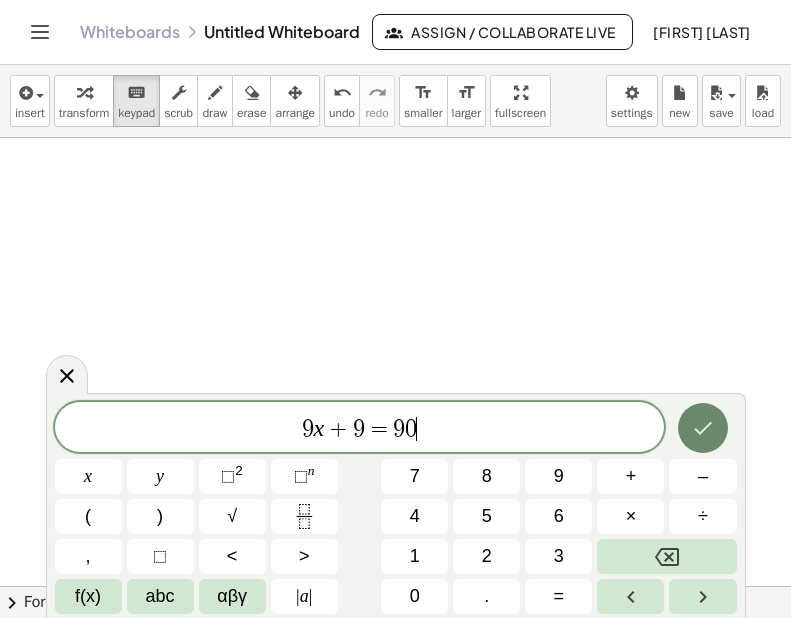 click 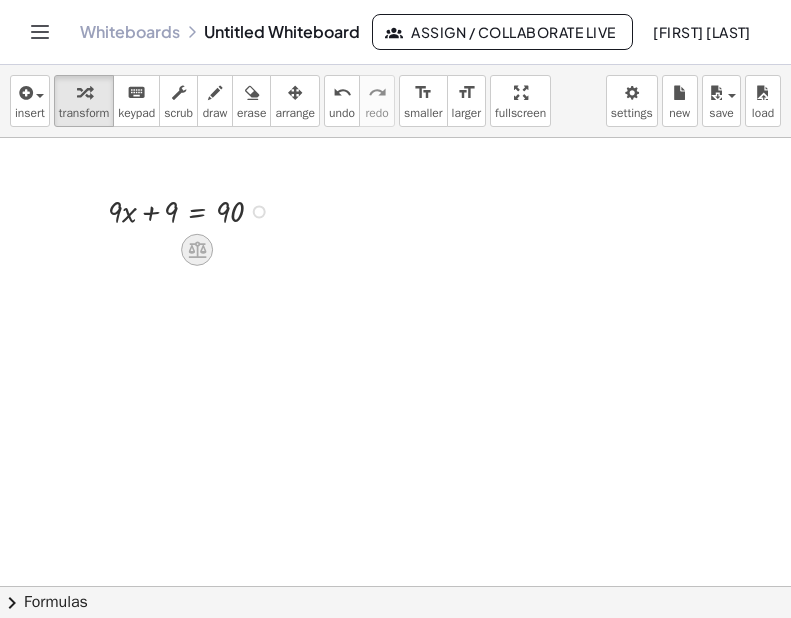 click at bounding box center [197, 250] 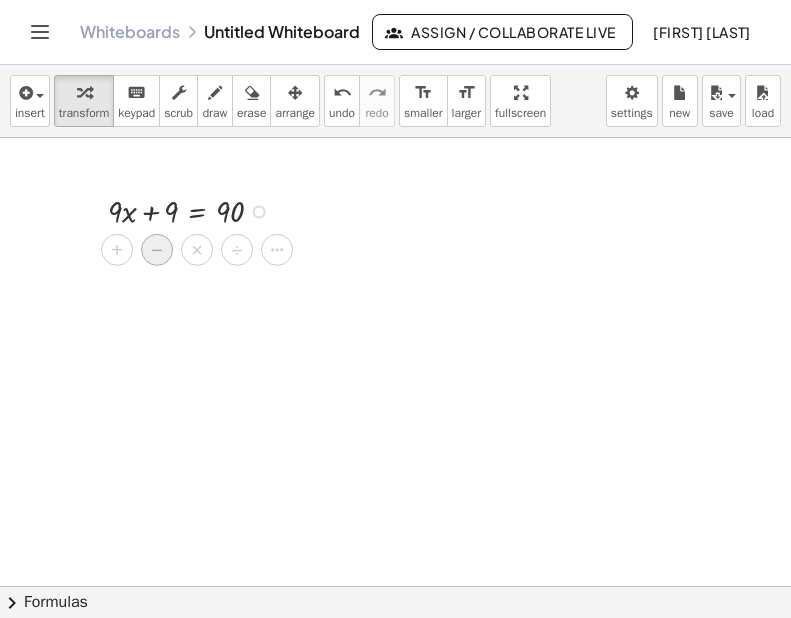 click on "−" at bounding box center [157, 250] 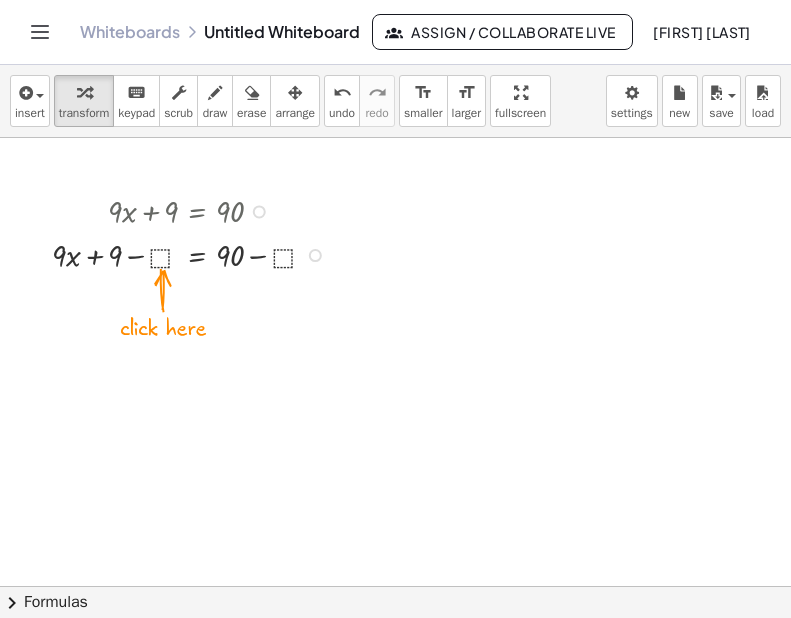 click at bounding box center (194, 254) 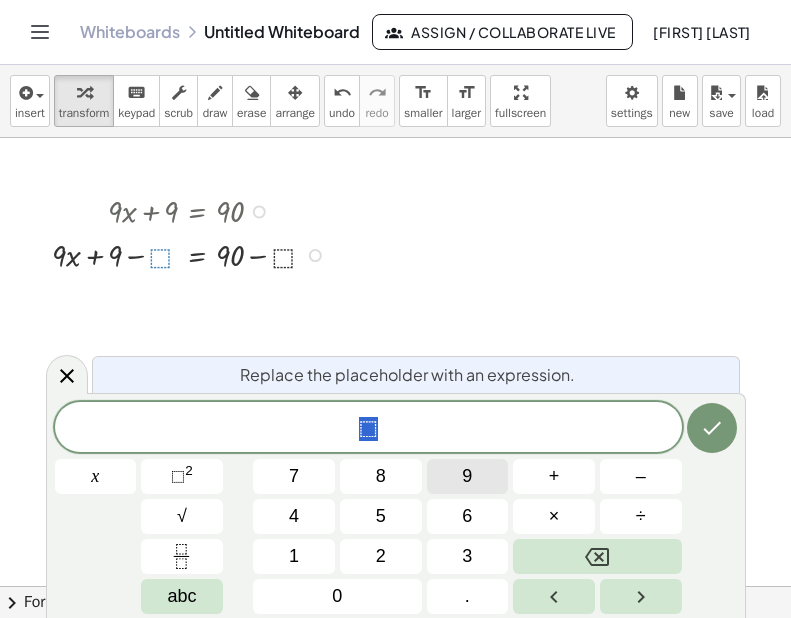 click on "9" at bounding box center [468, 476] 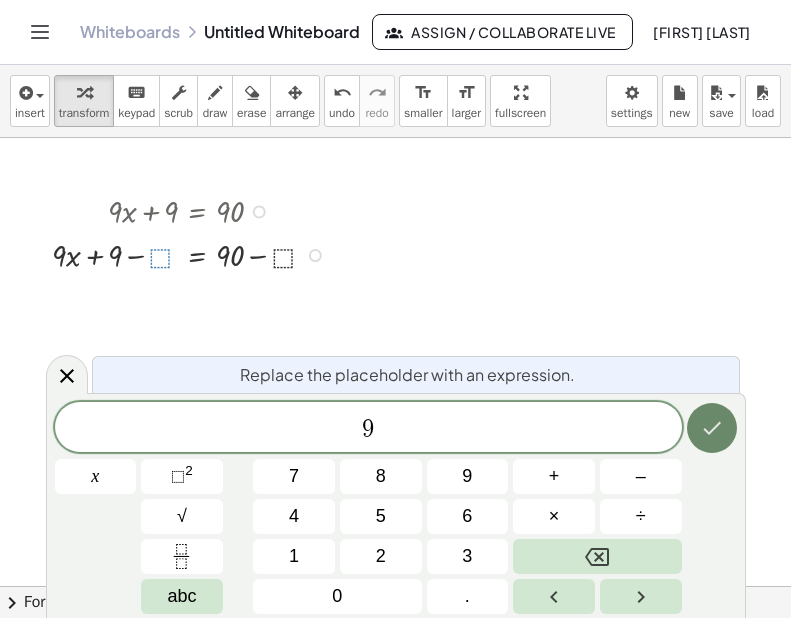 click 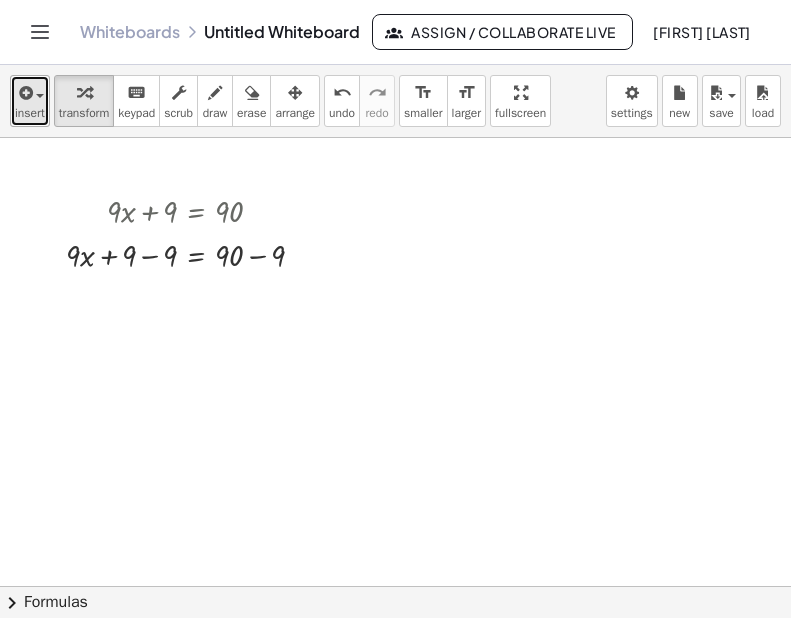 click at bounding box center [24, 93] 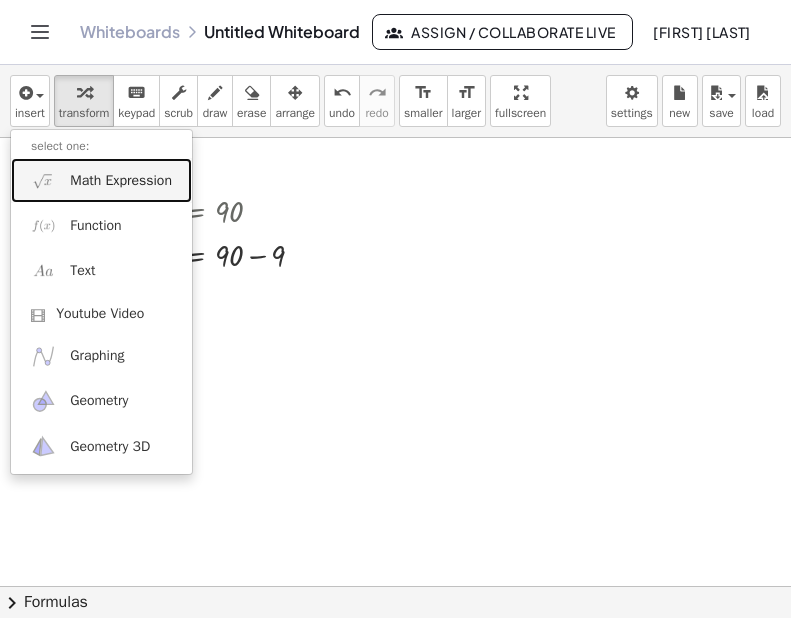 click on "Math Expression" at bounding box center (121, 181) 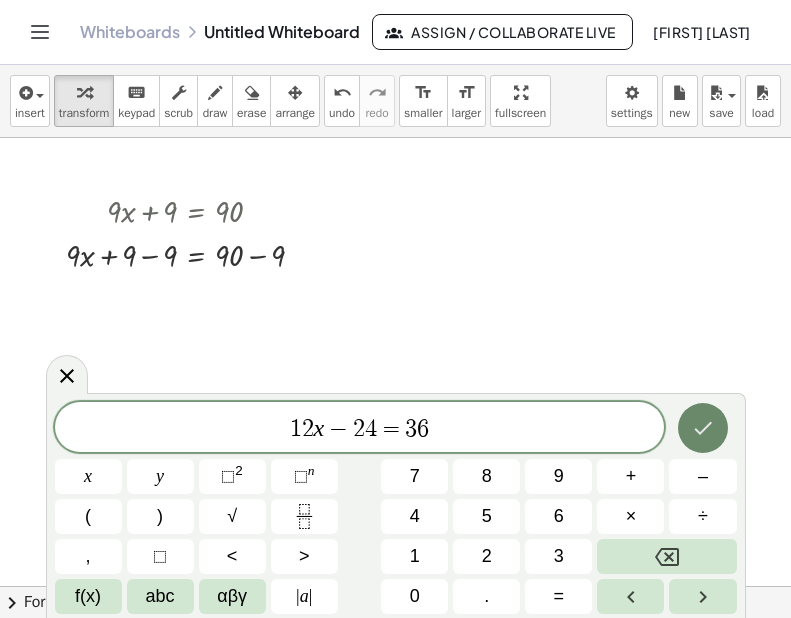 click 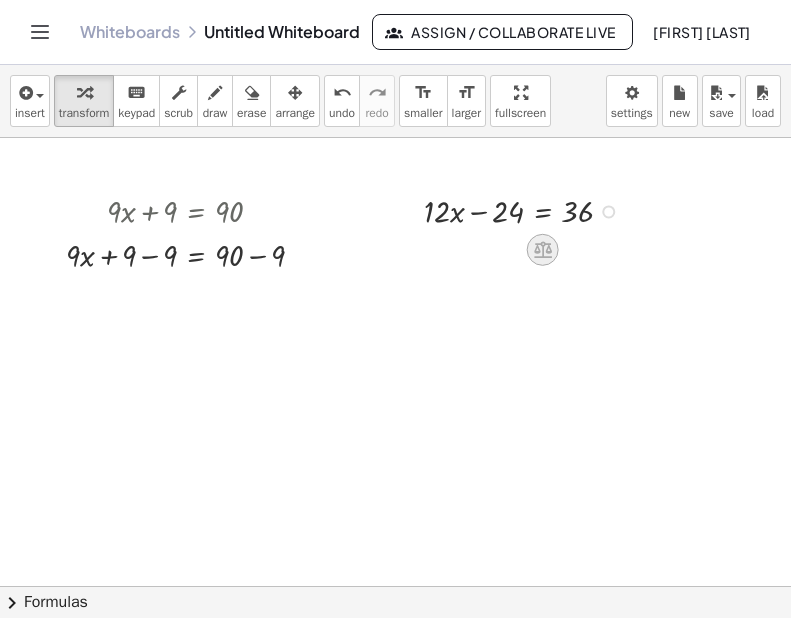 click at bounding box center [543, 250] 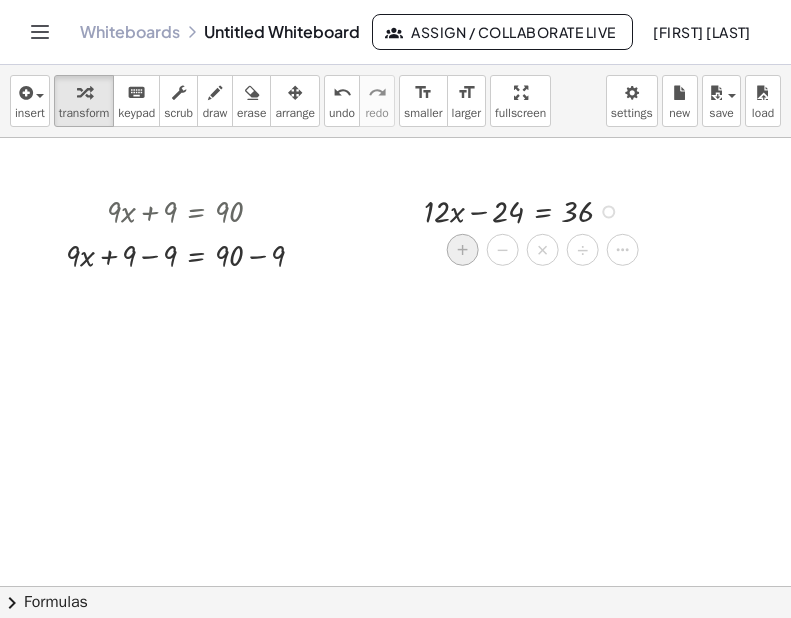 click on "+" at bounding box center (463, 250) 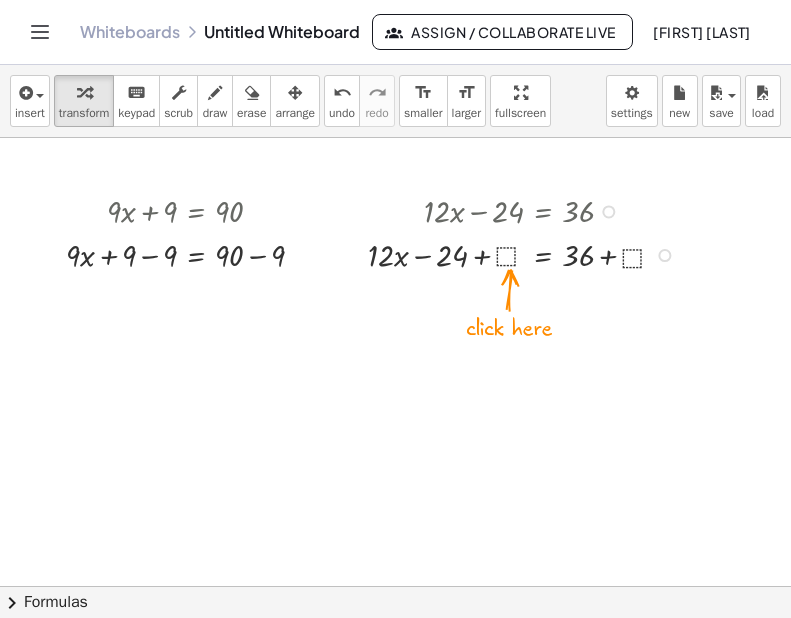 click at bounding box center (526, 254) 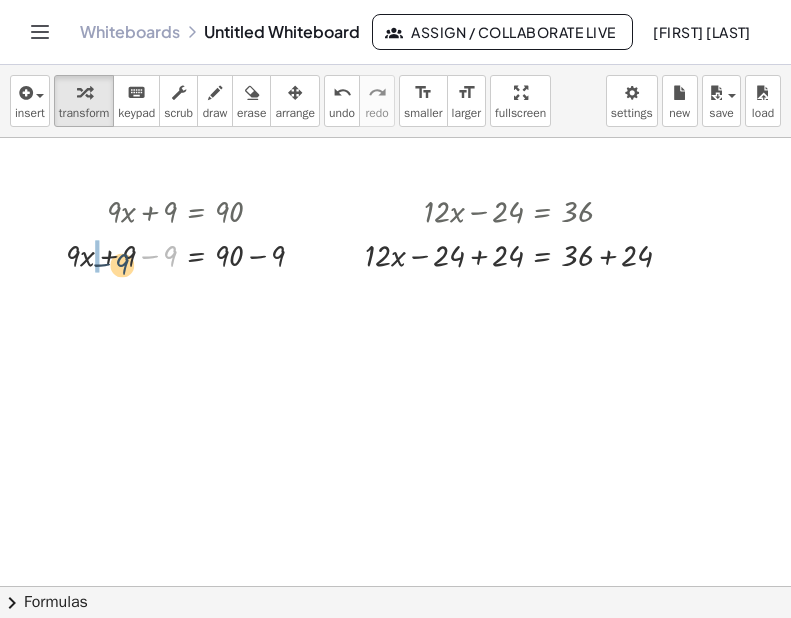 drag, startPoint x: 170, startPoint y: 255, endPoint x: 121, endPoint y: 264, distance: 49.819675 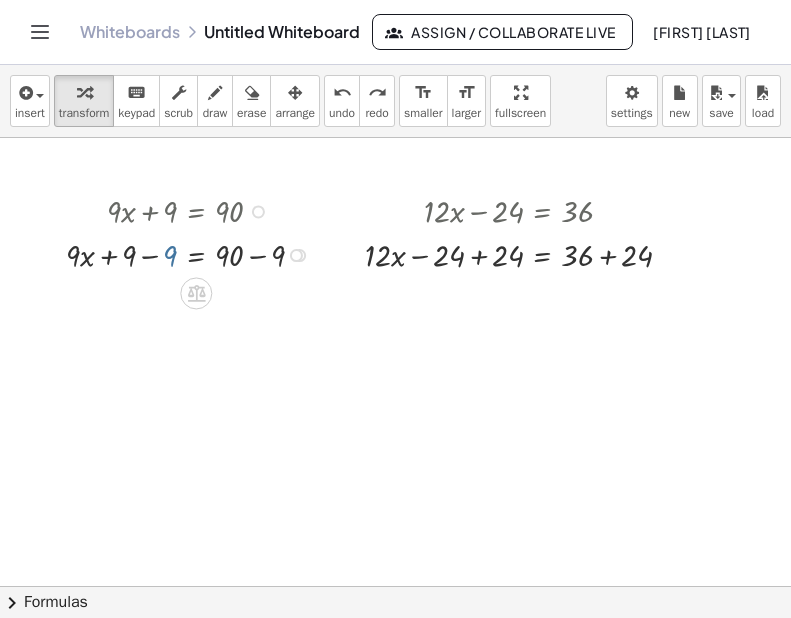 click at bounding box center (193, 254) 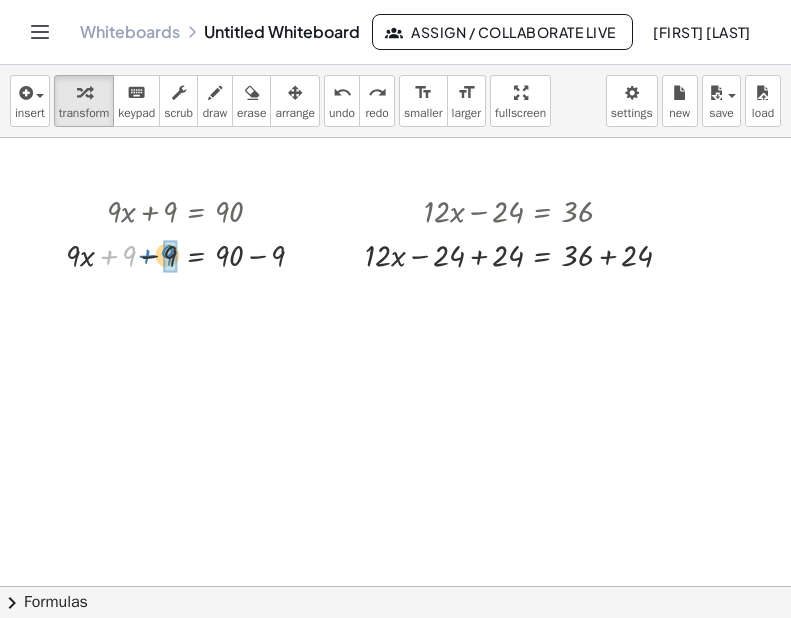 drag, startPoint x: 128, startPoint y: 254, endPoint x: 167, endPoint y: 253, distance: 39.012817 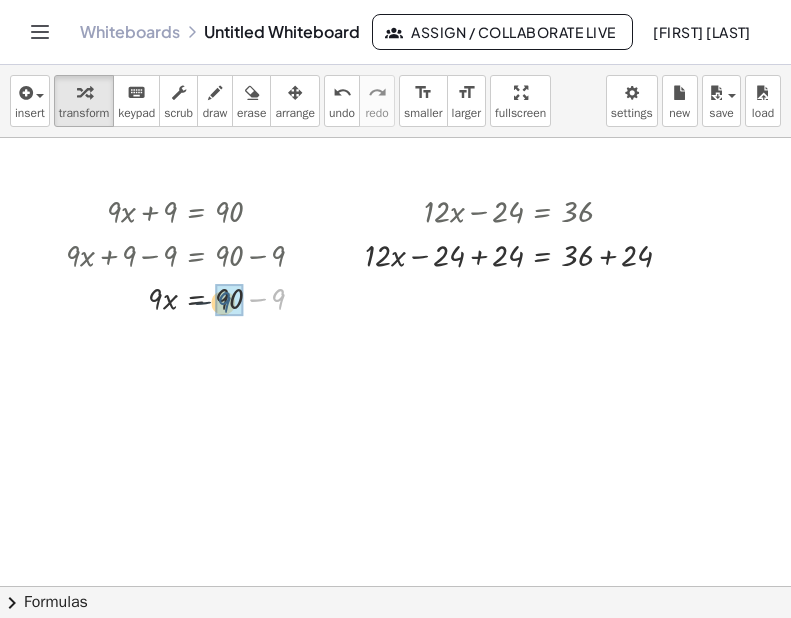 drag, startPoint x: 278, startPoint y: 307, endPoint x: 221, endPoint y: 310, distance: 57.07889 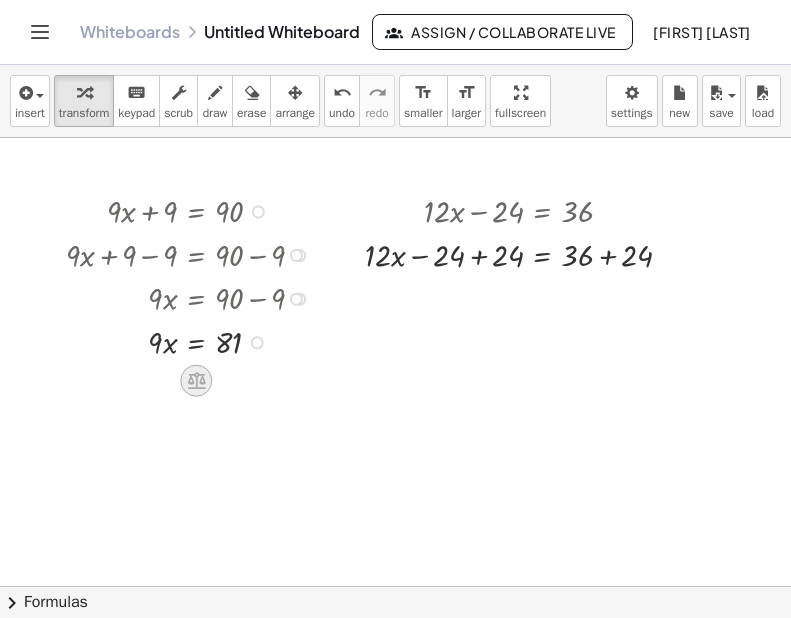 click 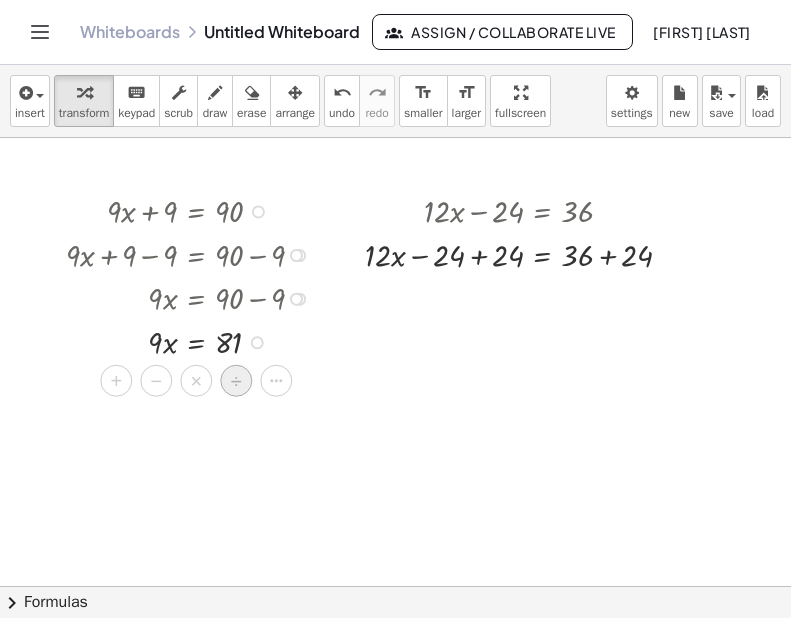 click on "÷" at bounding box center (236, 381) 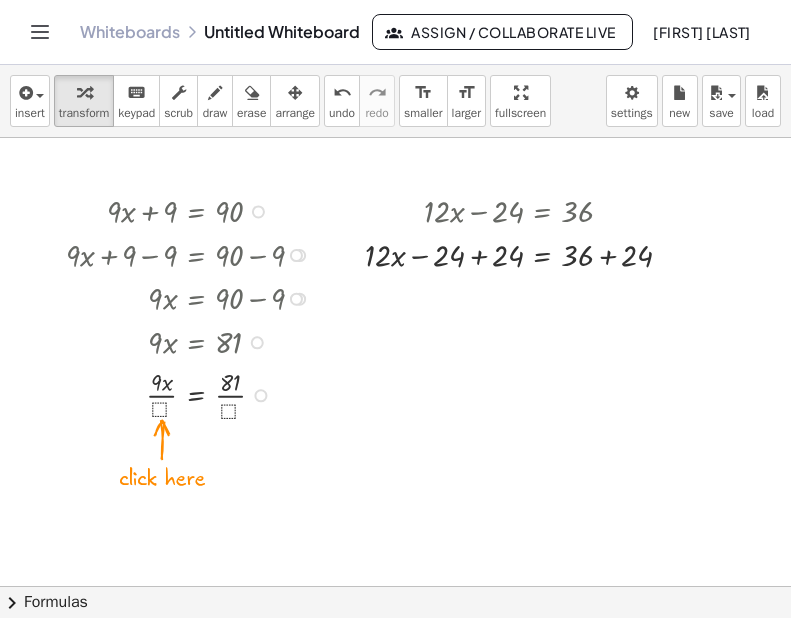 click at bounding box center [193, 394] 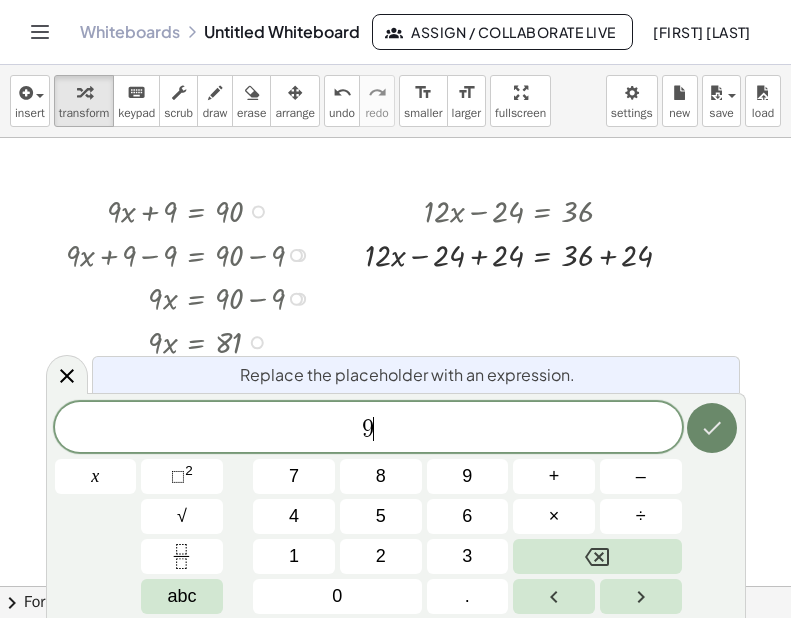 click 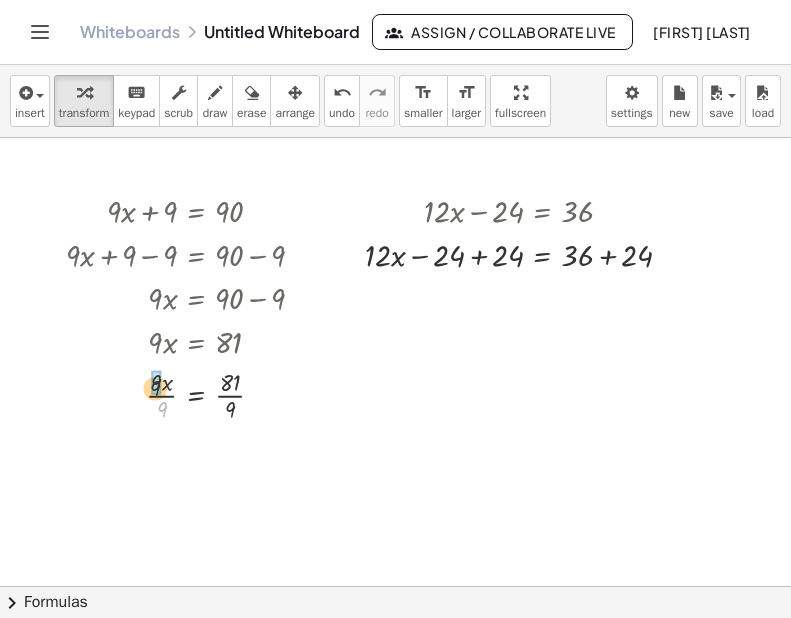 drag, startPoint x: 161, startPoint y: 411, endPoint x: 152, endPoint y: 380, distance: 32.280025 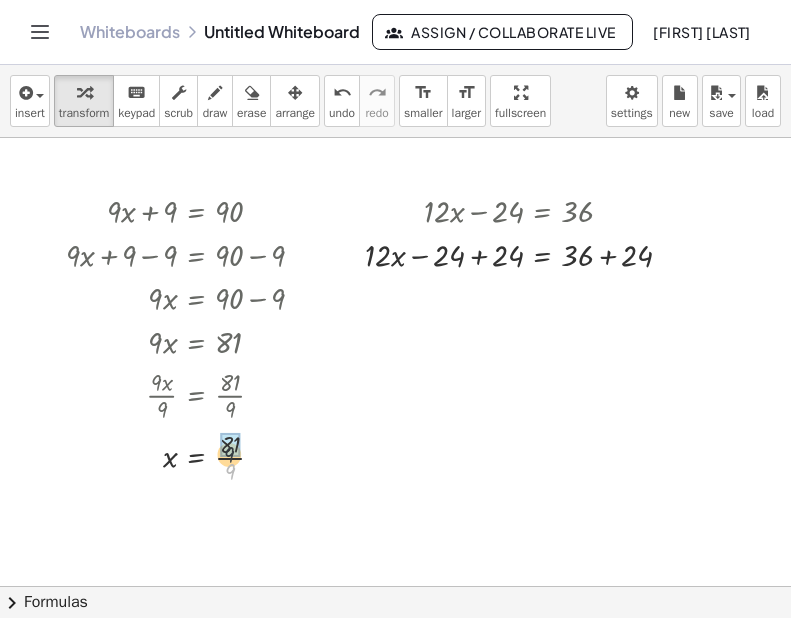 drag, startPoint x: 230, startPoint y: 475, endPoint x: 228, endPoint y: 451, distance: 24.083189 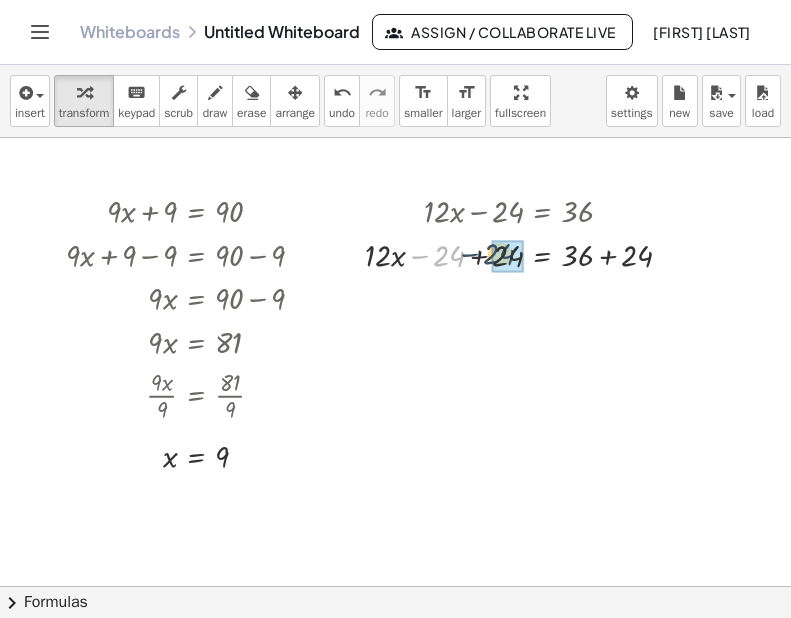 drag, startPoint x: 440, startPoint y: 262, endPoint x: 497, endPoint y: 261, distance: 57.00877 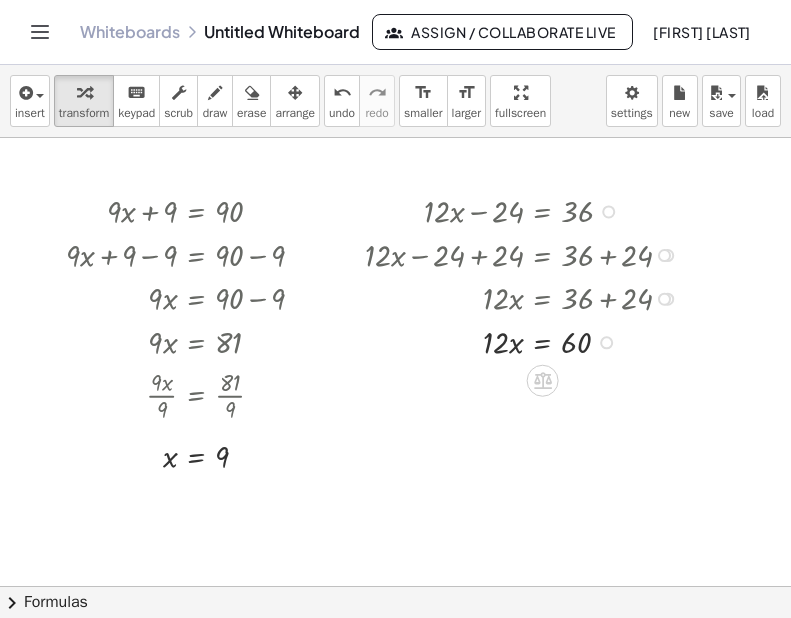 drag, startPoint x: 474, startPoint y: 225, endPoint x: 520, endPoint y: 219, distance: 46.389652 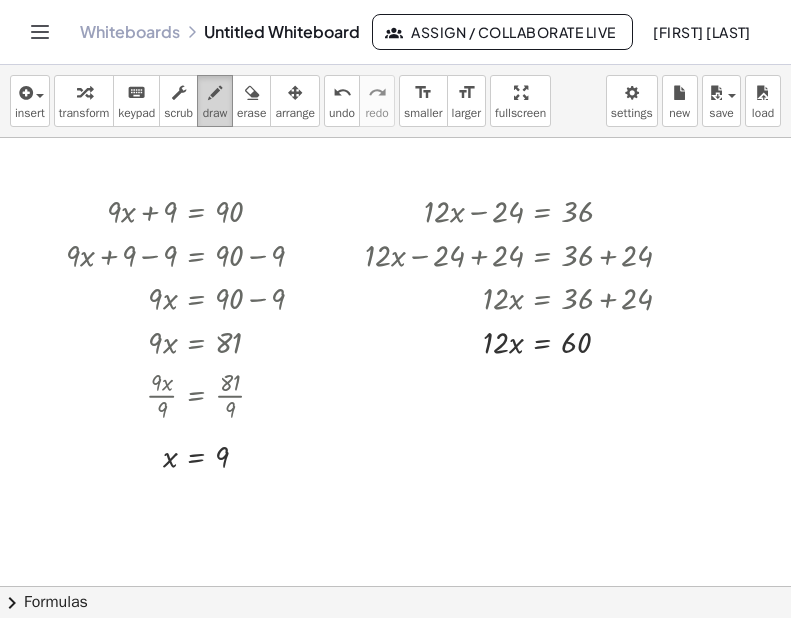 drag, startPoint x: 220, startPoint y: 95, endPoint x: 229, endPoint y: 106, distance: 14.21267 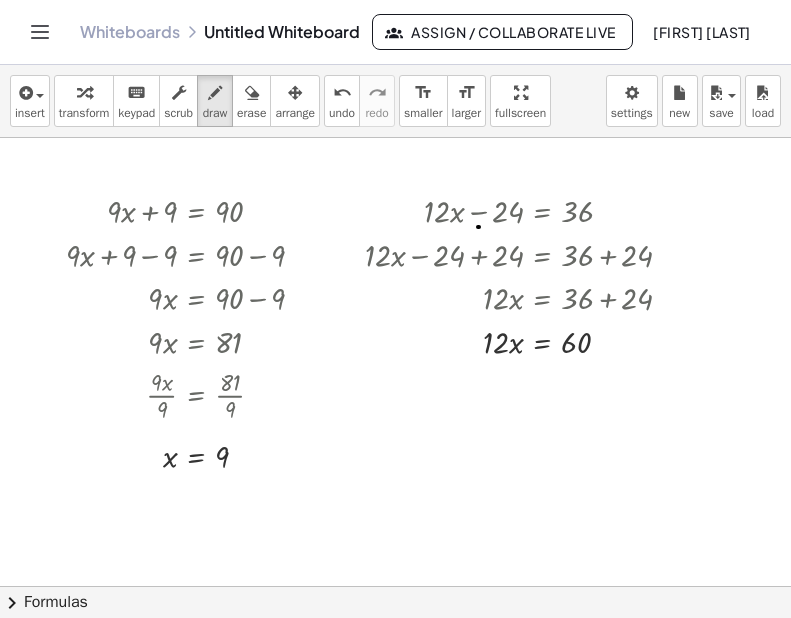drag, startPoint x: 478, startPoint y: 227, endPoint x: 520, endPoint y: 219, distance: 42.755116 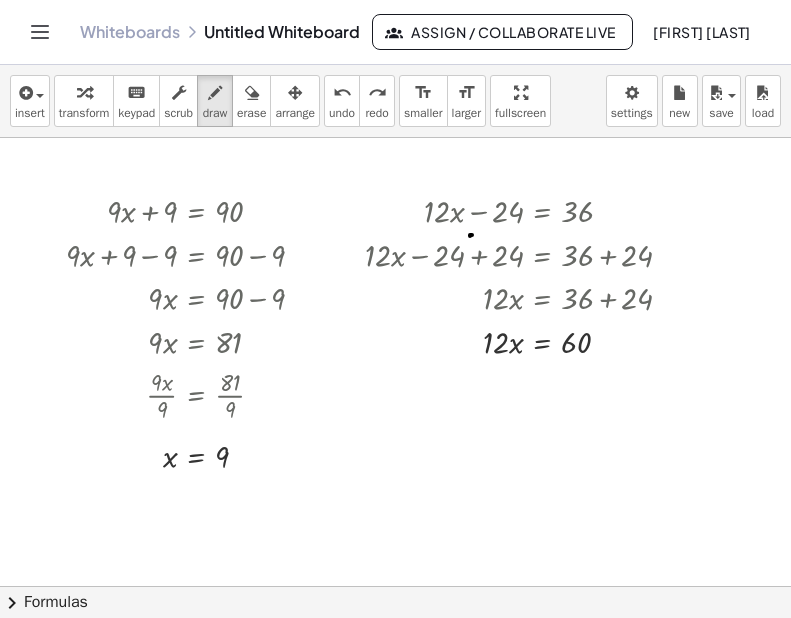 drag, startPoint x: 470, startPoint y: 235, endPoint x: 516, endPoint y: 224, distance: 47.296936 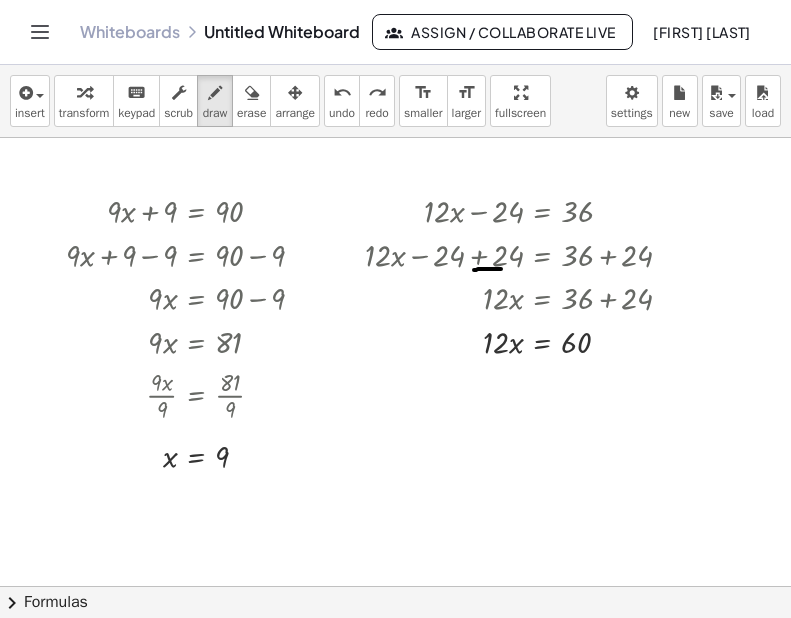 drag, startPoint x: 474, startPoint y: 270, endPoint x: 524, endPoint y: 265, distance: 50.24938 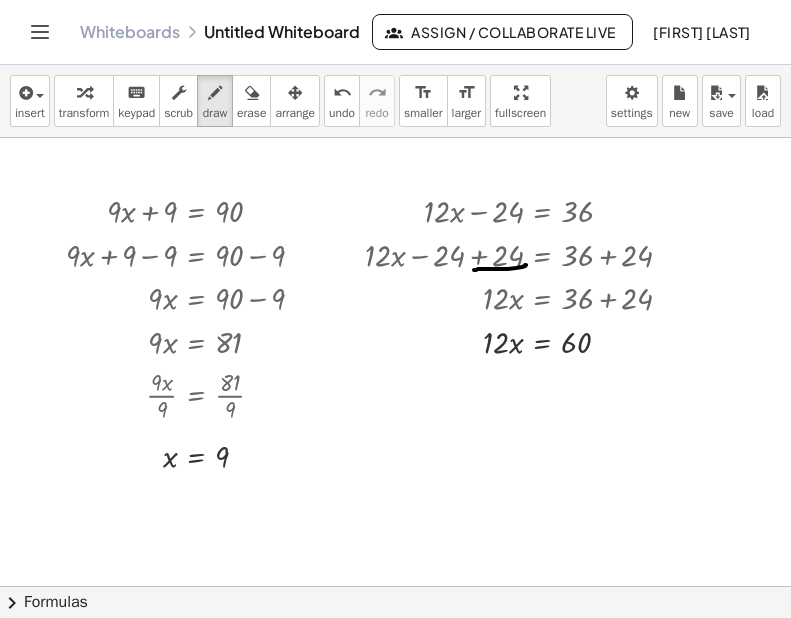 drag, startPoint x: 609, startPoint y: 267, endPoint x: 659, endPoint y: 264, distance: 50.08992 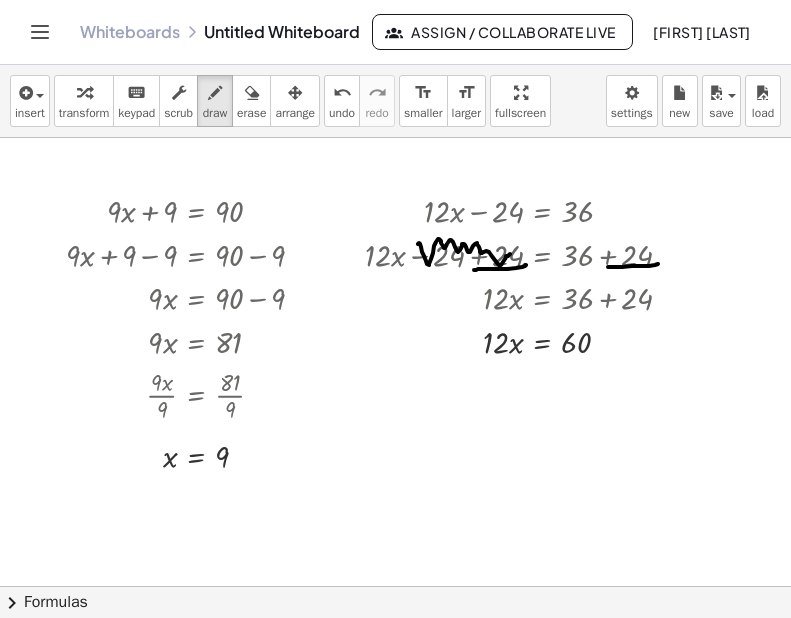 drag, startPoint x: 421, startPoint y: 247, endPoint x: 523, endPoint y: 266, distance: 103.75452 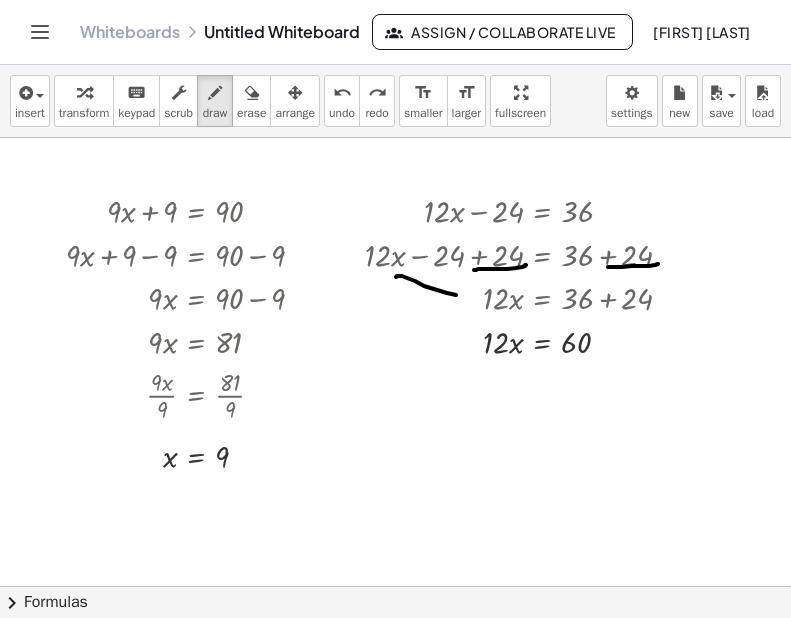 drag, startPoint x: 396, startPoint y: 277, endPoint x: 480, endPoint y: 299, distance: 86.833176 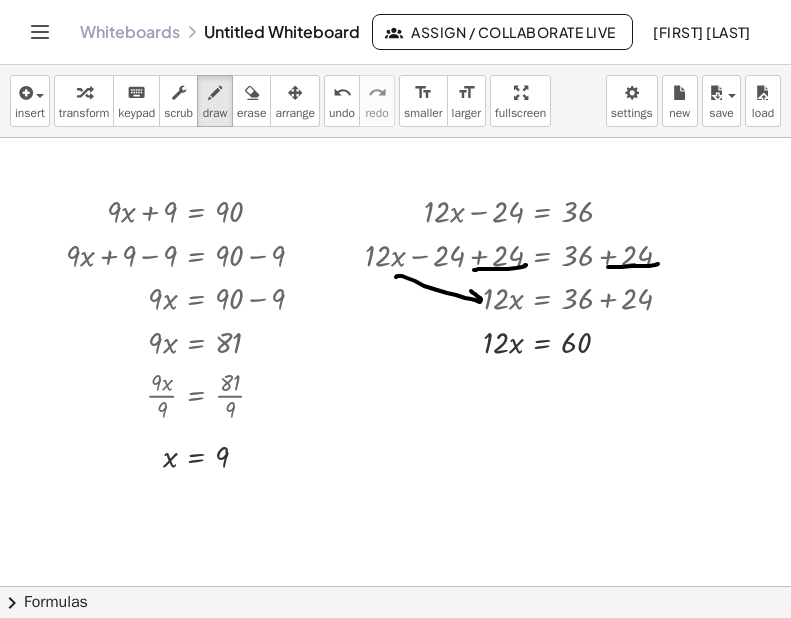 drag, startPoint x: 471, startPoint y: 291, endPoint x: 497, endPoint y: 338, distance: 53.712196 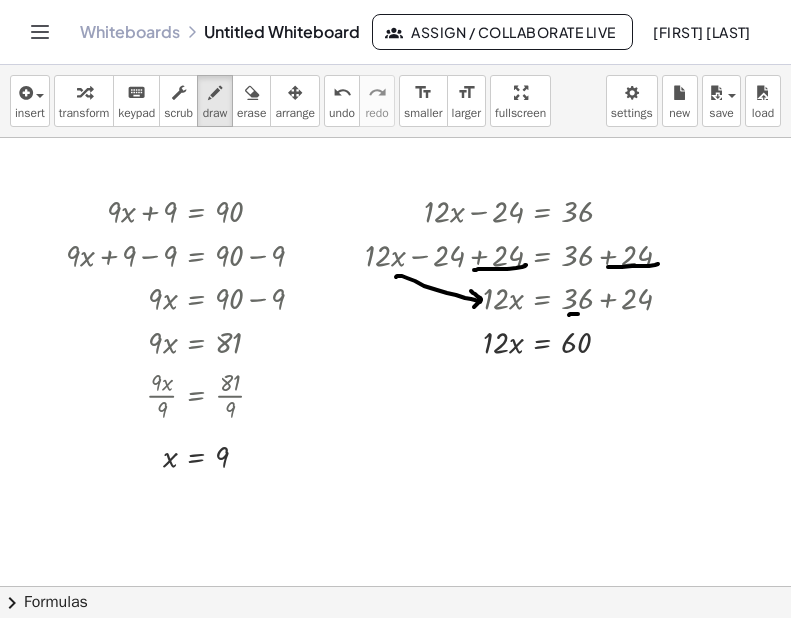 drag, startPoint x: 570, startPoint y: 314, endPoint x: 646, endPoint y: 302, distance: 76.941536 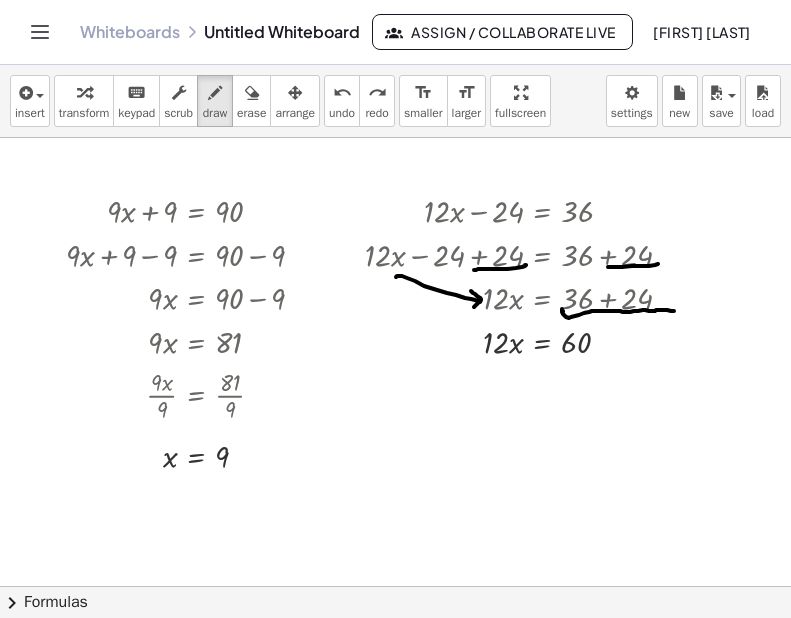 drag, startPoint x: 563, startPoint y: 311, endPoint x: 672, endPoint y: 339, distance: 112.53888 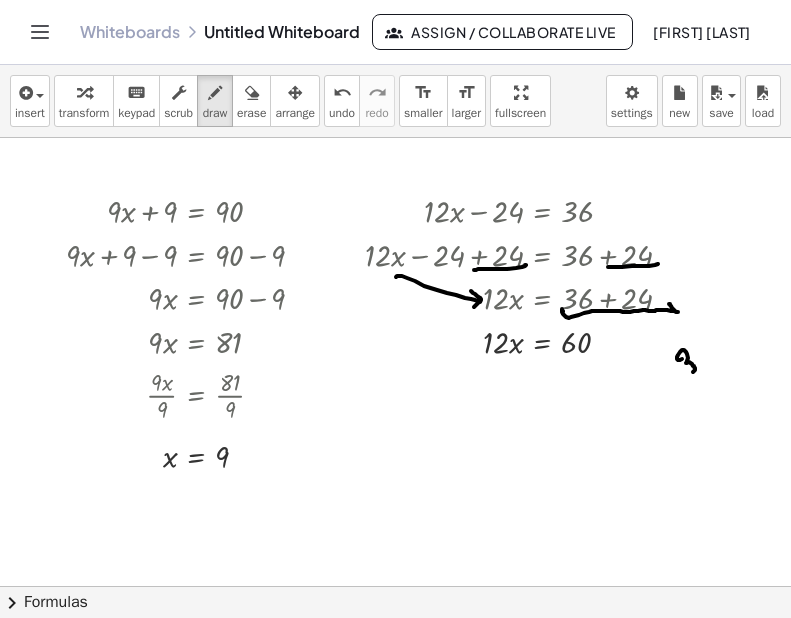 drag, startPoint x: 680, startPoint y: 360, endPoint x: 697, endPoint y: 360, distance: 17 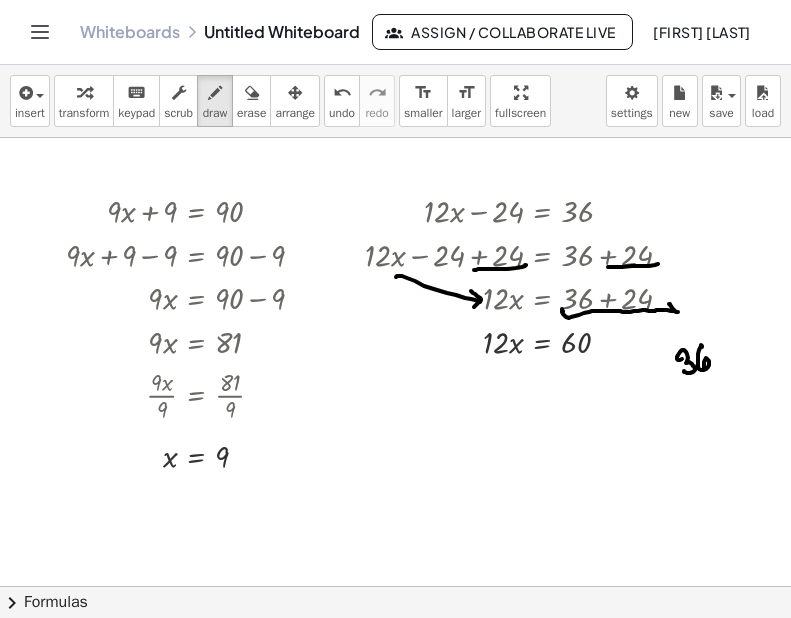 drag, startPoint x: 701, startPoint y: 345, endPoint x: 706, endPoint y: 373, distance: 28.442924 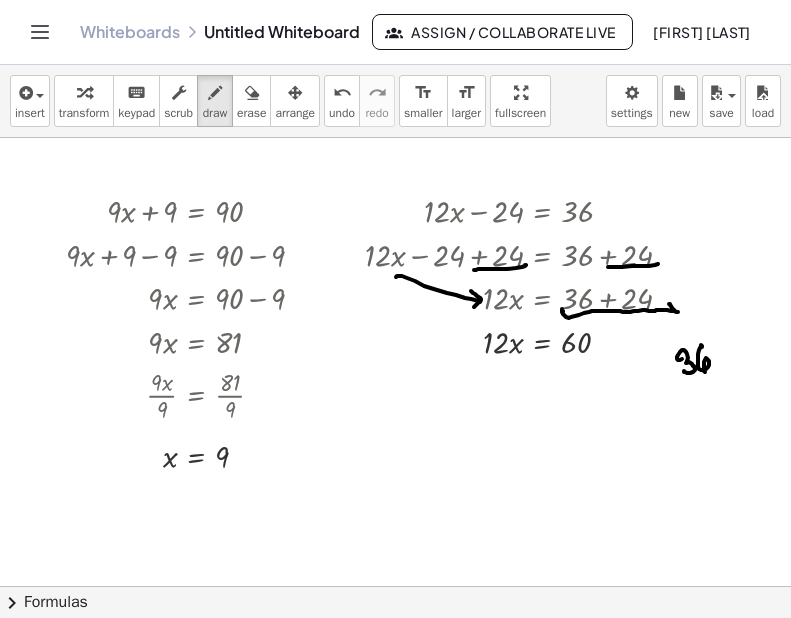 click at bounding box center (395, 586) 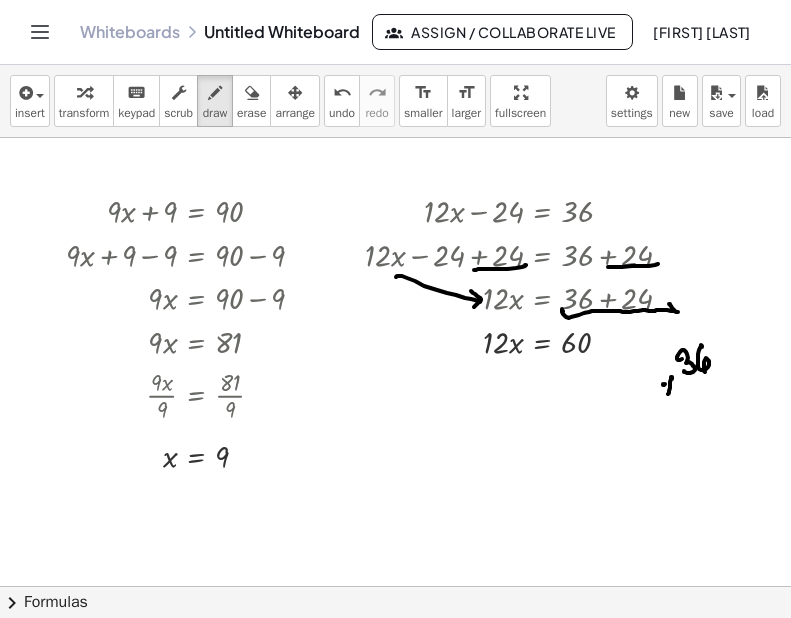 drag, startPoint x: 664, startPoint y: 385, endPoint x: 677, endPoint y: 387, distance: 13.152946 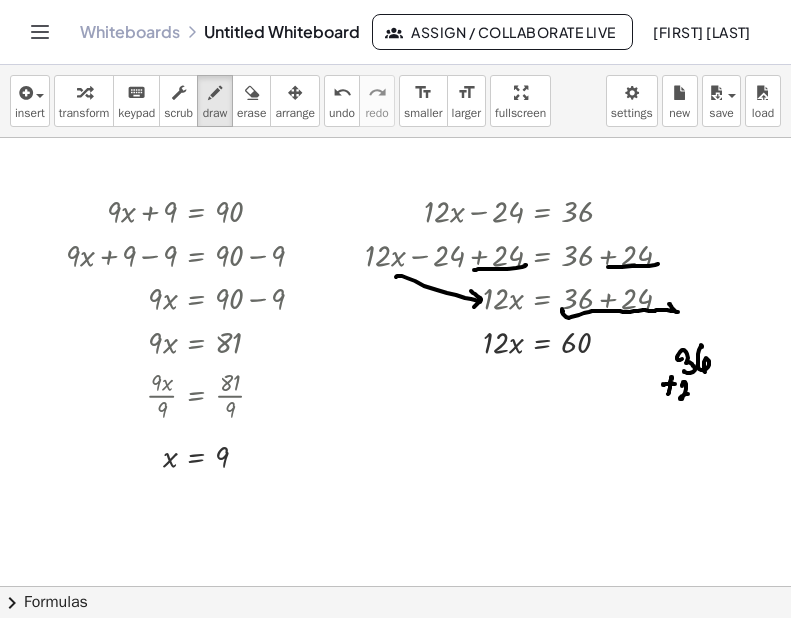 drag, startPoint x: 686, startPoint y: 384, endPoint x: 698, endPoint y: 391, distance: 13.892444 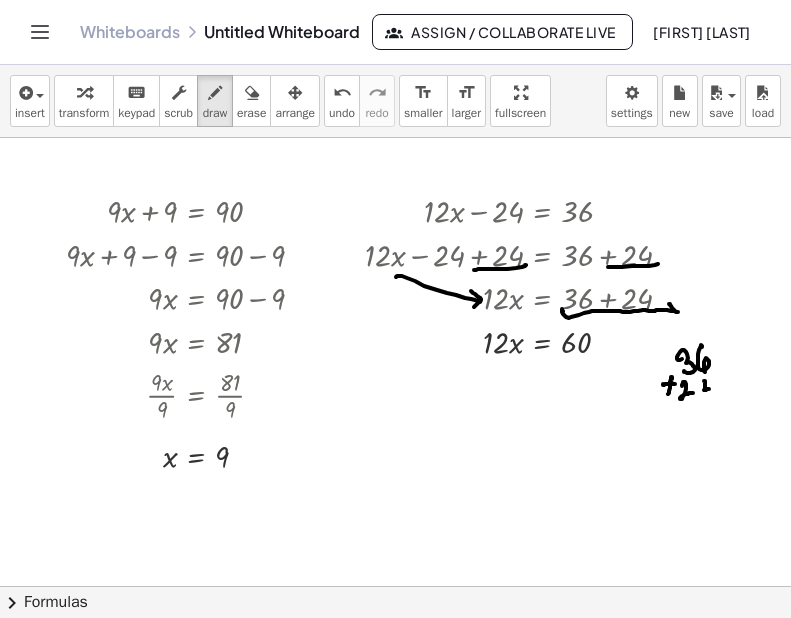 click at bounding box center [395, 586] 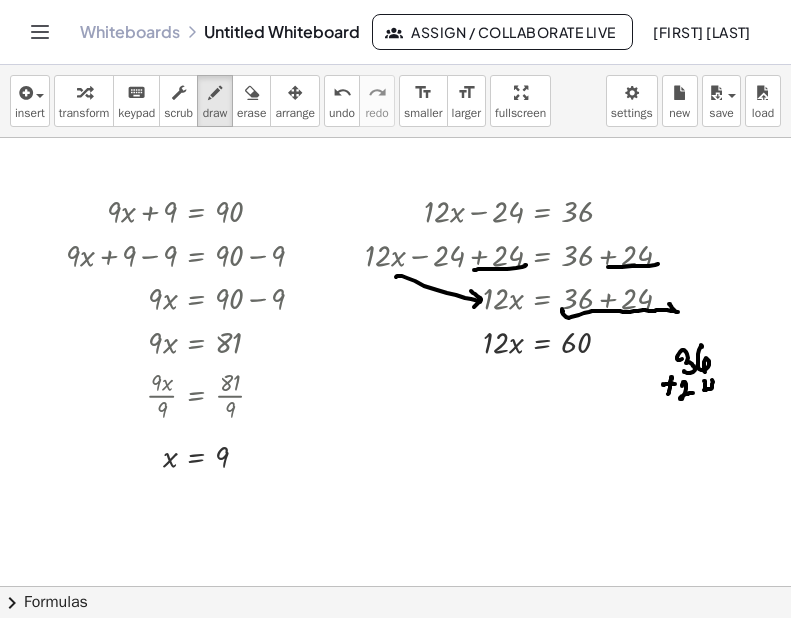 click at bounding box center (395, 586) 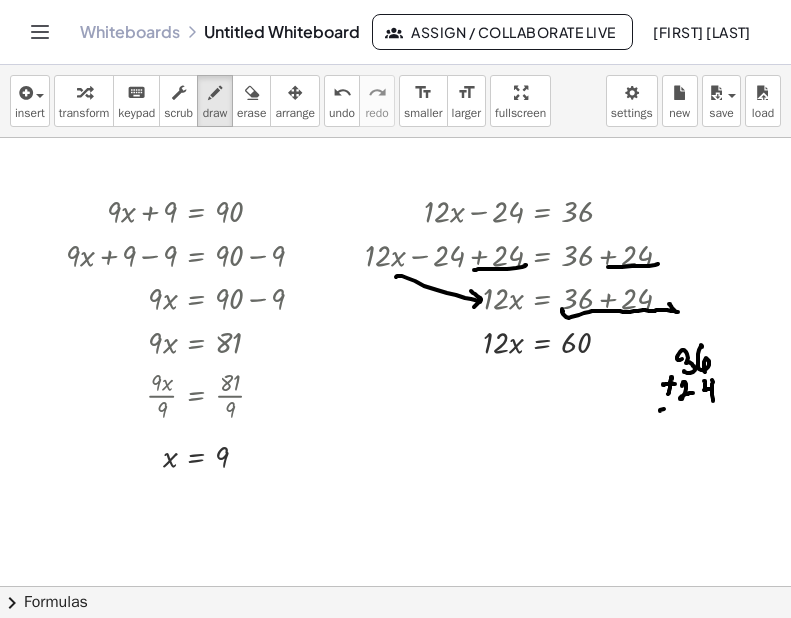 drag, startPoint x: 660, startPoint y: 410, endPoint x: 733, endPoint y: 411, distance: 73.00685 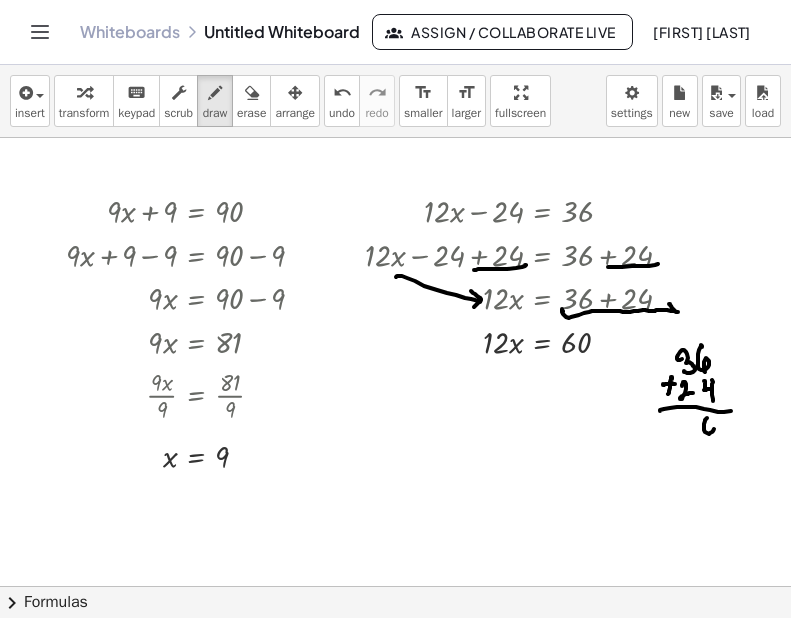 click at bounding box center (395, 586) 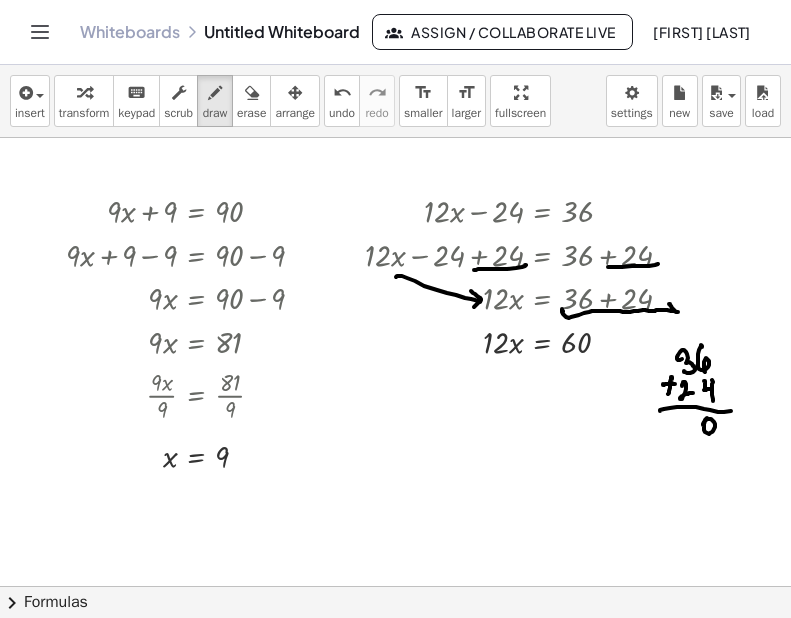 drag, startPoint x: 679, startPoint y: 327, endPoint x: 679, endPoint y: 339, distance: 12 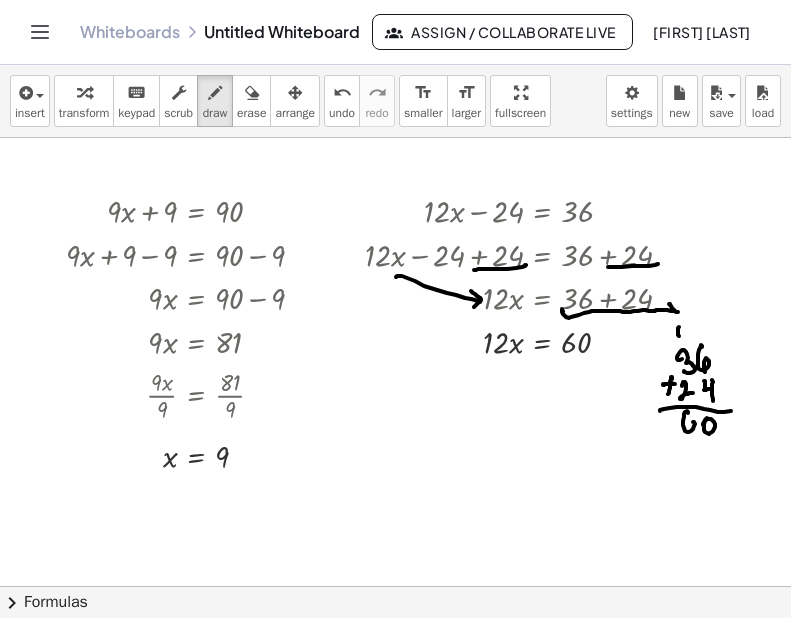 drag, startPoint x: 686, startPoint y: 412, endPoint x: 695, endPoint y: 434, distance: 23.769728 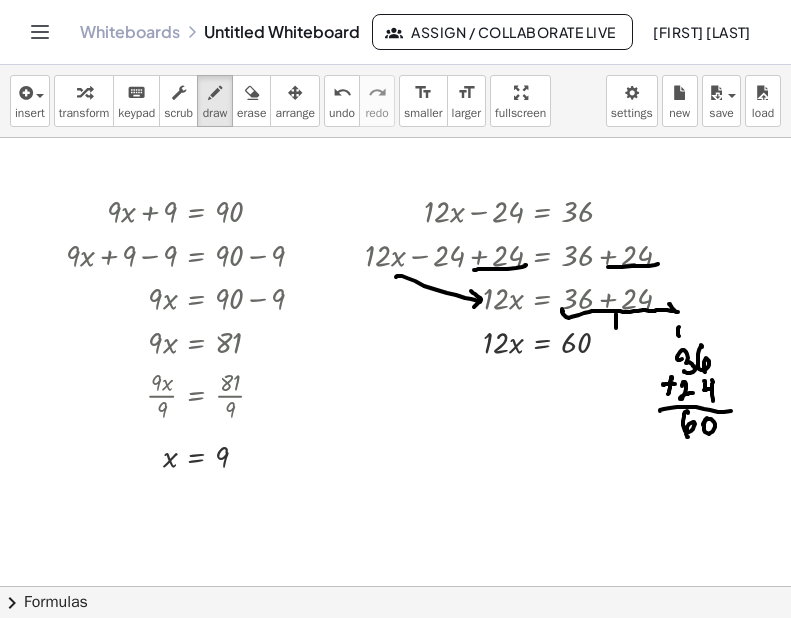 drag, startPoint x: 616, startPoint y: 316, endPoint x: 601, endPoint y: 345, distance: 32.649654 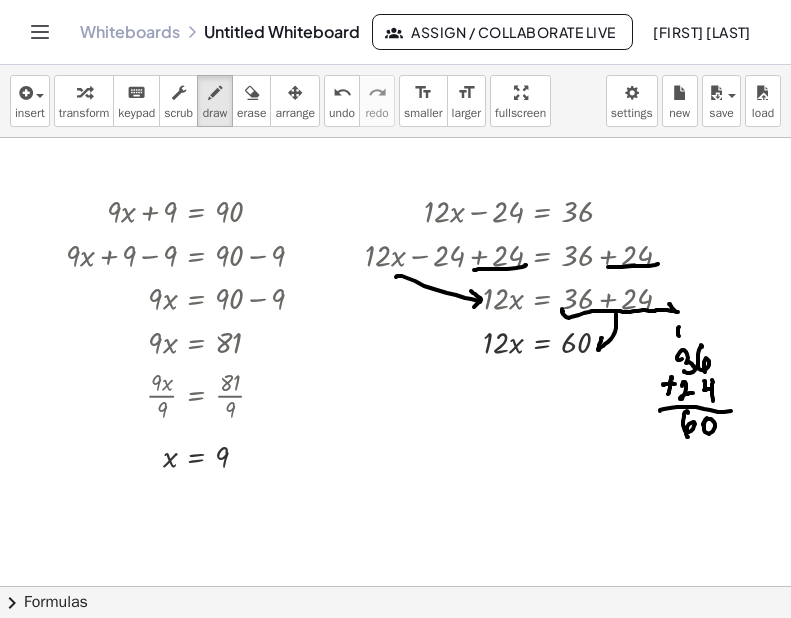 drag, startPoint x: 602, startPoint y: 338, endPoint x: 622, endPoint y: 350, distance: 23.323807 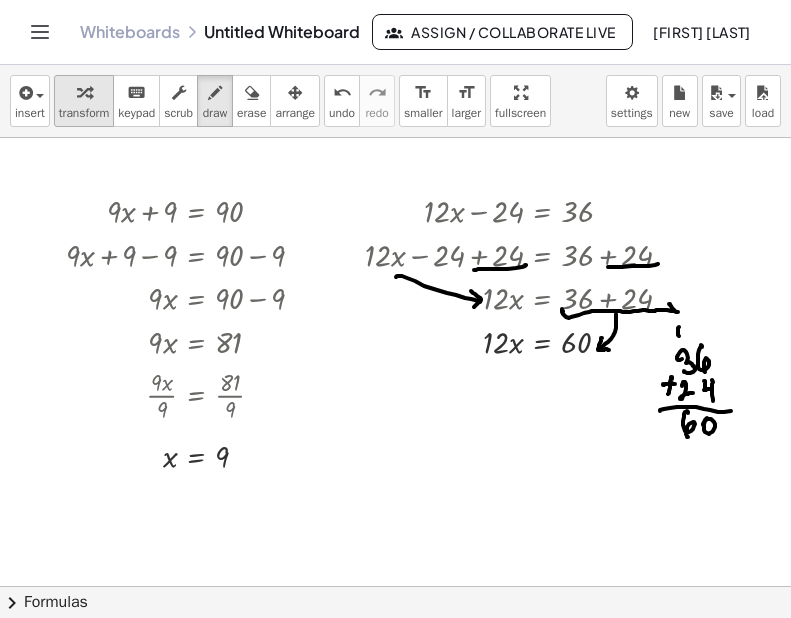 click on "transform" at bounding box center (84, 101) 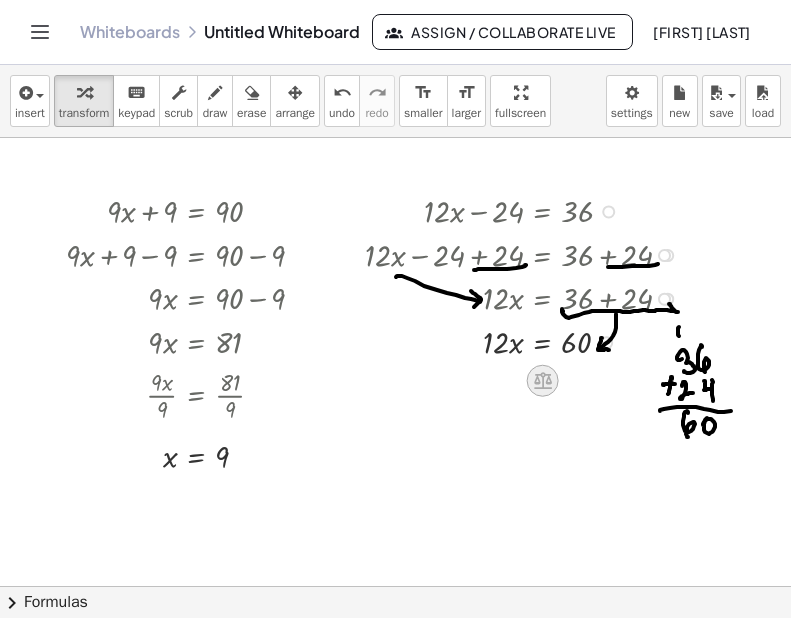 click at bounding box center [543, 381] 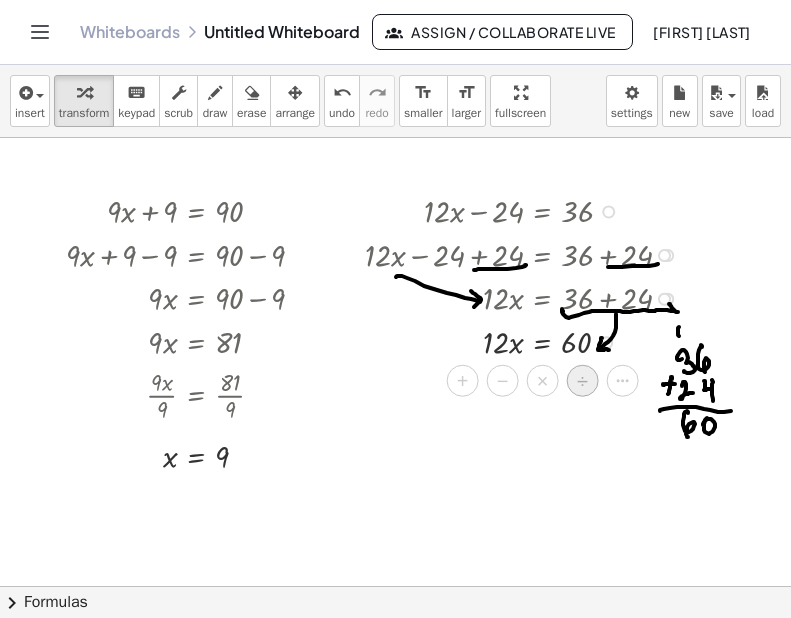 click on "÷" at bounding box center [583, 381] 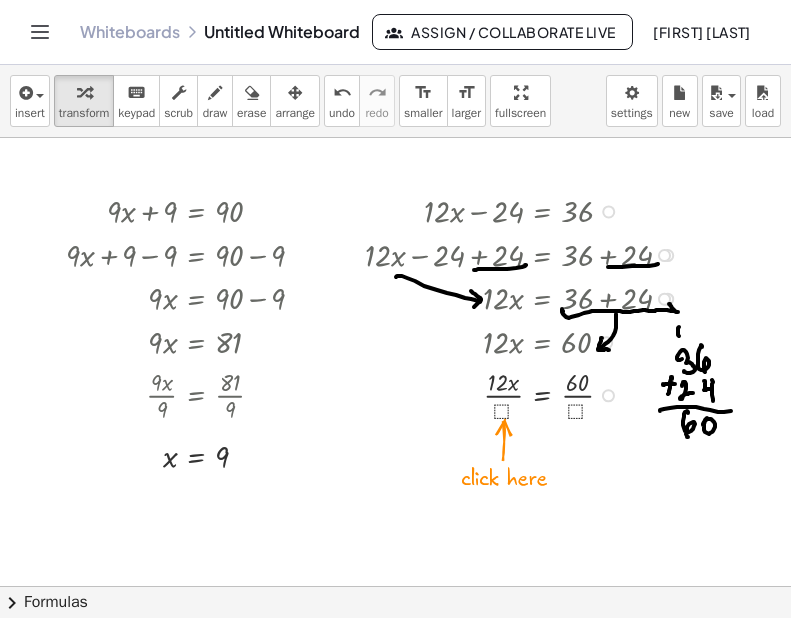 click at bounding box center [526, 394] 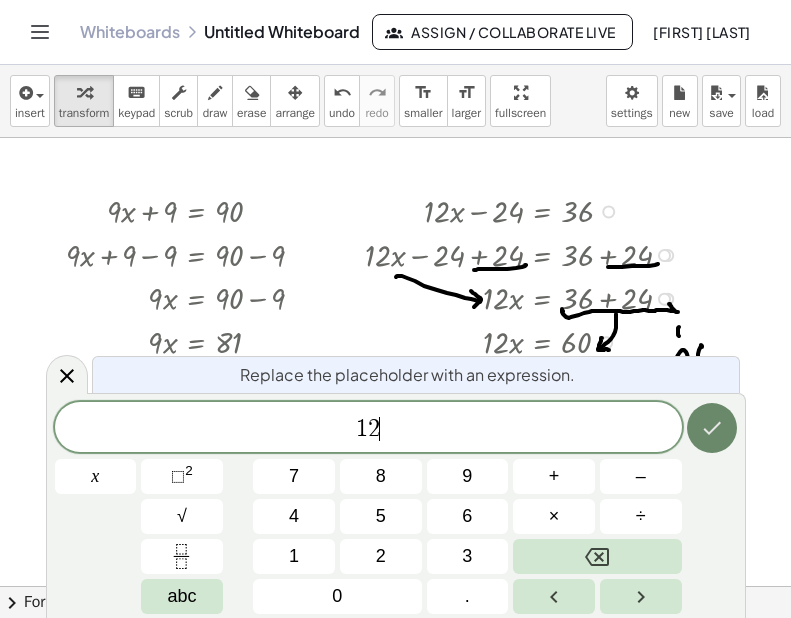 click at bounding box center [712, 428] 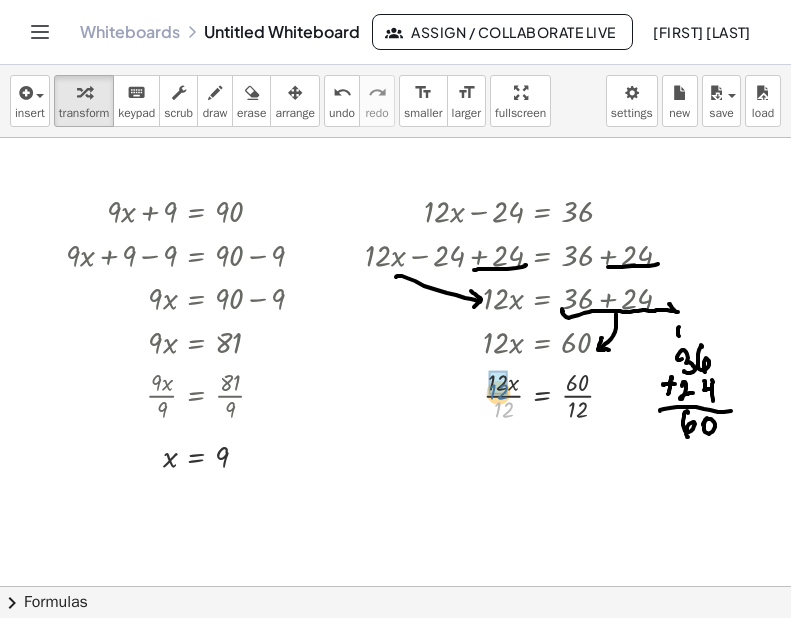drag, startPoint x: 504, startPoint y: 415, endPoint x: 499, endPoint y: 396, distance: 19.646883 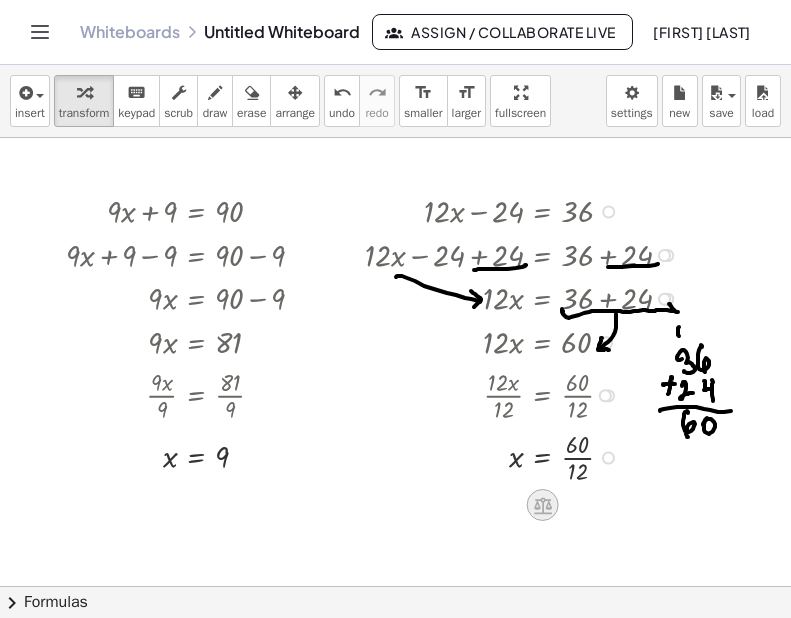 click at bounding box center [543, 505] 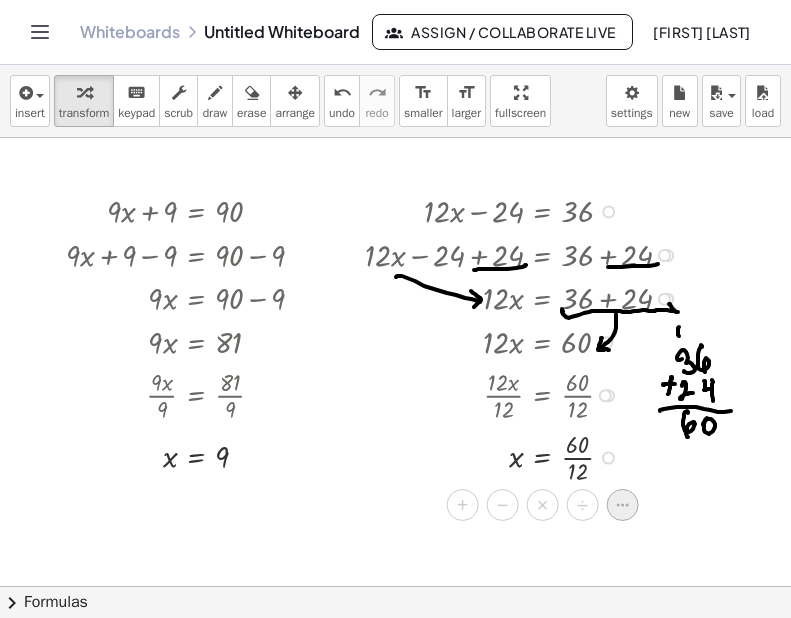 click 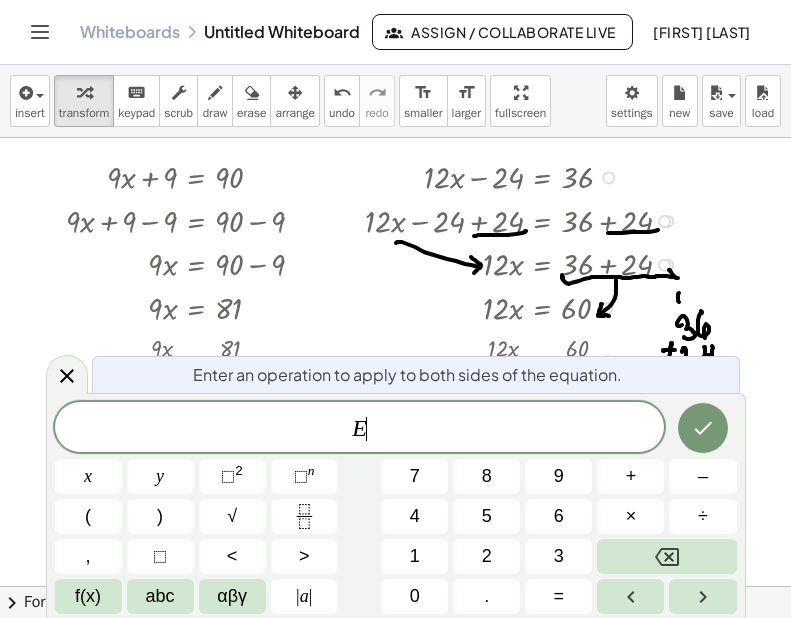scroll, scrollTop: 35, scrollLeft: 0, axis: vertical 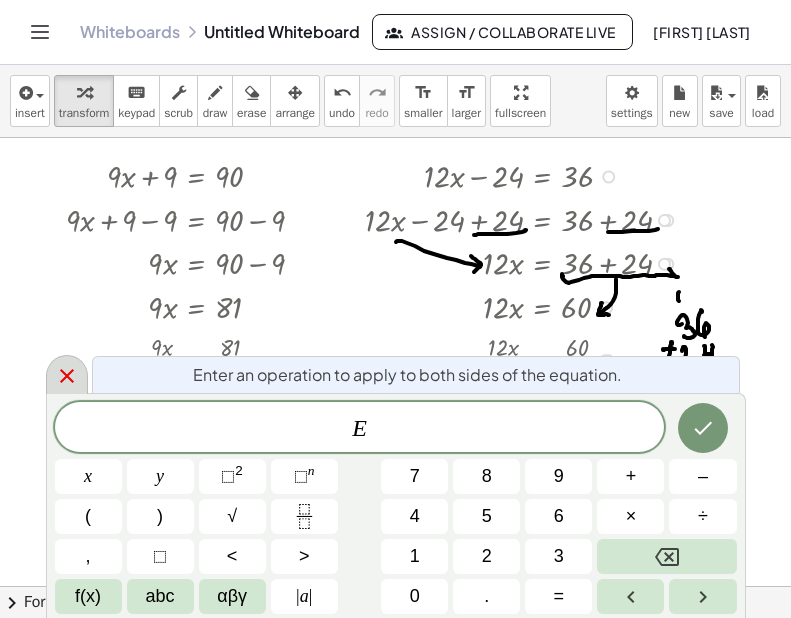 click 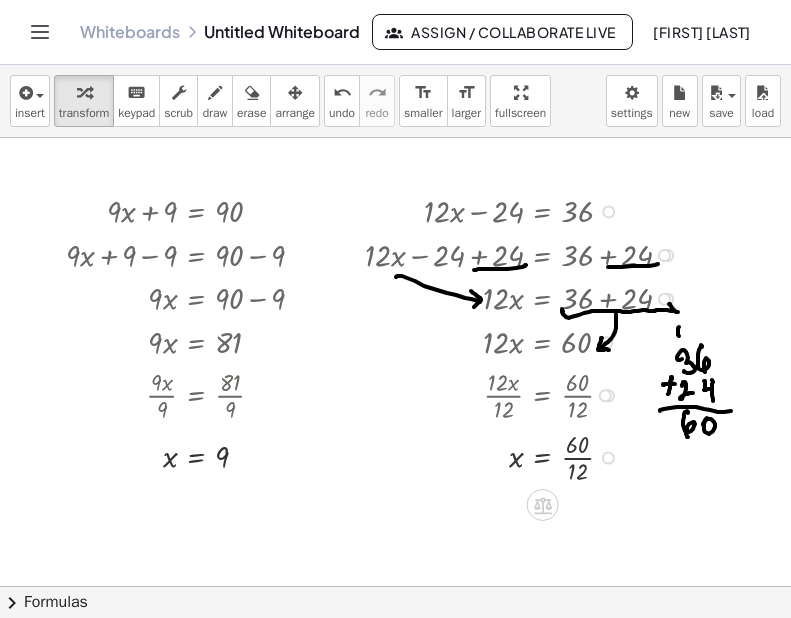 scroll, scrollTop: 0, scrollLeft: 0, axis: both 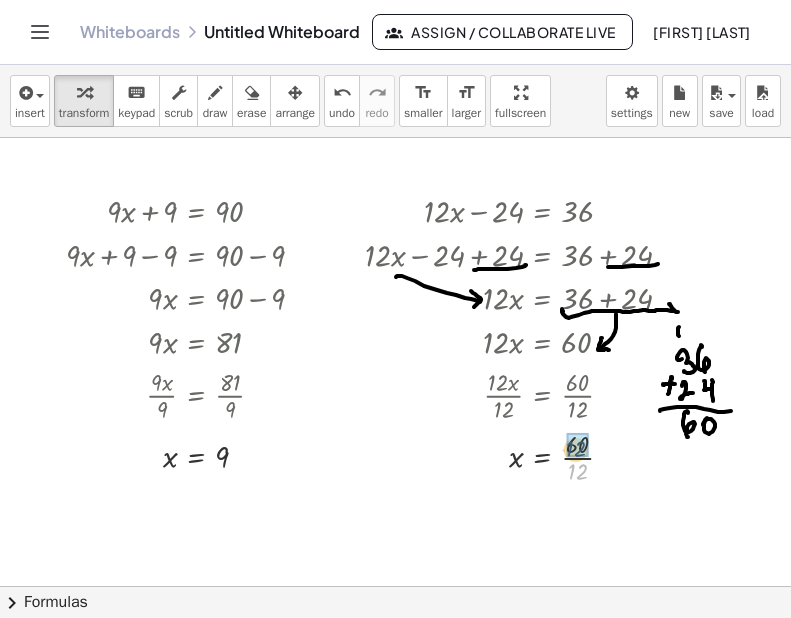 drag, startPoint x: 578, startPoint y: 478, endPoint x: 576, endPoint y: 455, distance: 23.086792 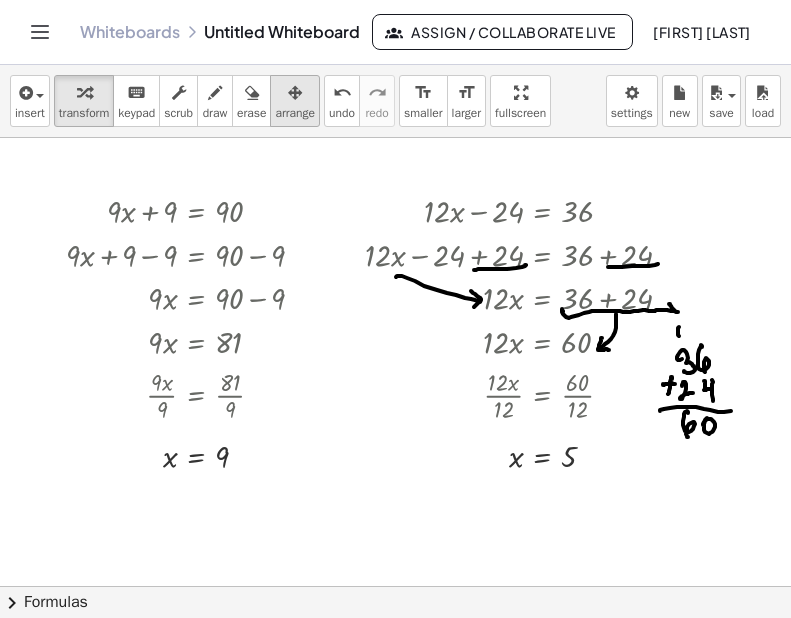click at bounding box center [295, 93] 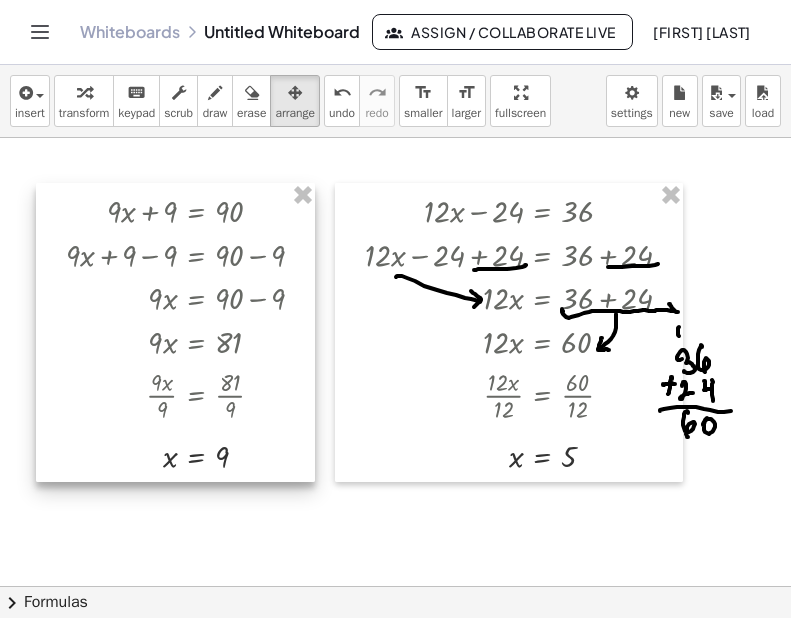 click at bounding box center [175, 332] 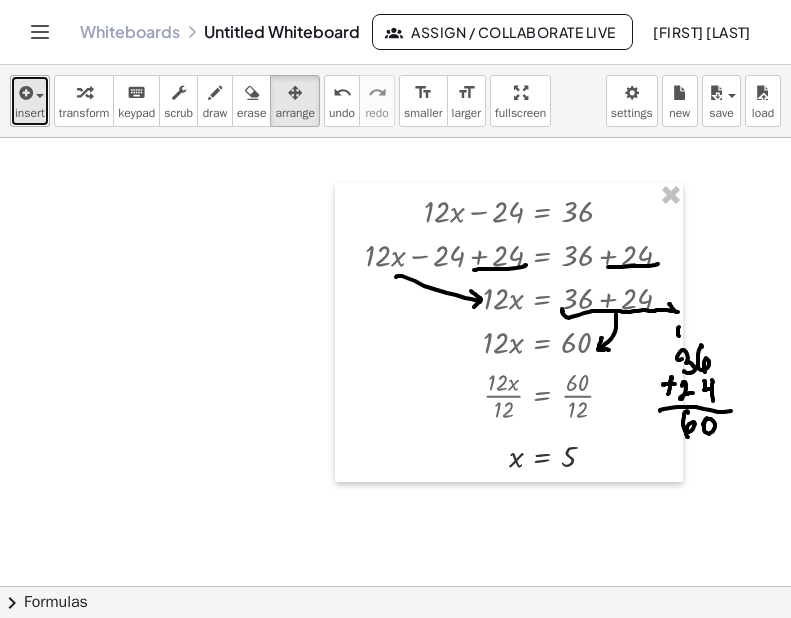 click on "insert" at bounding box center [30, 101] 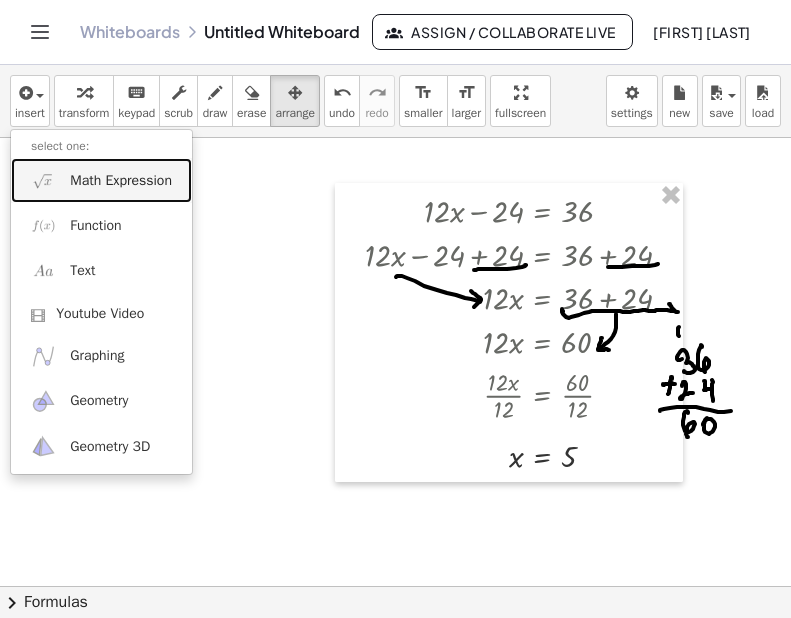 click on "Math Expression" at bounding box center [121, 181] 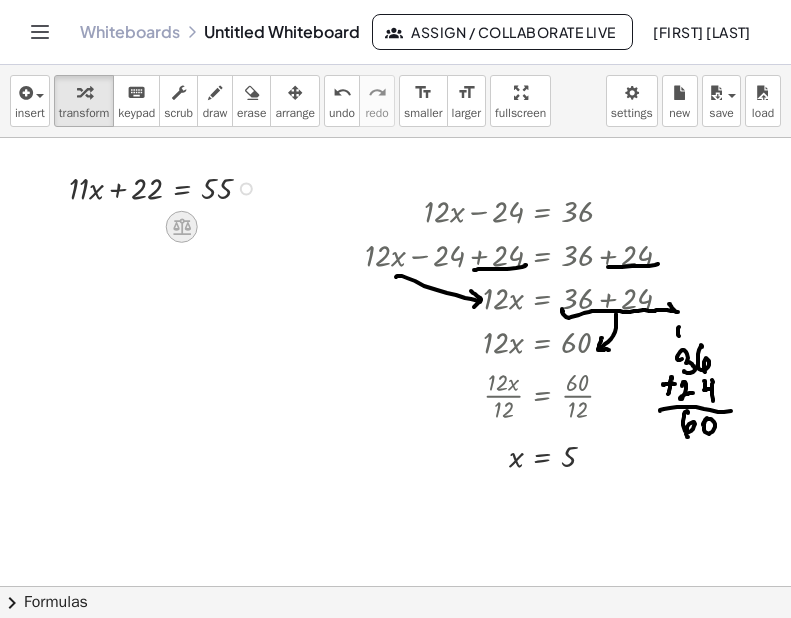 click at bounding box center (182, 227) 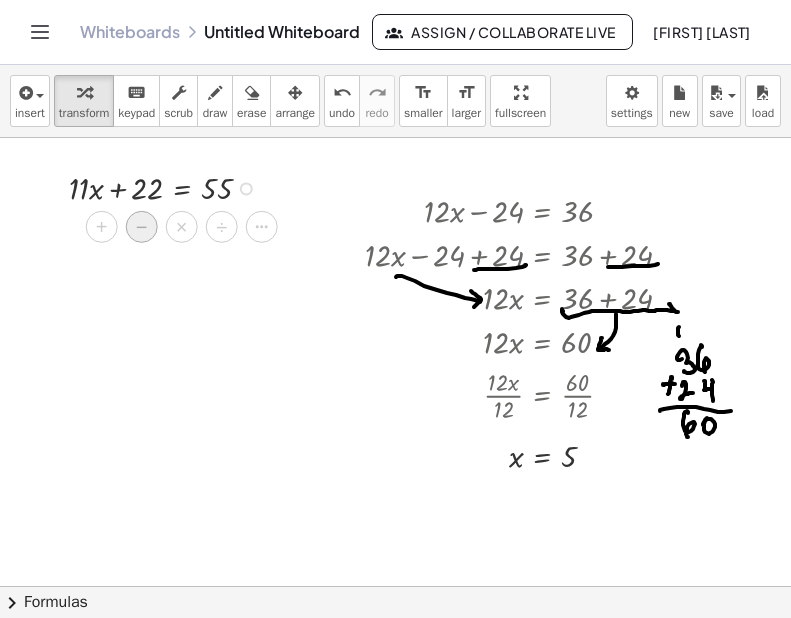 click on "−" at bounding box center (142, 227) 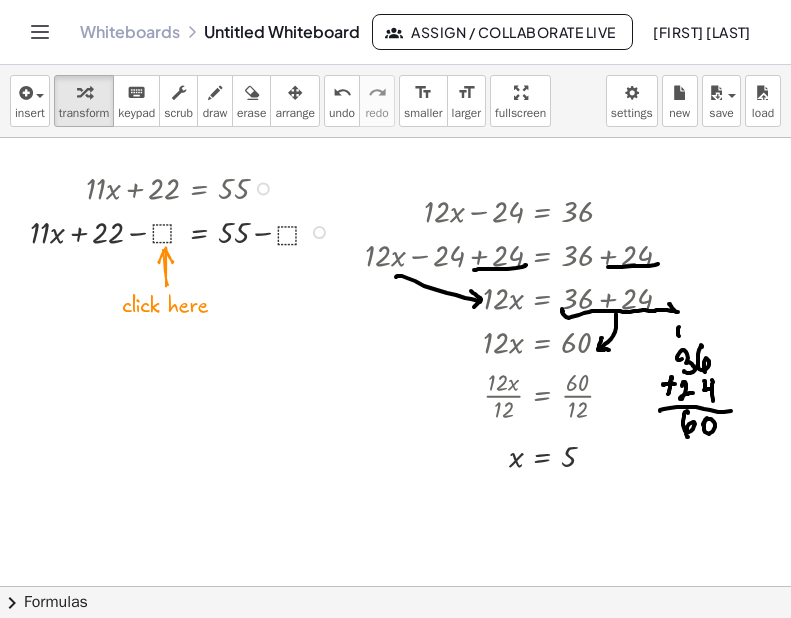 click at bounding box center (185, 231) 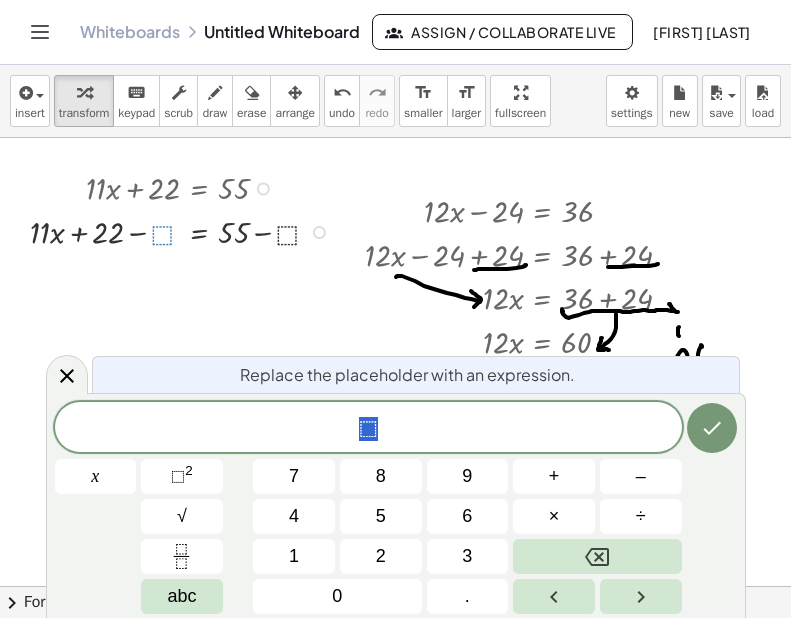 click at bounding box center [185, 231] 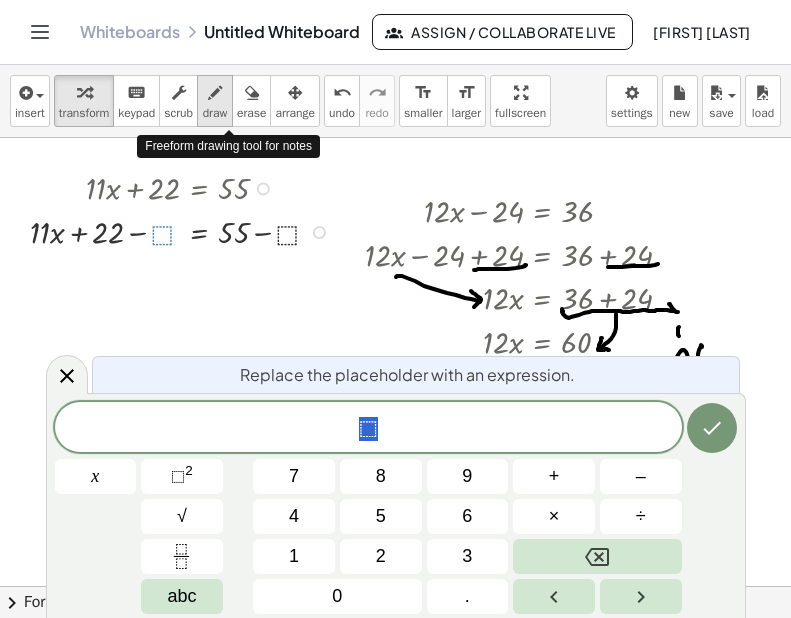 click at bounding box center [215, 93] 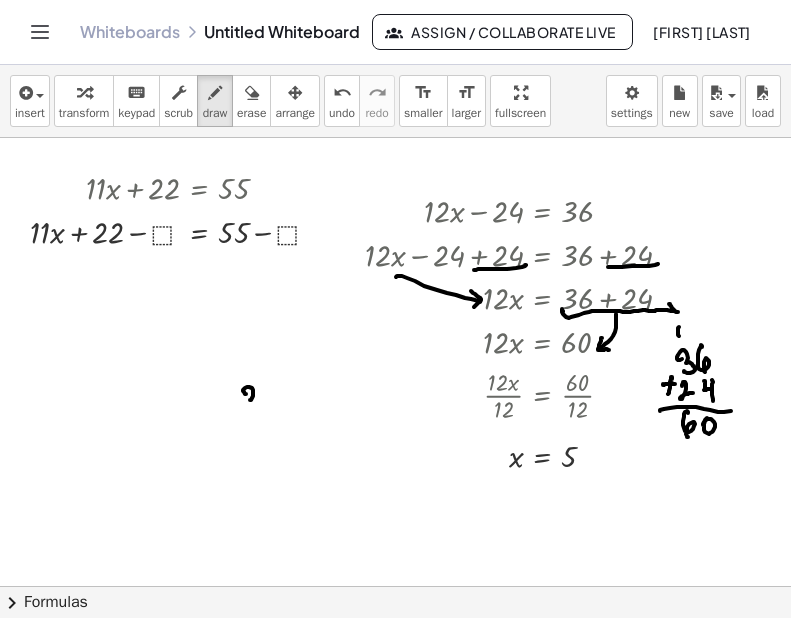 click at bounding box center (395, 586) 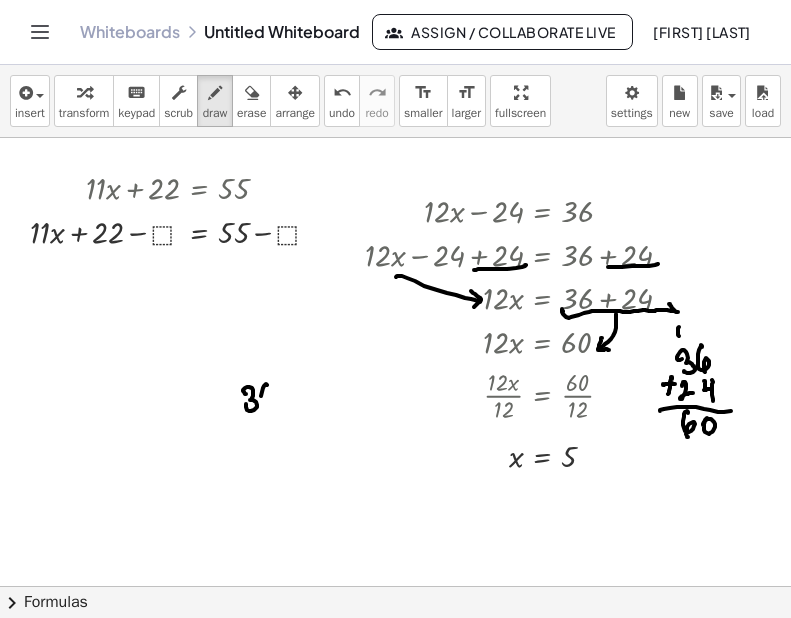 click at bounding box center (395, 586) 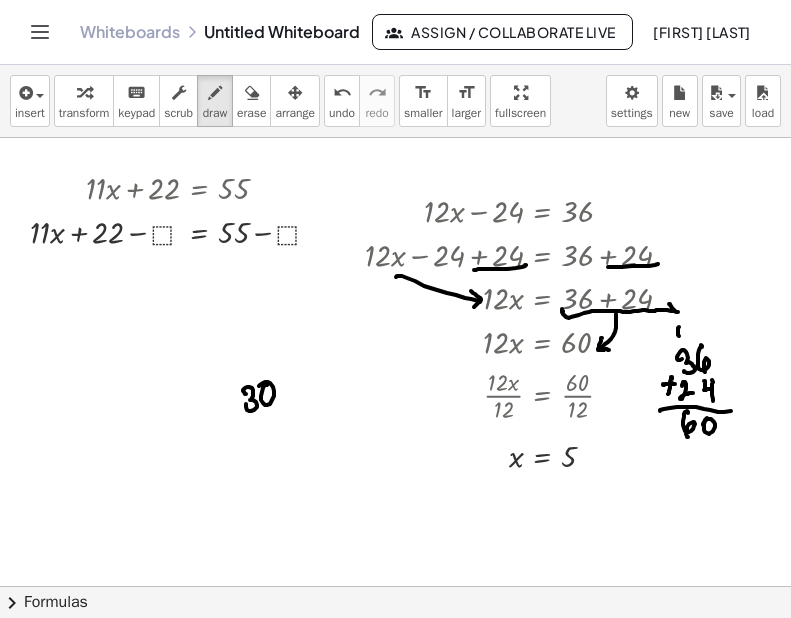 click at bounding box center [395, 586] 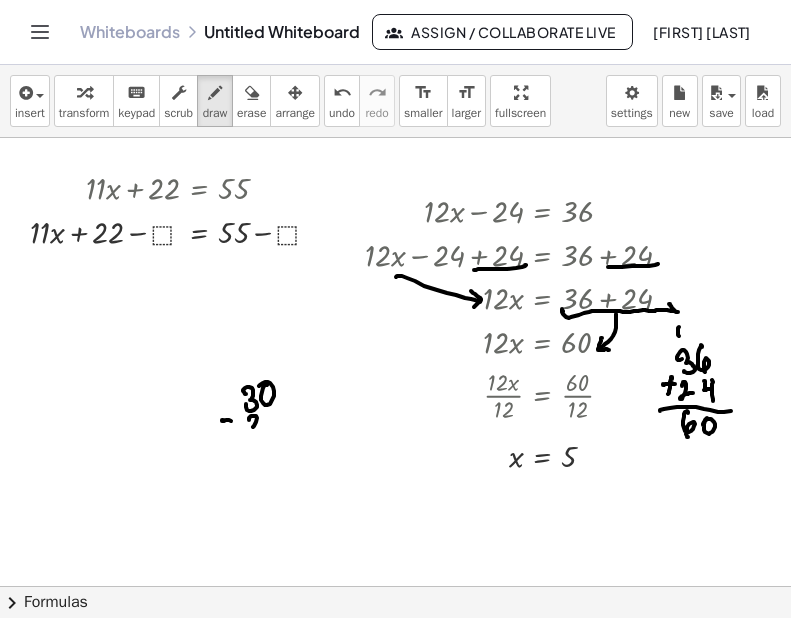drag, startPoint x: 256, startPoint y: 416, endPoint x: 248, endPoint y: 432, distance: 17.888544 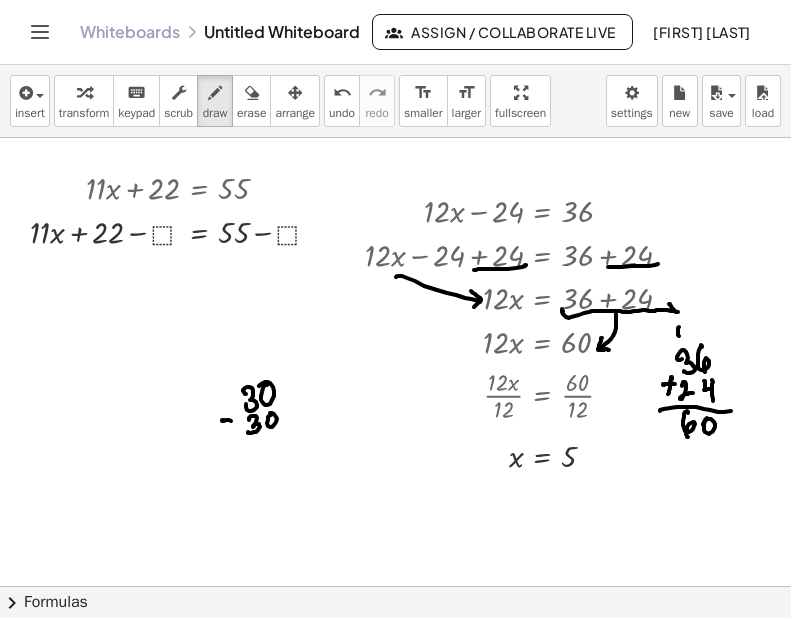 click at bounding box center [395, 586] 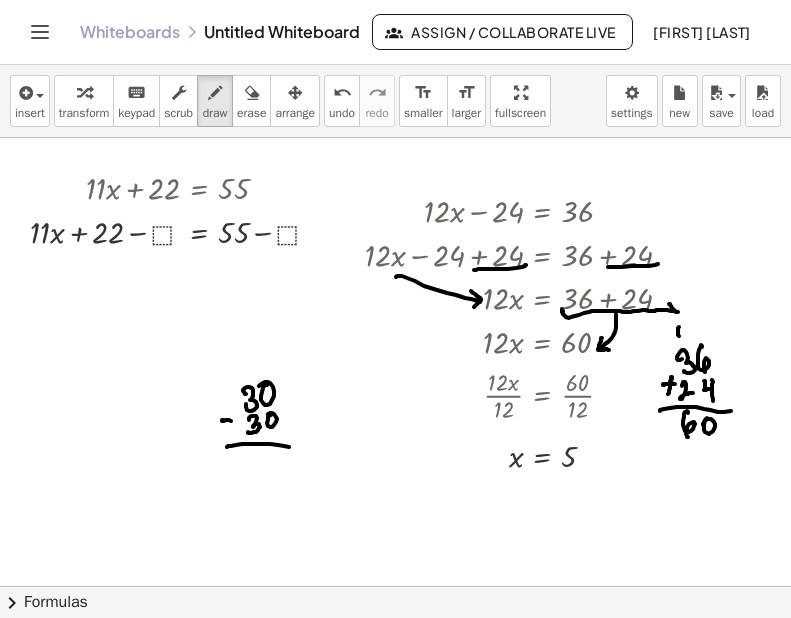 drag, startPoint x: 228, startPoint y: 446, endPoint x: 288, endPoint y: 439, distance: 60.40695 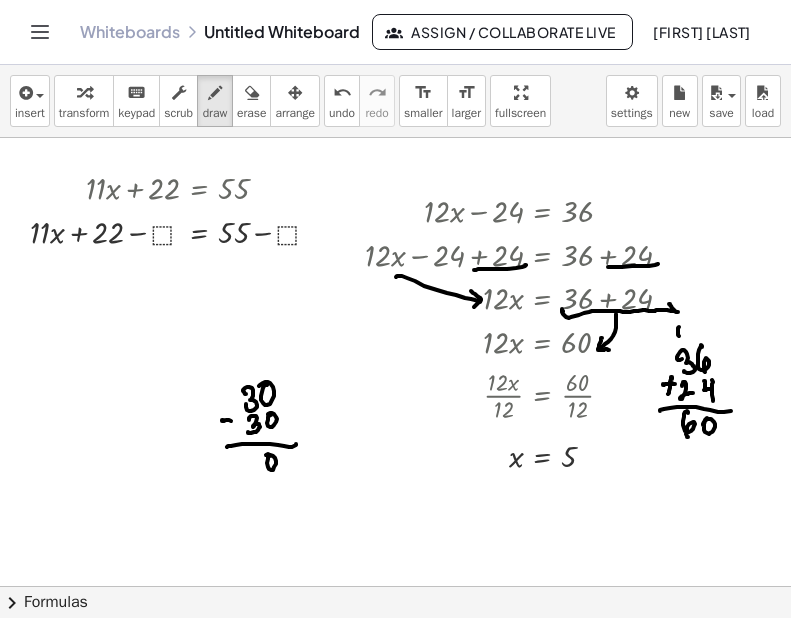 drag, startPoint x: 269, startPoint y: 455, endPoint x: 265, endPoint y: 468, distance: 13.601471 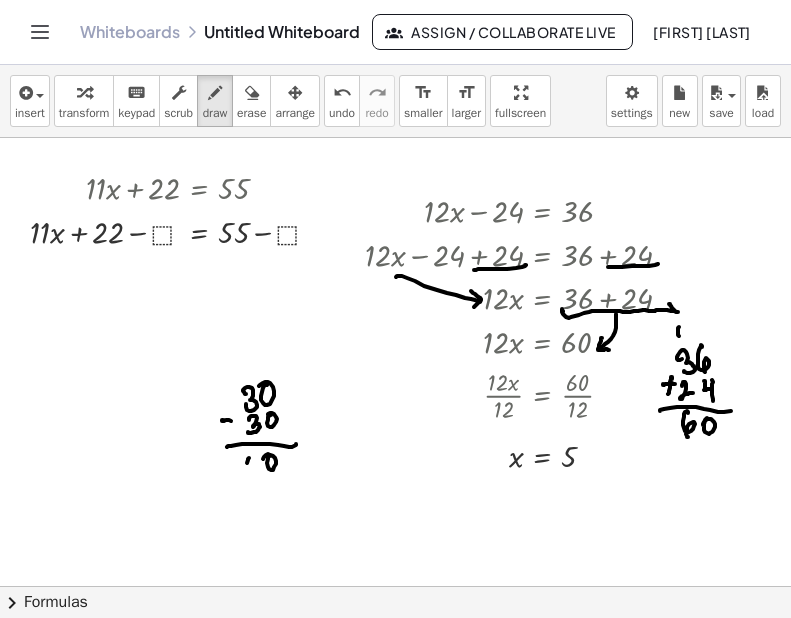 click at bounding box center [395, 586] 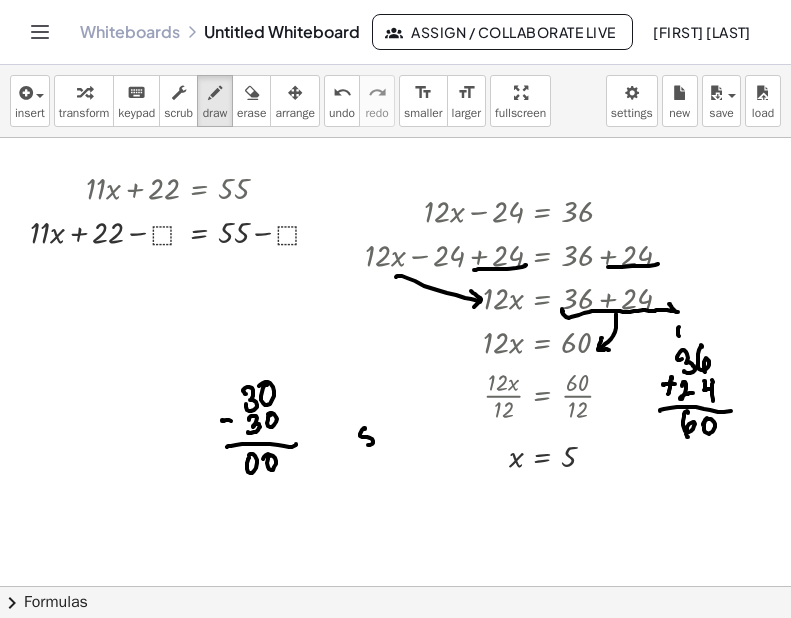 drag, startPoint x: 365, startPoint y: 428, endPoint x: 364, endPoint y: 440, distance: 12.0415945 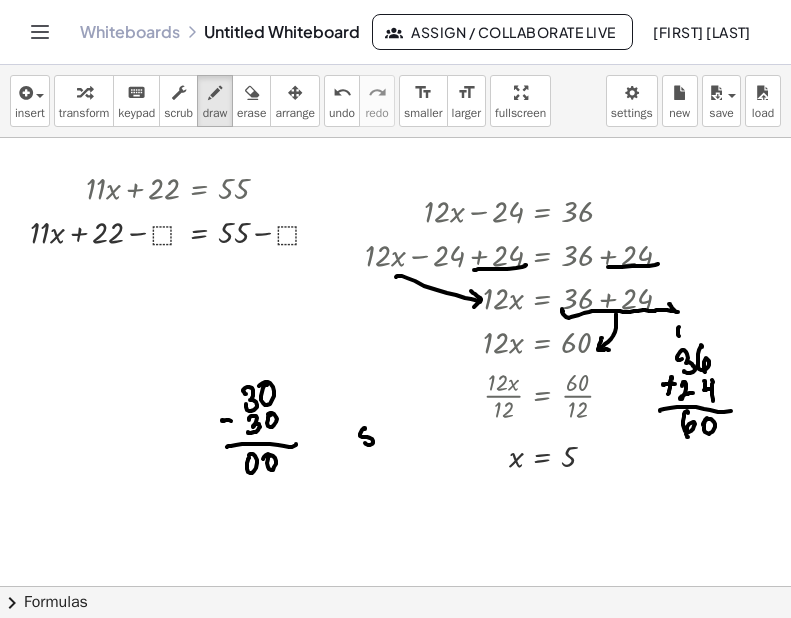 click at bounding box center [395, 586] 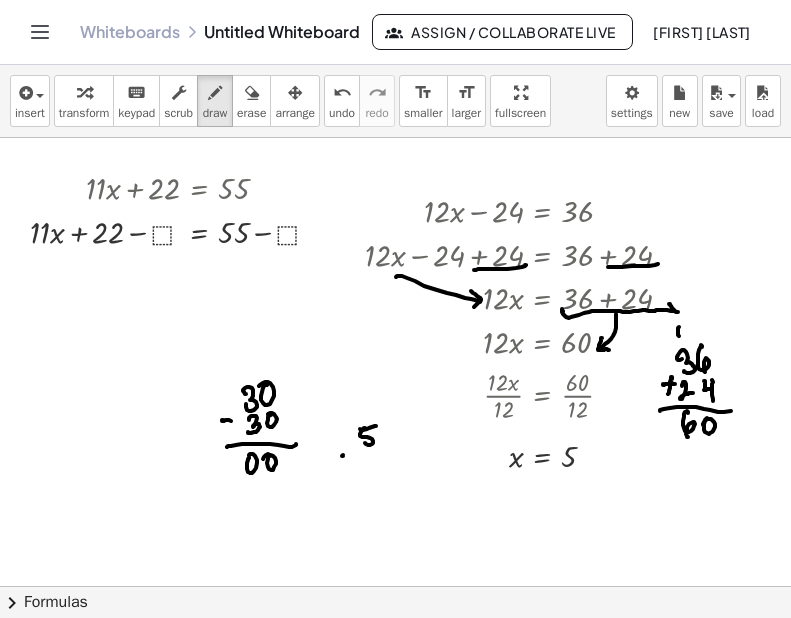 drag, startPoint x: 343, startPoint y: 455, endPoint x: 355, endPoint y: 458, distance: 12.369317 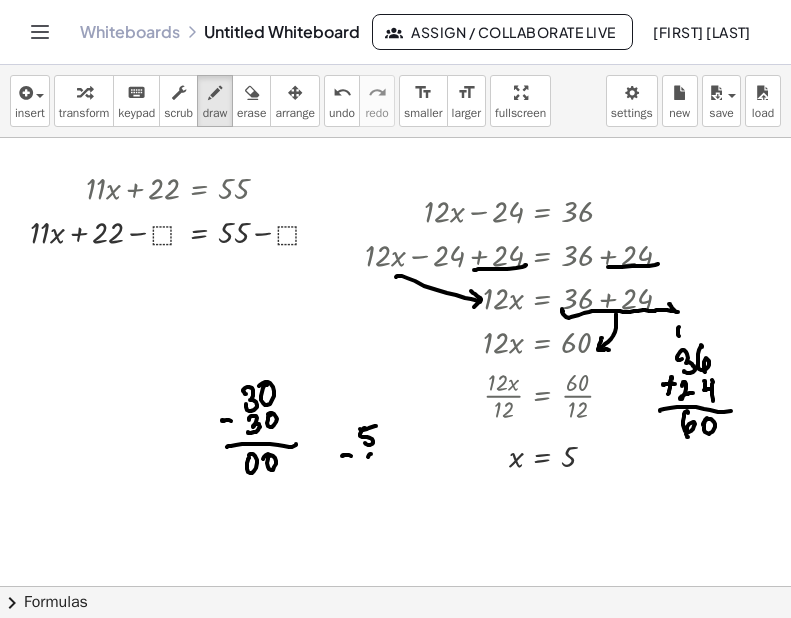 click at bounding box center (395, 586) 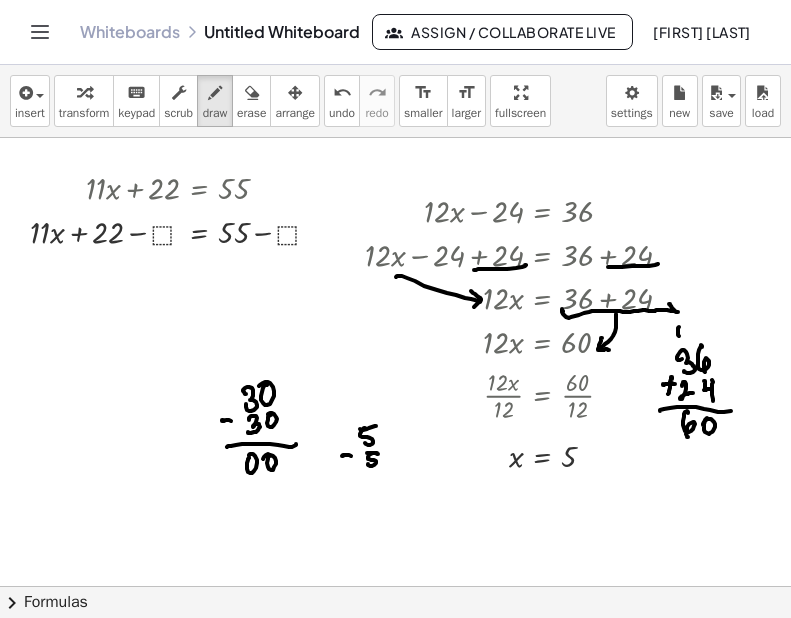 drag, startPoint x: 368, startPoint y: 453, endPoint x: 382, endPoint y: 454, distance: 14.035668 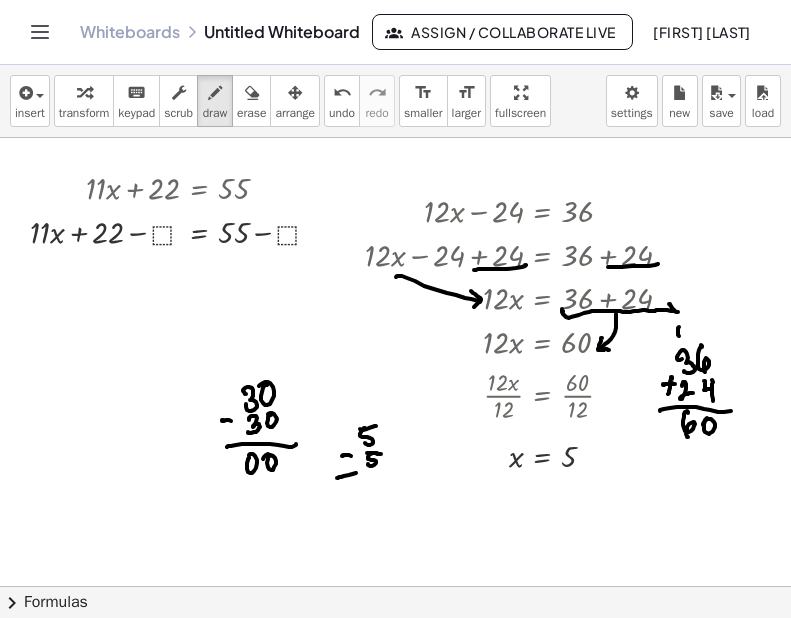 drag, startPoint x: 356, startPoint y: 473, endPoint x: 390, endPoint y: 471, distance: 34.058773 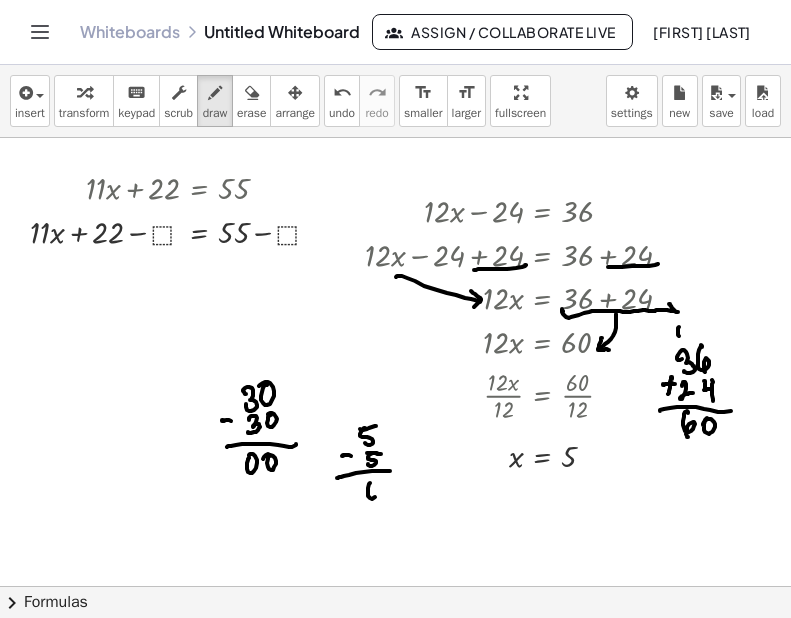 click at bounding box center (395, 586) 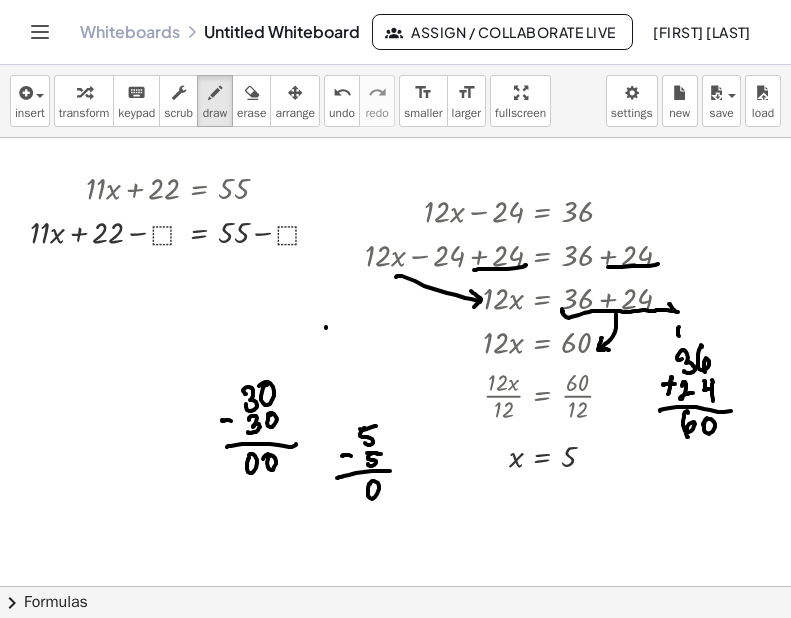 drag, startPoint x: 326, startPoint y: 328, endPoint x: 326, endPoint y: 341, distance: 13 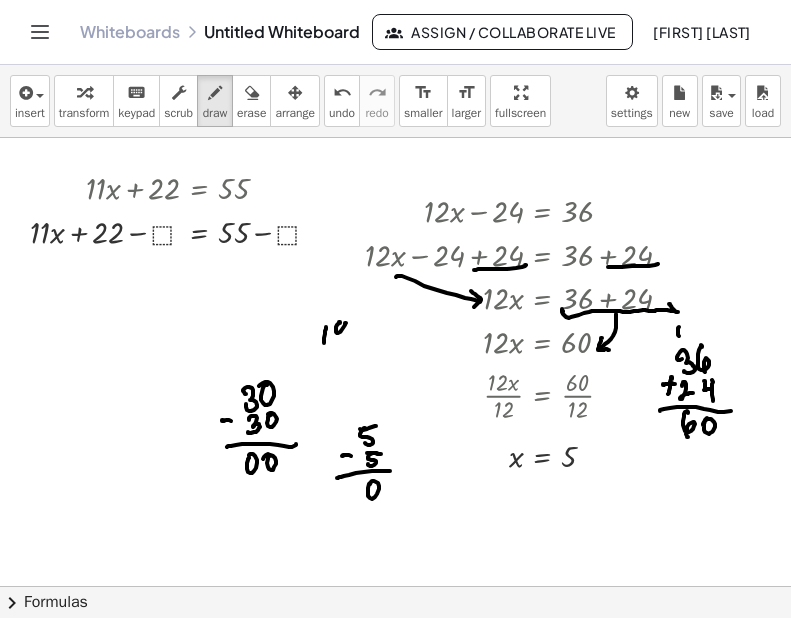 drag, startPoint x: 340, startPoint y: 323, endPoint x: 345, endPoint y: 343, distance: 20.615528 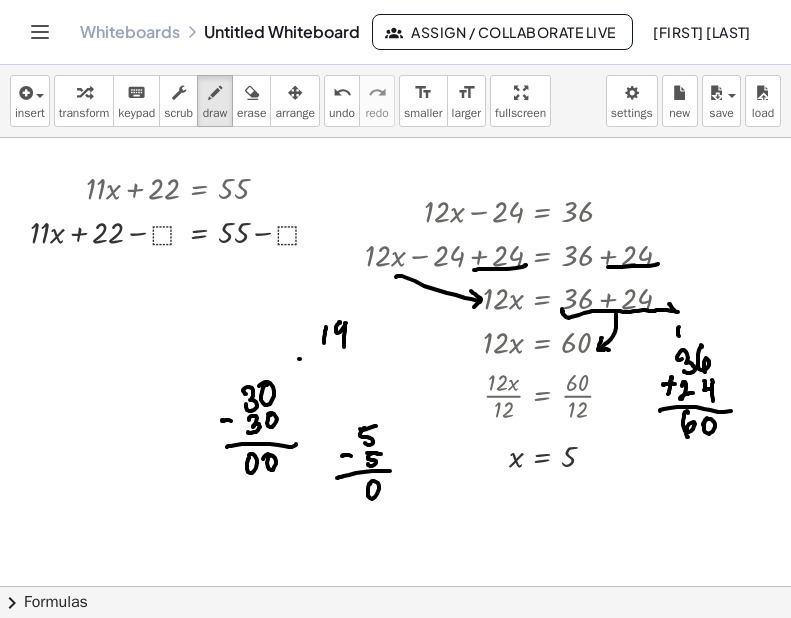 drag, startPoint x: 300, startPoint y: 359, endPoint x: 314, endPoint y: 371, distance: 18.439089 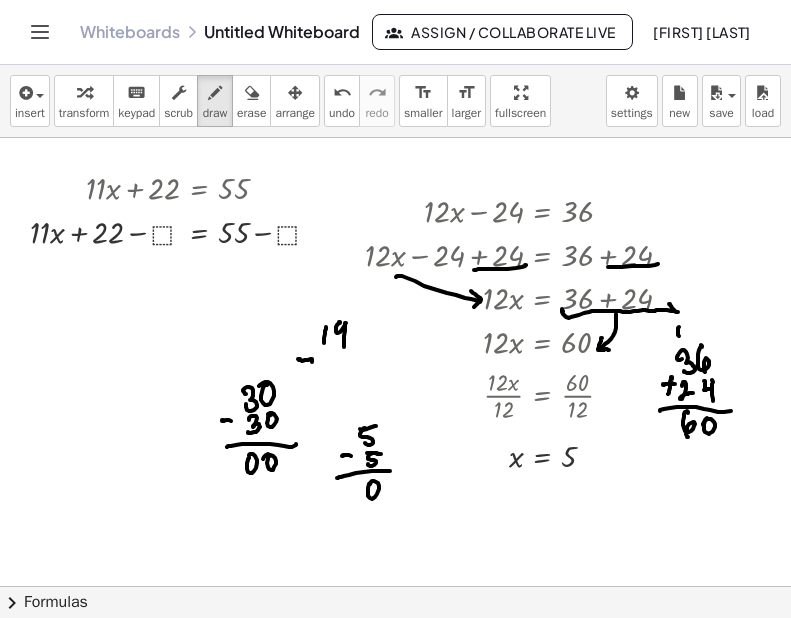 drag, startPoint x: 326, startPoint y: 359, endPoint x: 328, endPoint y: 372, distance: 13.152946 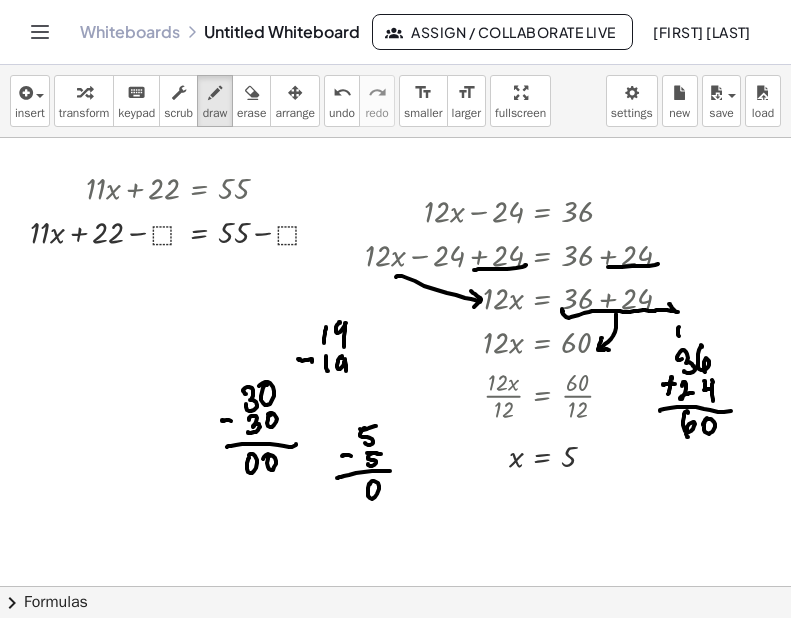 drag, startPoint x: 342, startPoint y: 357, endPoint x: 343, endPoint y: 381, distance: 24.020824 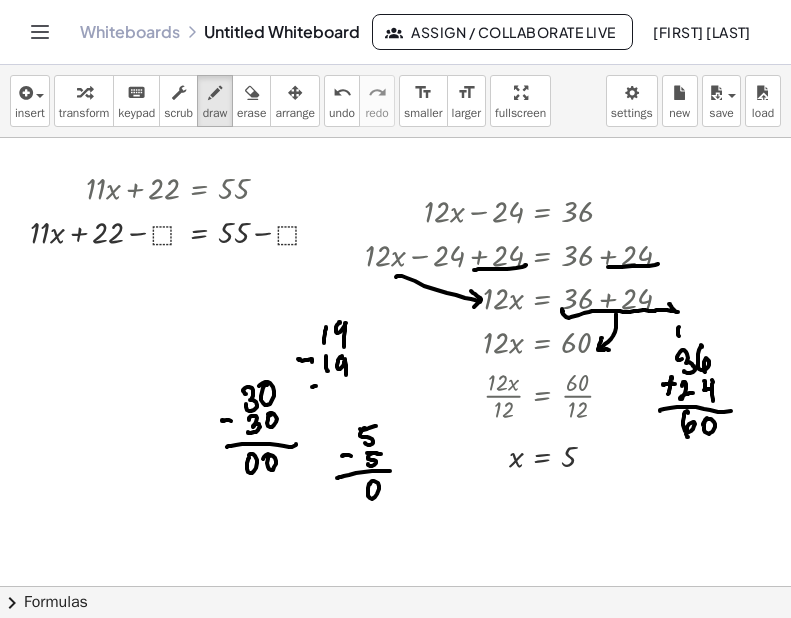 drag, startPoint x: 313, startPoint y: 387, endPoint x: 357, endPoint y: 382, distance: 44.28318 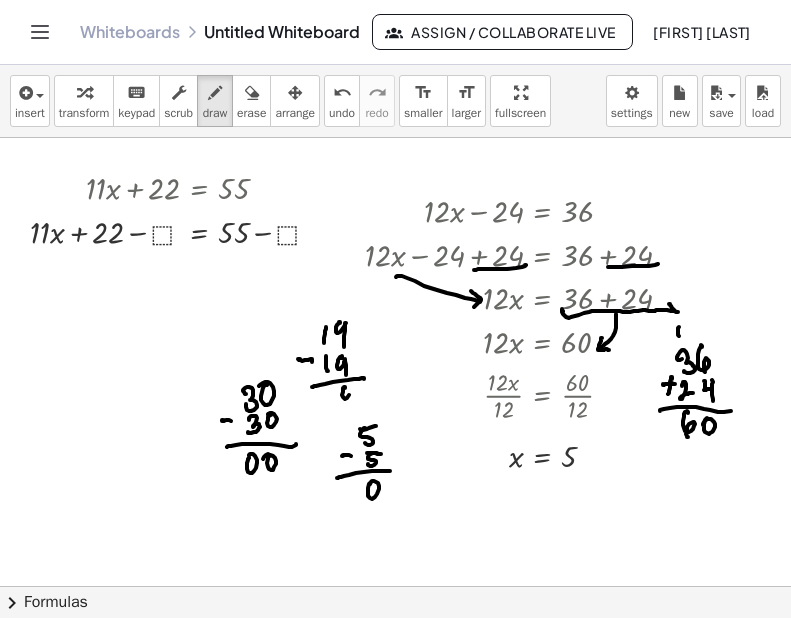 click at bounding box center (395, 586) 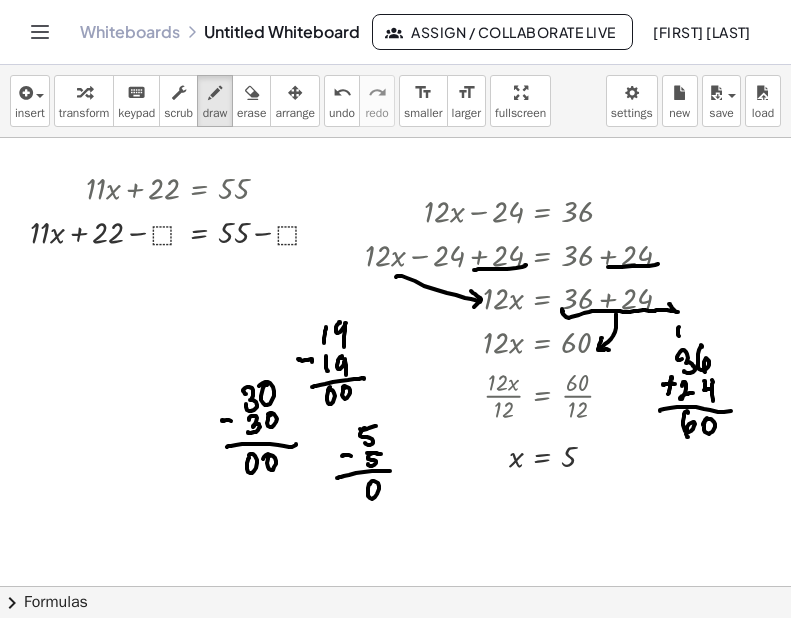 click at bounding box center [395, 586] 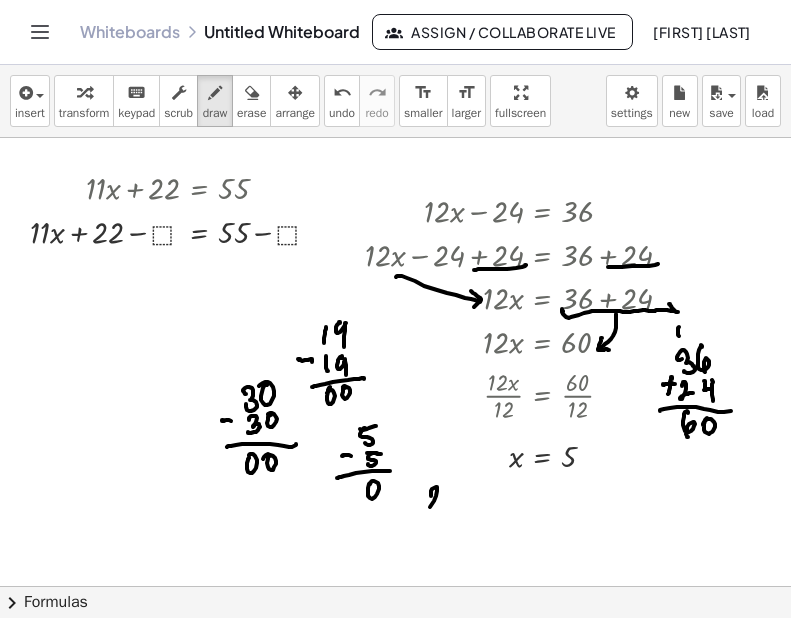 drag, startPoint x: 431, startPoint y: 496, endPoint x: 440, endPoint y: 506, distance: 13.453624 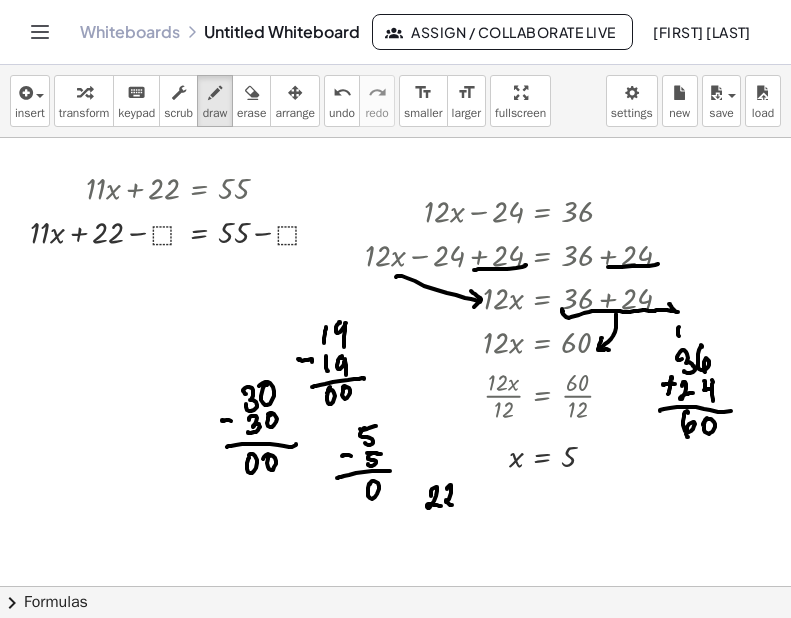 drag, startPoint x: 447, startPoint y: 489, endPoint x: 456, endPoint y: 505, distance: 18.35756 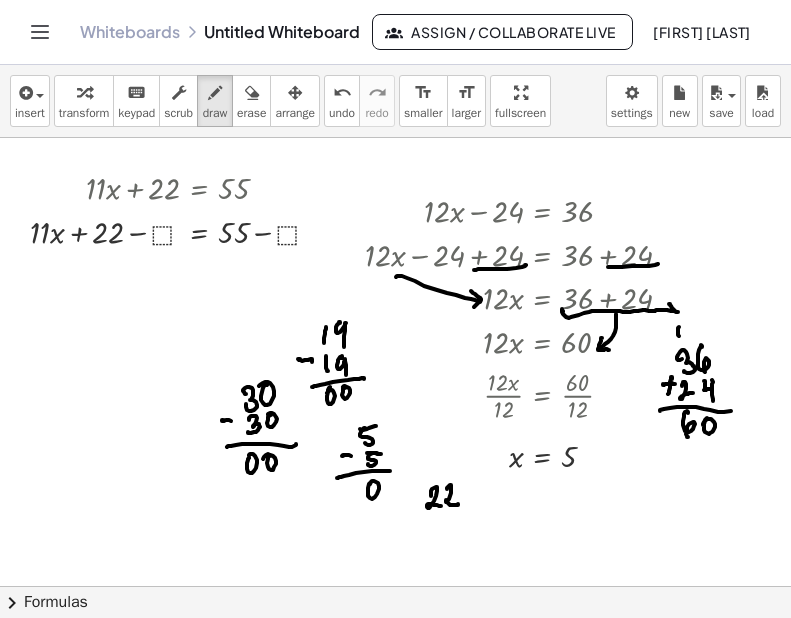 drag, startPoint x: 402, startPoint y: 517, endPoint x: 414, endPoint y: 516, distance: 12.0415945 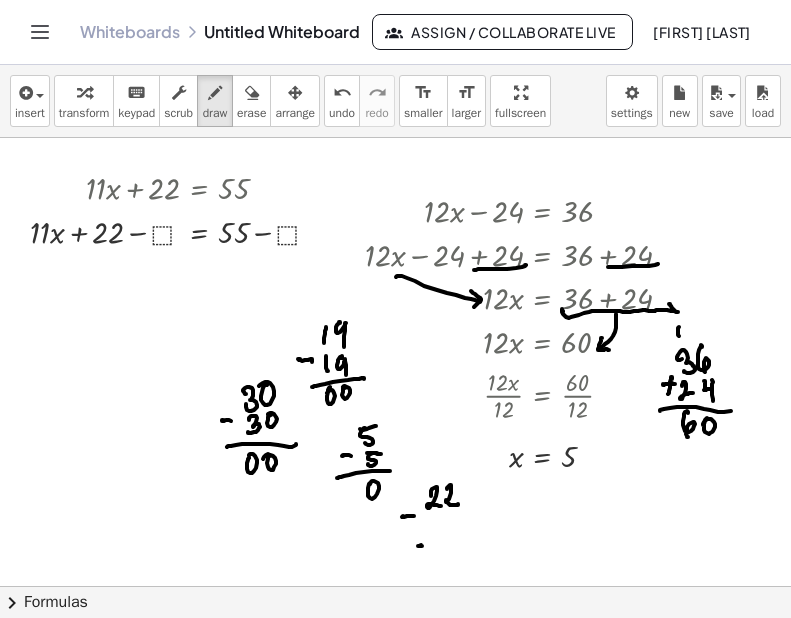 drag, startPoint x: 422, startPoint y: 546, endPoint x: 473, endPoint y: 536, distance: 51.971146 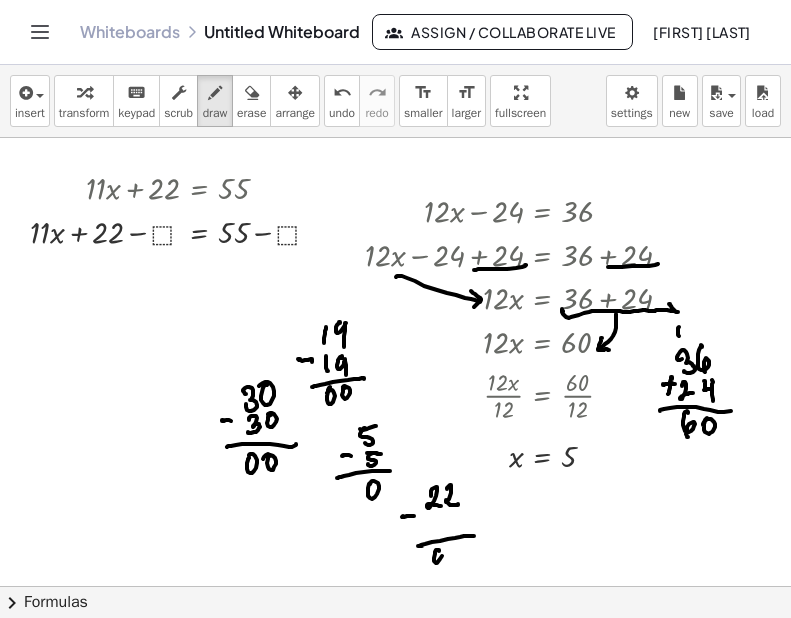 drag, startPoint x: 438, startPoint y: 550, endPoint x: 453, endPoint y: 554, distance: 15.524175 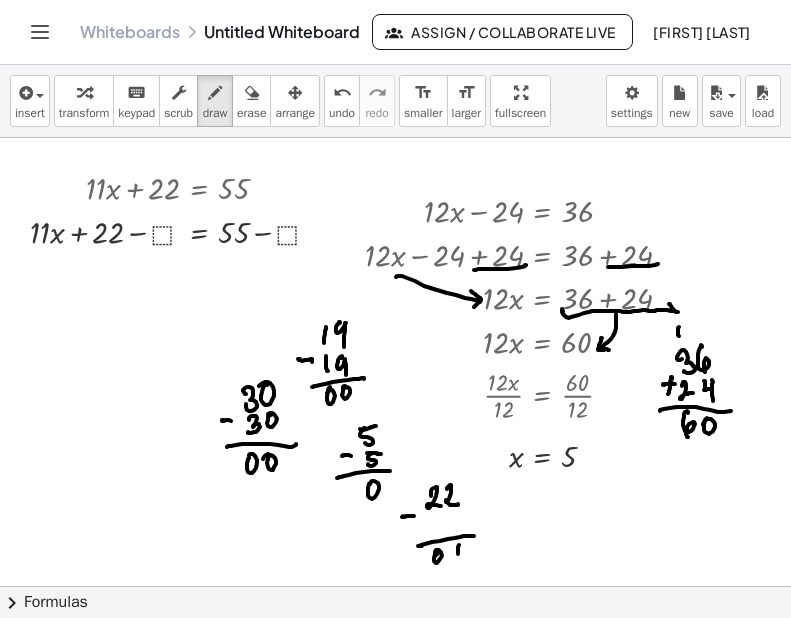 click at bounding box center [395, 586] 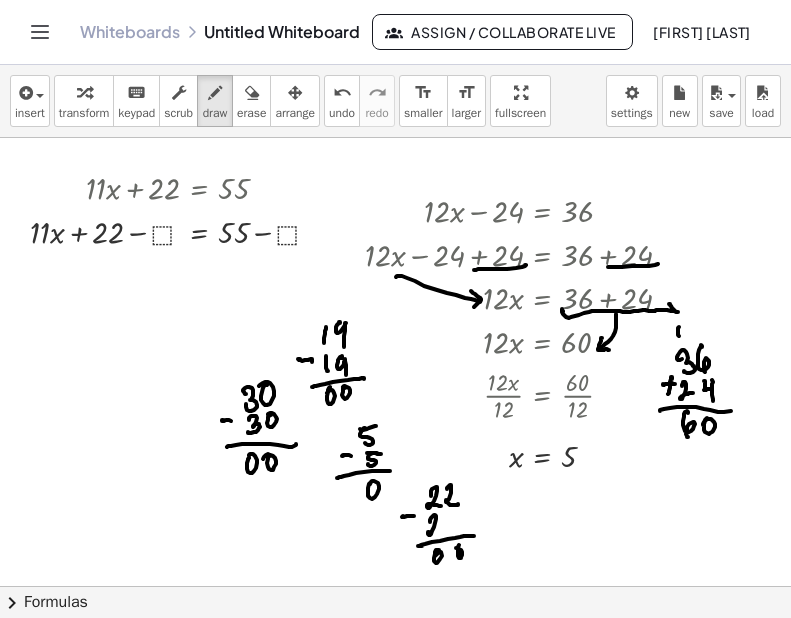 drag, startPoint x: 434, startPoint y: 515, endPoint x: 447, endPoint y: 521, distance: 14.3178215 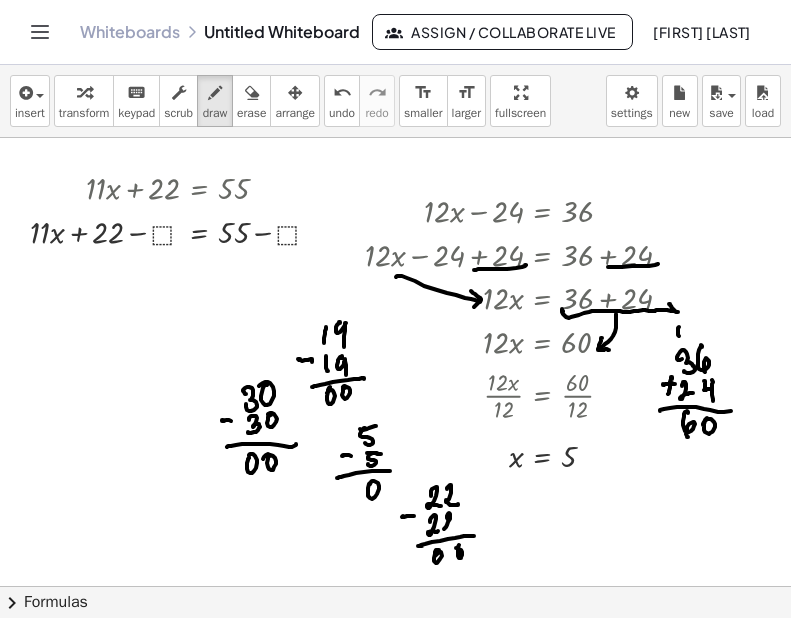 drag, startPoint x: 448, startPoint y: 520, endPoint x: 459, endPoint y: 533, distance: 17.029387 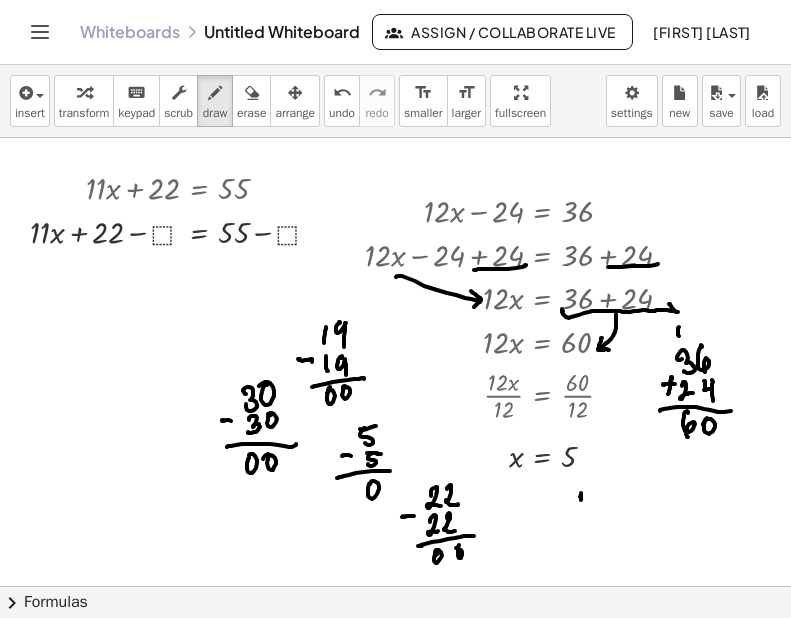 drag, startPoint x: 581, startPoint y: 494, endPoint x: 578, endPoint y: 513, distance: 19.235384 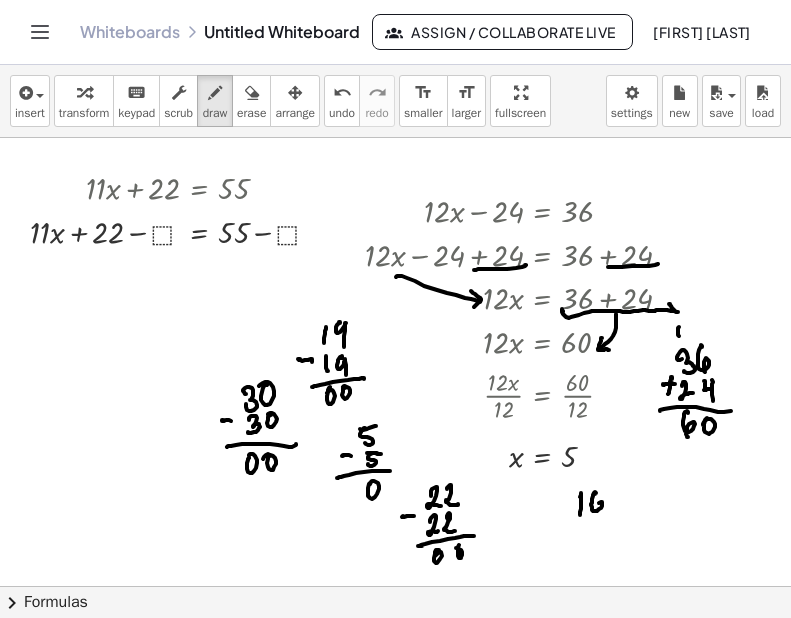 drag, startPoint x: 592, startPoint y: 500, endPoint x: 593, endPoint y: 520, distance: 20.024984 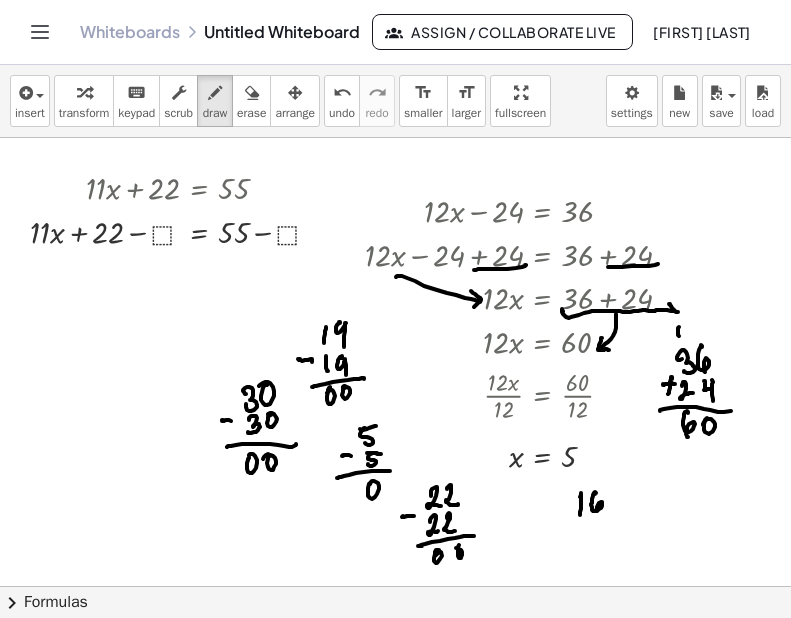click at bounding box center [395, 586] 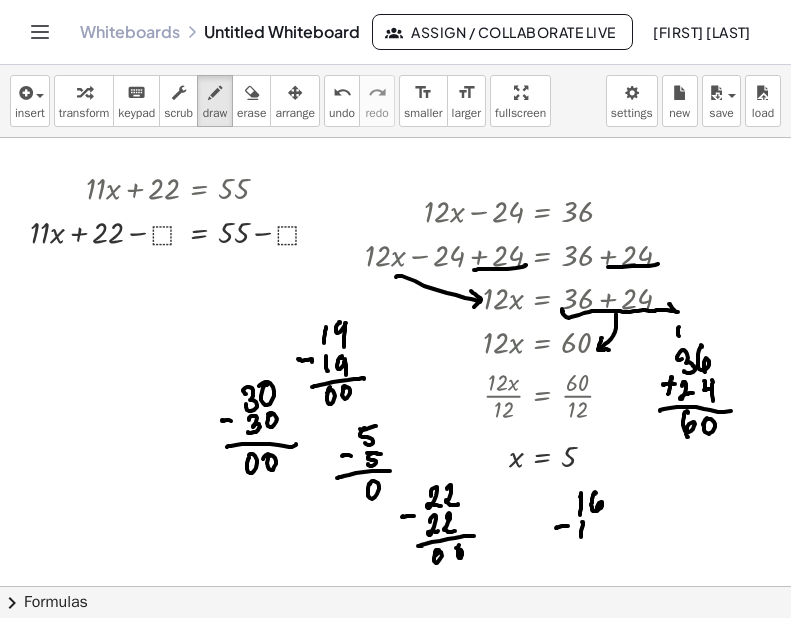 drag, startPoint x: 583, startPoint y: 525, endPoint x: 581, endPoint y: 539, distance: 14.142136 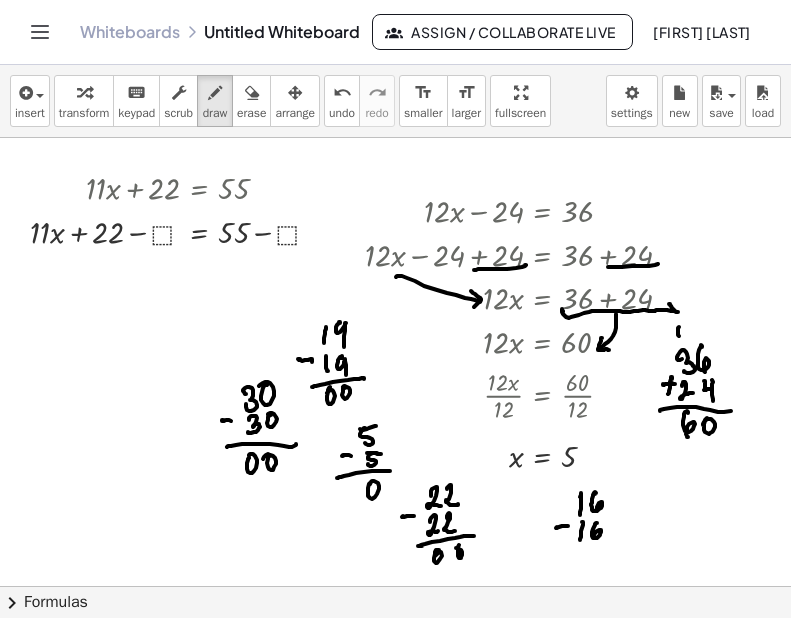 drag, startPoint x: 595, startPoint y: 524, endPoint x: 571, endPoint y: 548, distance: 33.941124 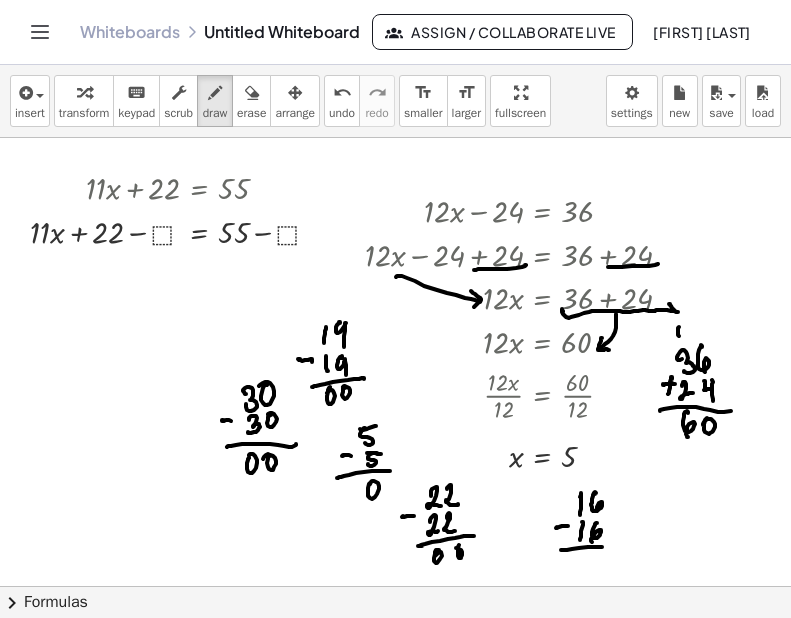 drag, startPoint x: 561, startPoint y: 550, endPoint x: 608, endPoint y: 551, distance: 47.010635 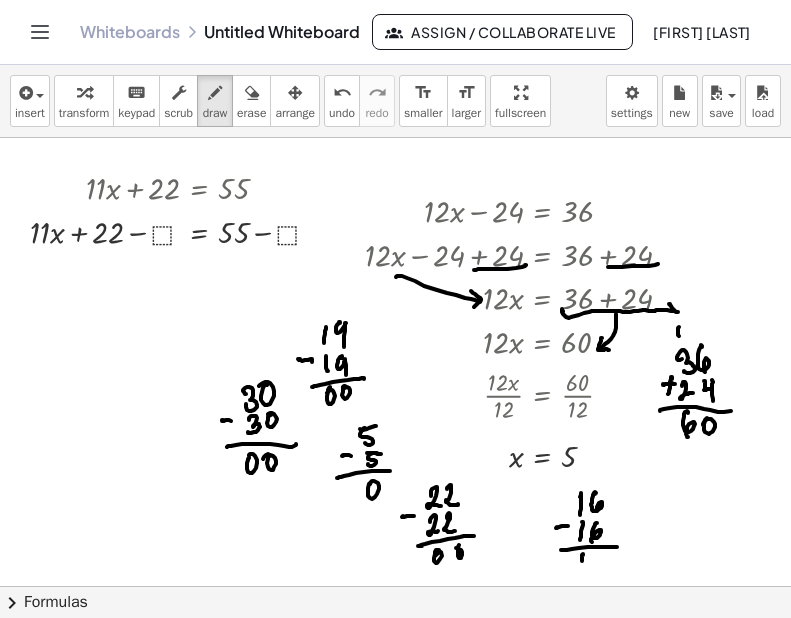 click at bounding box center [395, 586] 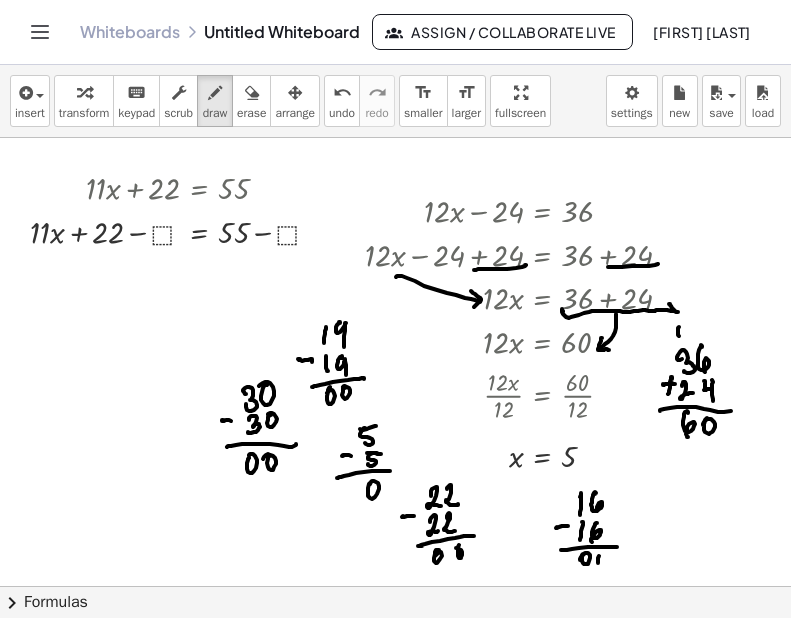 click at bounding box center (395, 586) 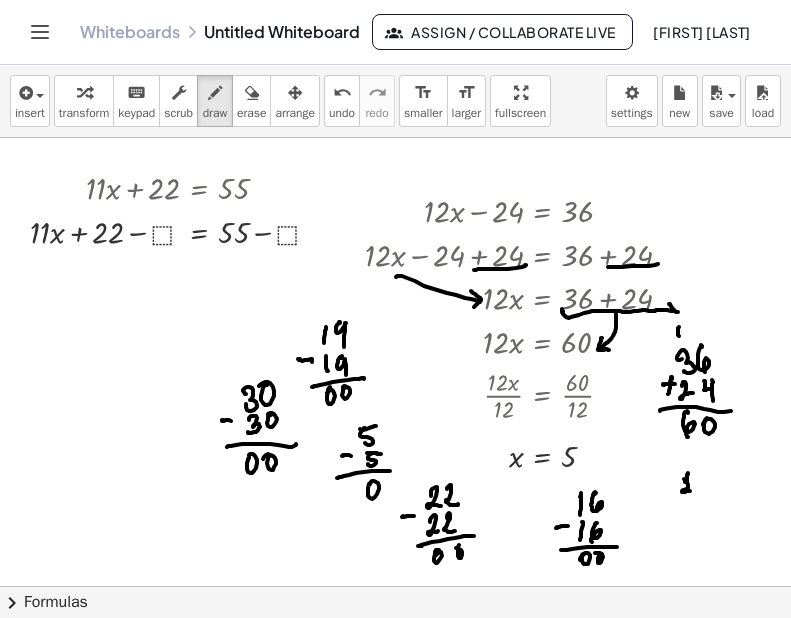 drag, startPoint x: 685, startPoint y: 480, endPoint x: 692, endPoint y: 506, distance: 26.925823 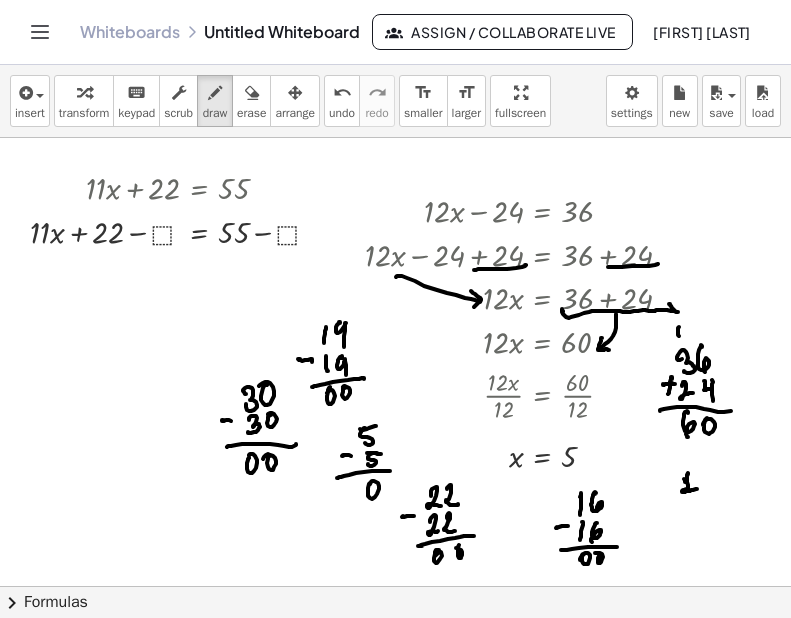 drag, startPoint x: 656, startPoint y: 504, endPoint x: 673, endPoint y: 502, distance: 17.117243 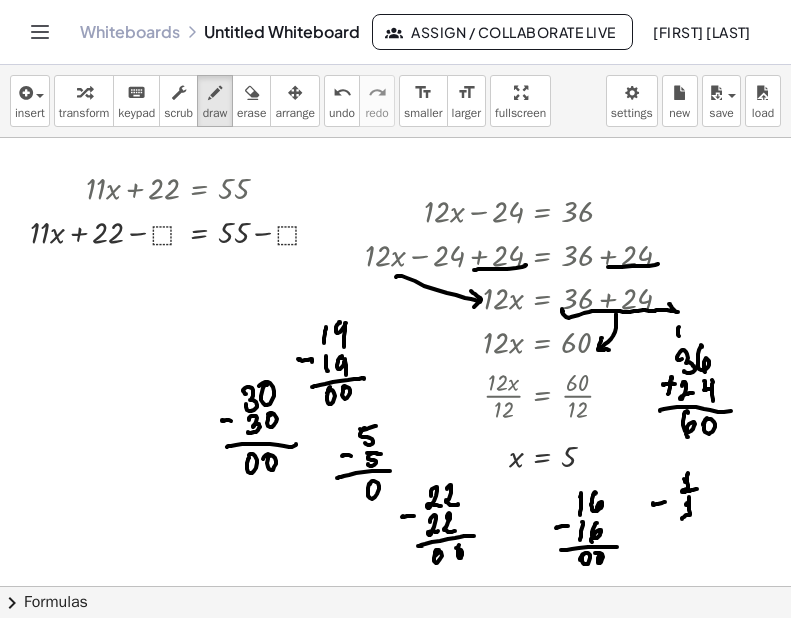 drag, startPoint x: 687, startPoint y: 505, endPoint x: 694, endPoint y: 518, distance: 14.764823 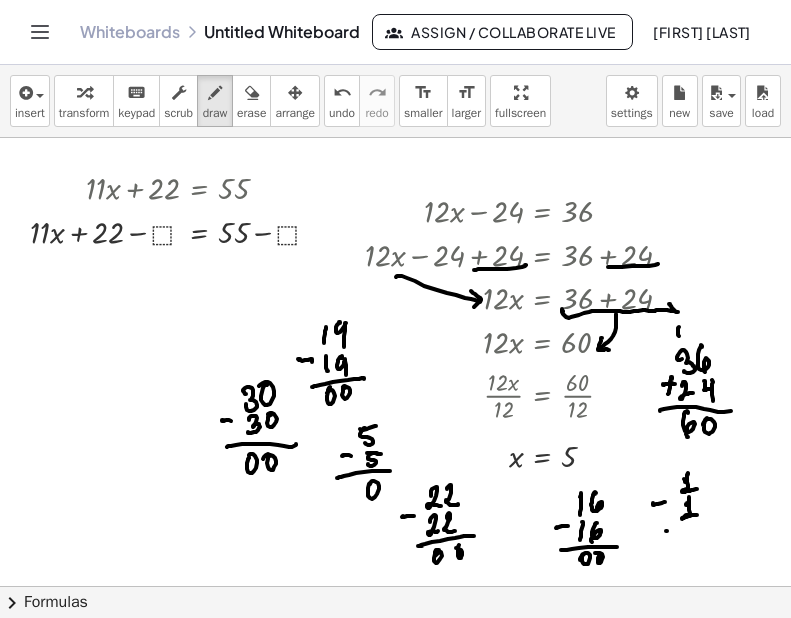 drag, startPoint x: 667, startPoint y: 531, endPoint x: 710, endPoint y: 524, distance: 43.56604 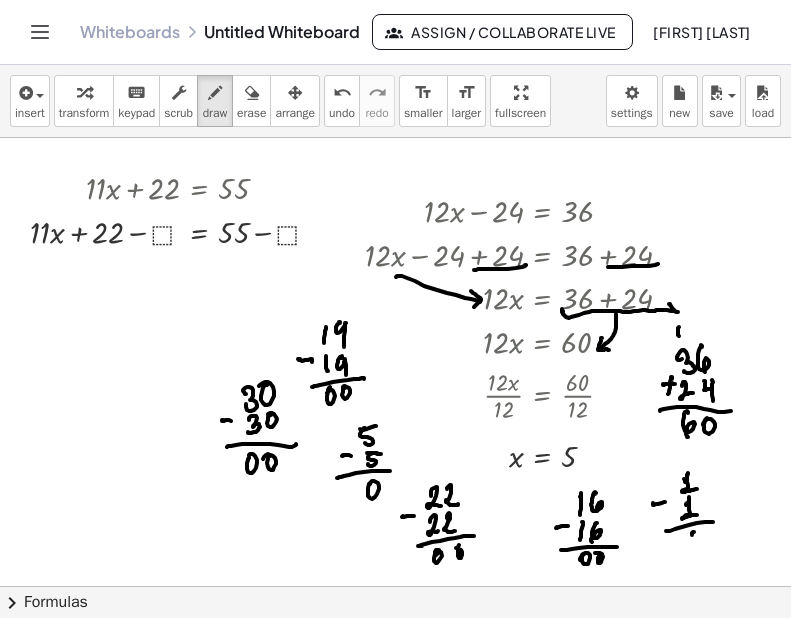 click at bounding box center [395, 586] 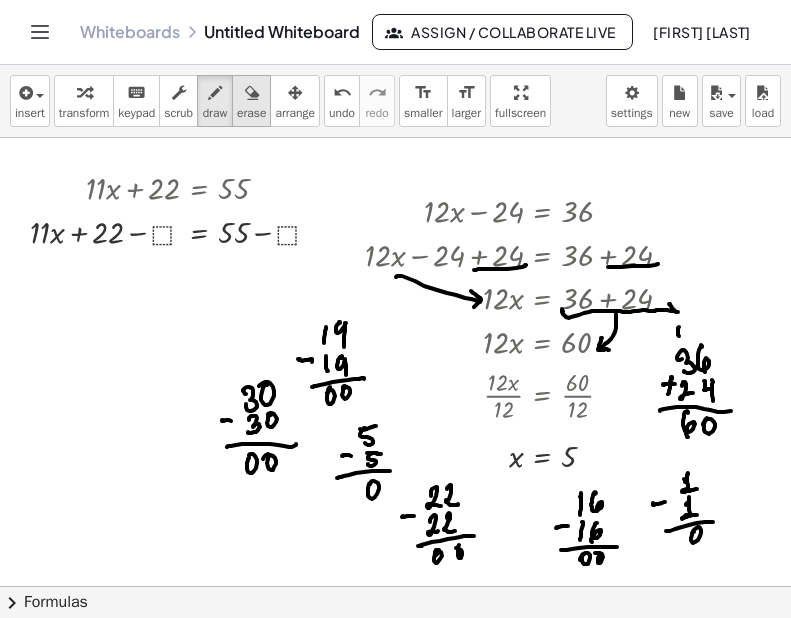 drag, startPoint x: 265, startPoint y: 94, endPoint x: 260, endPoint y: 109, distance: 15.811388 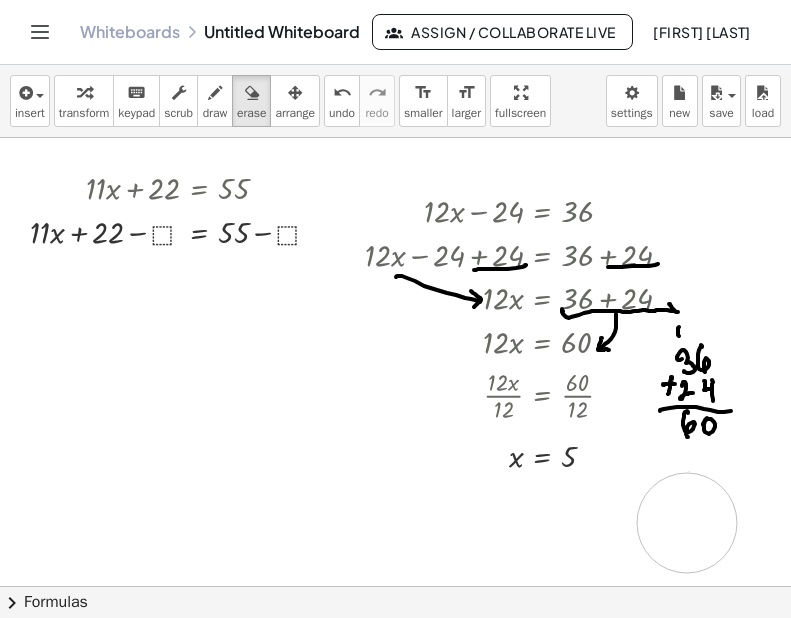 drag, startPoint x: 249, startPoint y: 383, endPoint x: 598, endPoint y: 511, distance: 371.73242 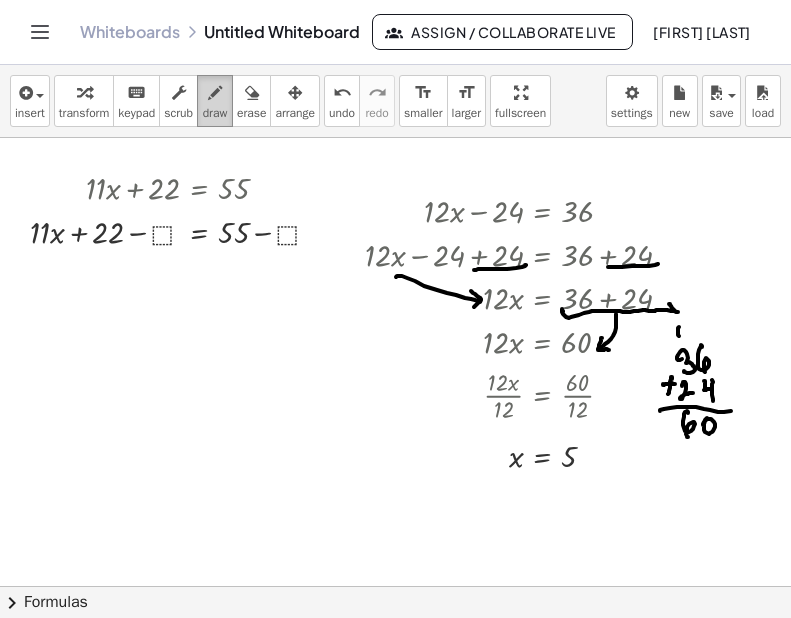 click on "draw" at bounding box center (215, 101) 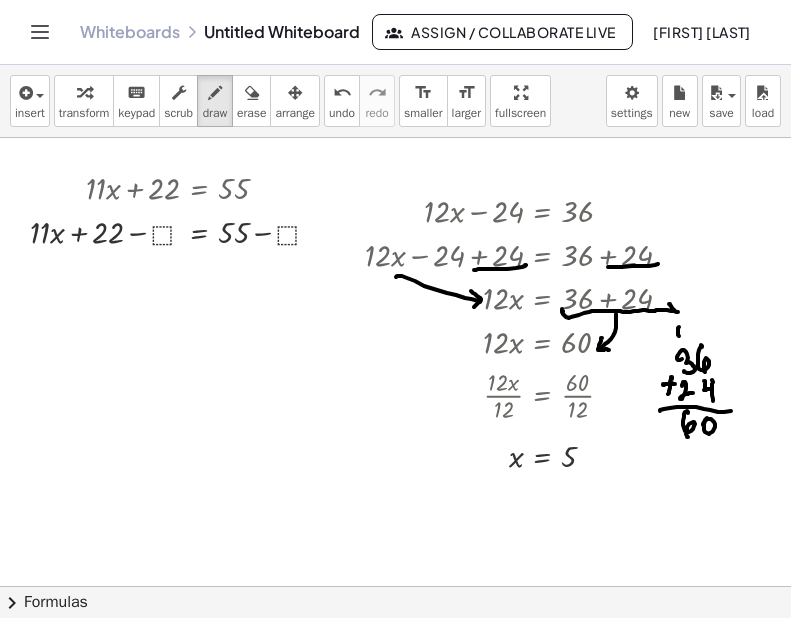 drag, startPoint x: 180, startPoint y: 382, endPoint x: 197, endPoint y: 379, distance: 17.262676 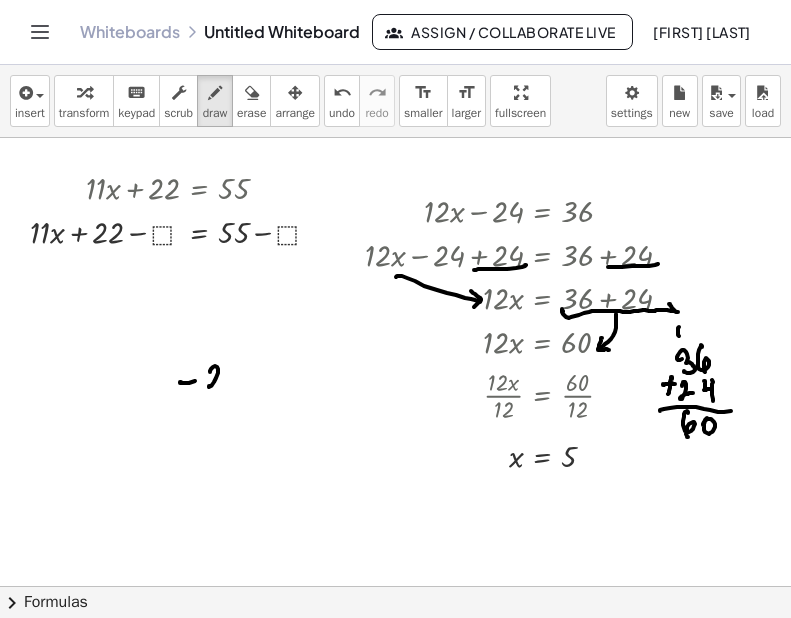drag, startPoint x: 210, startPoint y: 372, endPoint x: 222, endPoint y: 384, distance: 16.970562 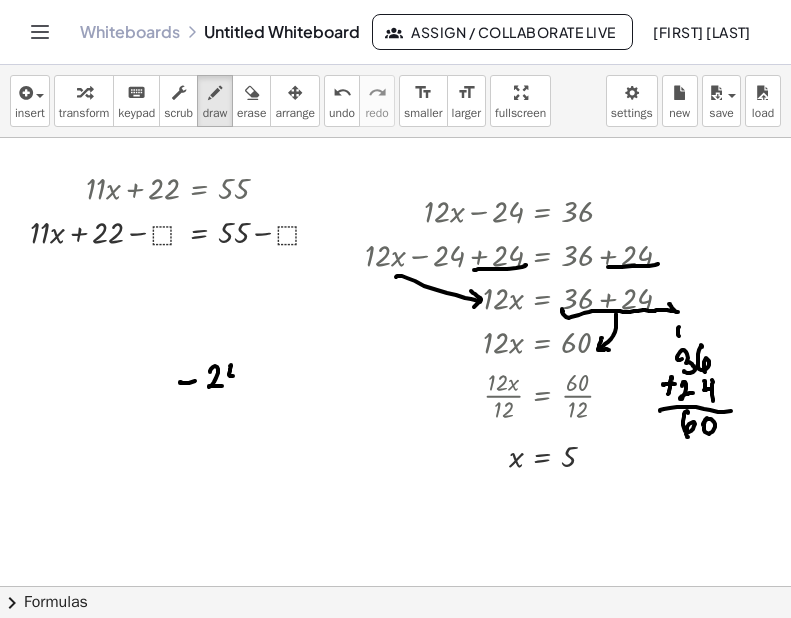 click at bounding box center (395, 586) 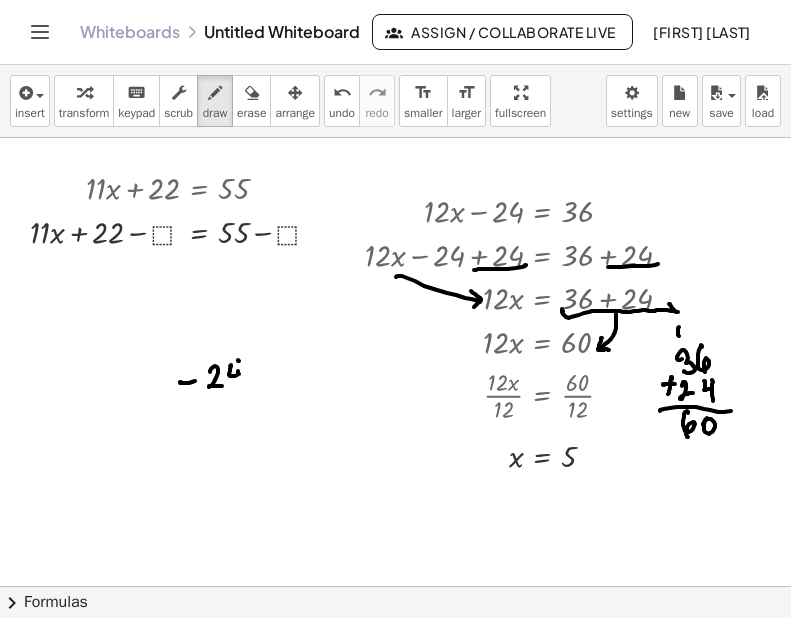 drag, startPoint x: 239, startPoint y: 361, endPoint x: 240, endPoint y: 386, distance: 25.019993 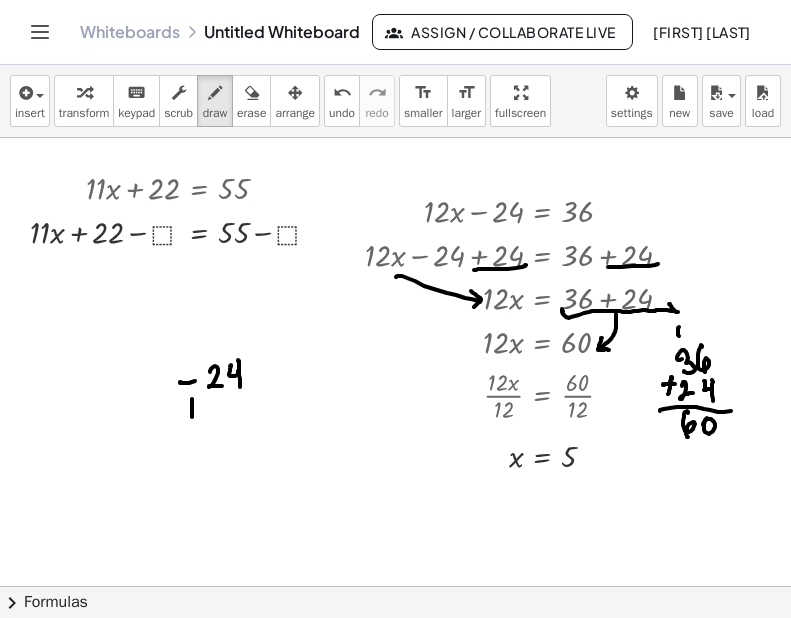 click at bounding box center [395, 586] 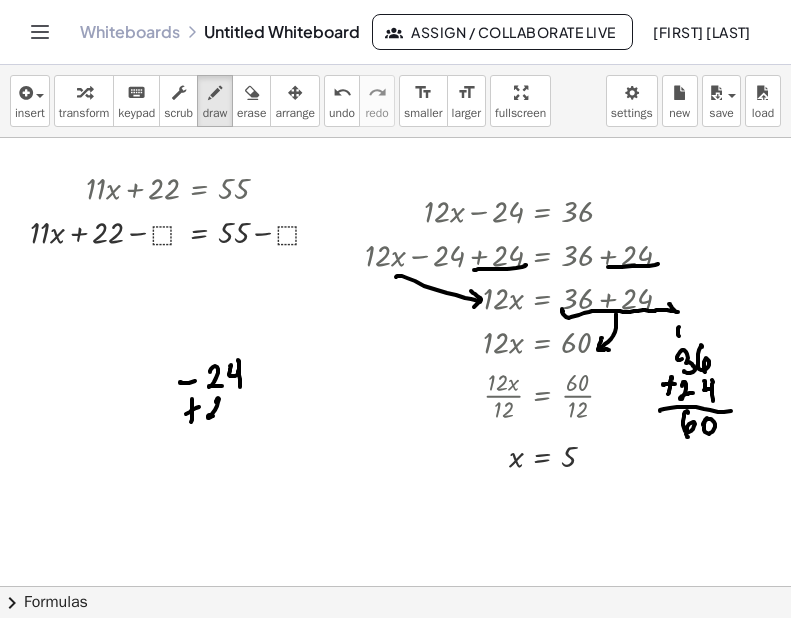 drag, startPoint x: 216, startPoint y: 402, endPoint x: 227, endPoint y: 409, distance: 13.038404 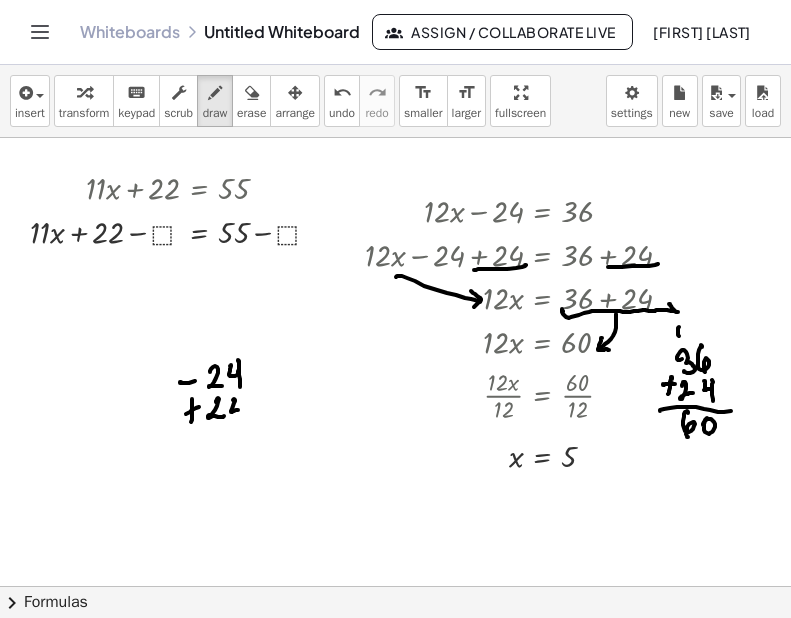 click at bounding box center [395, 586] 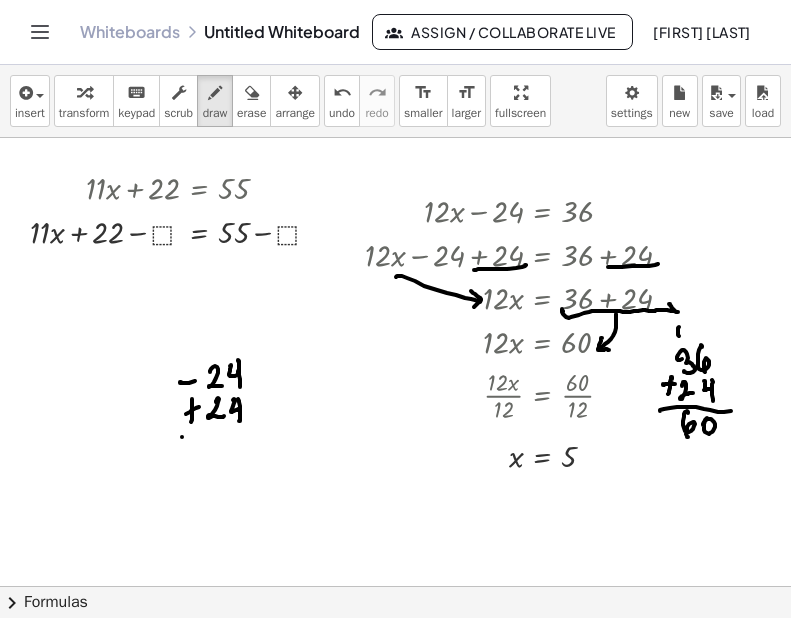 drag, startPoint x: 182, startPoint y: 437, endPoint x: 261, endPoint y: 426, distance: 79.762146 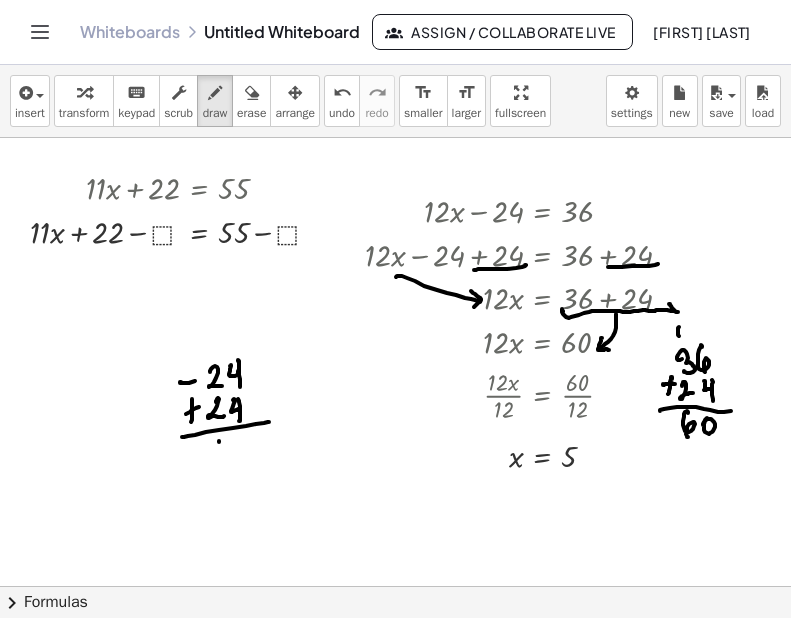 click at bounding box center (395, 586) 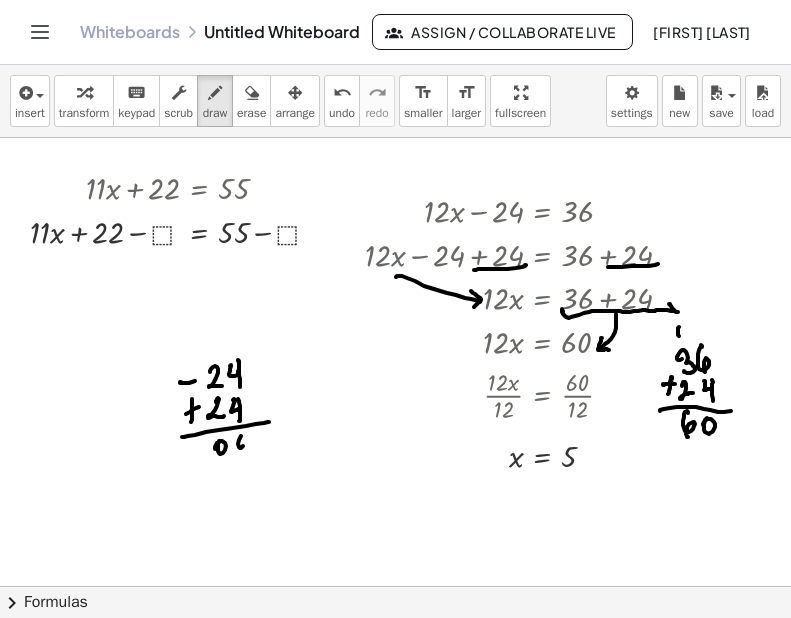 click at bounding box center [395, 586] 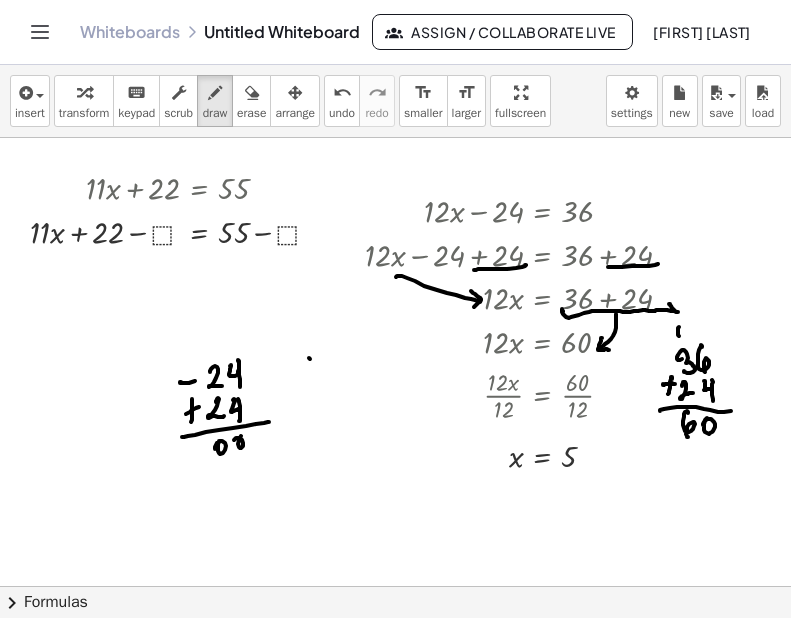 drag, startPoint x: 310, startPoint y: 359, endPoint x: 327, endPoint y: 361, distance: 17.117243 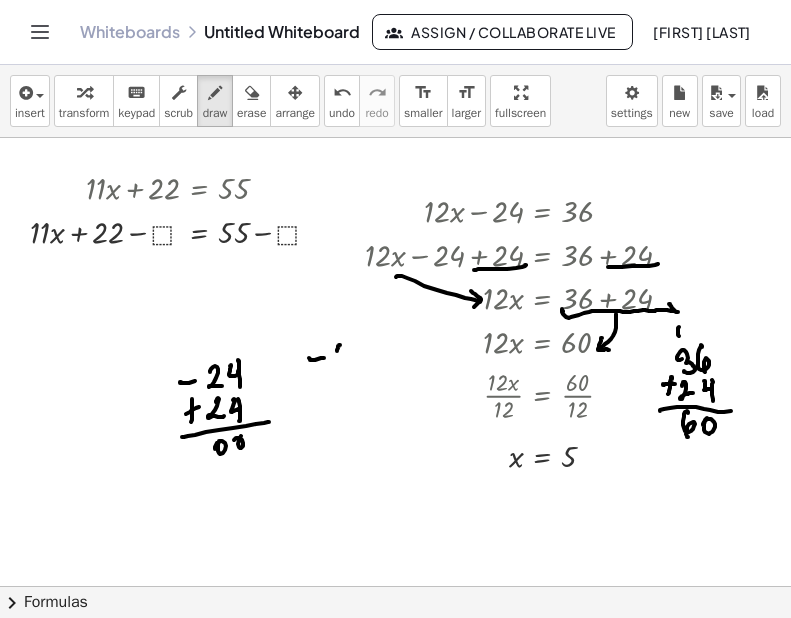 drag 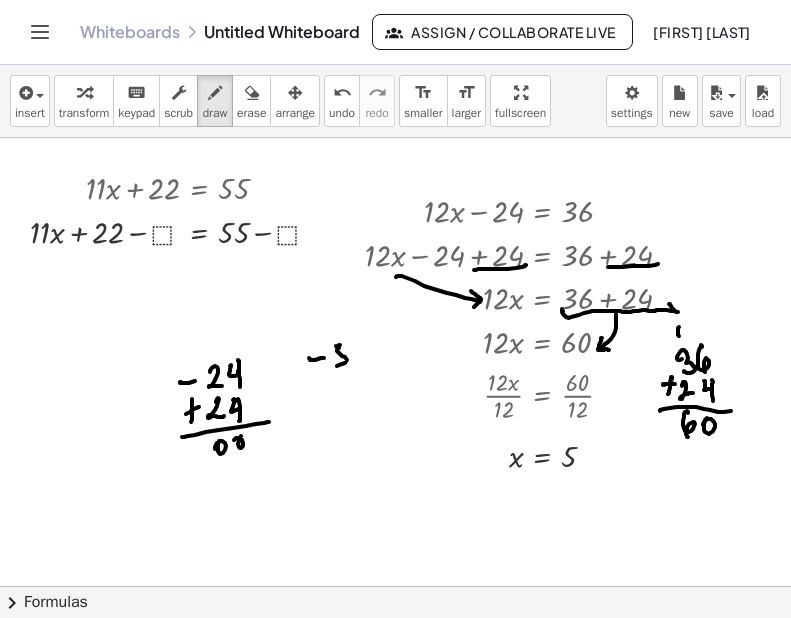 click at bounding box center (395, 586) 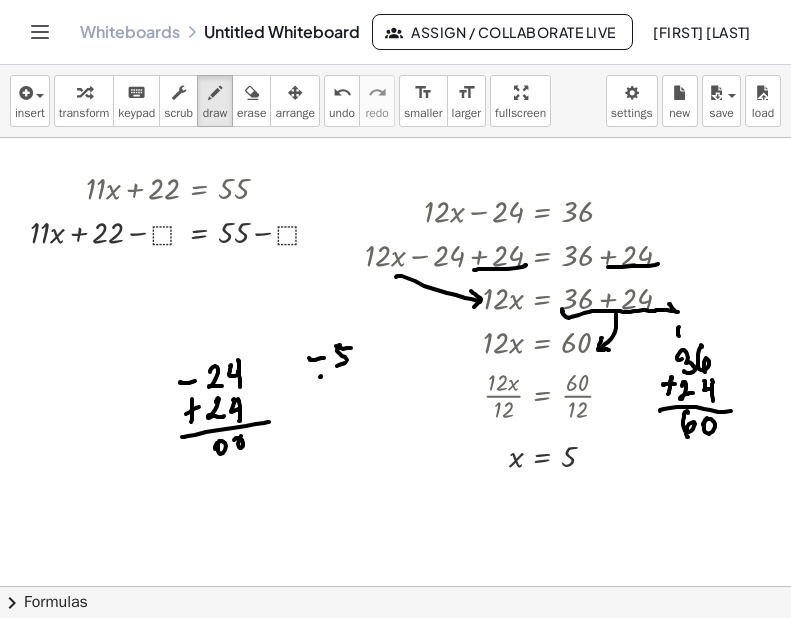click at bounding box center (395, 586) 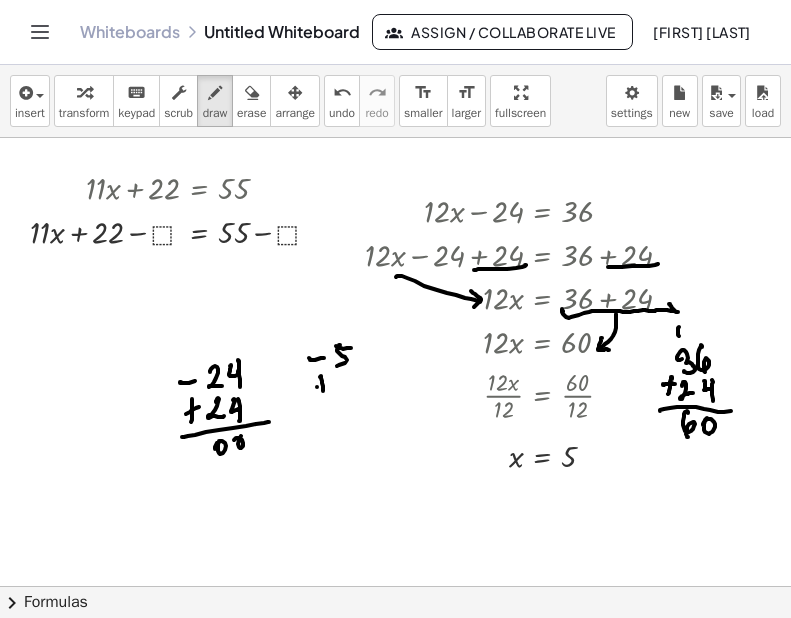 click at bounding box center (395, 586) 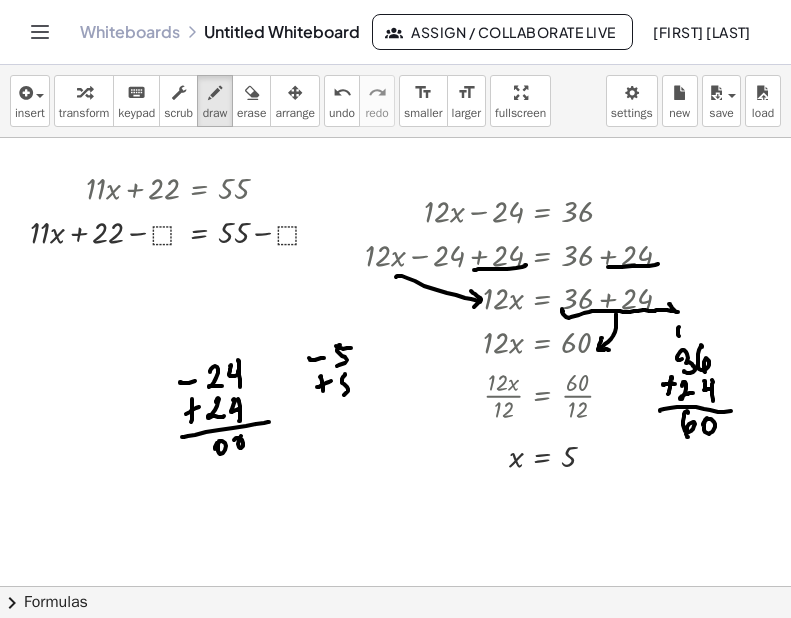 click at bounding box center [395, 586] 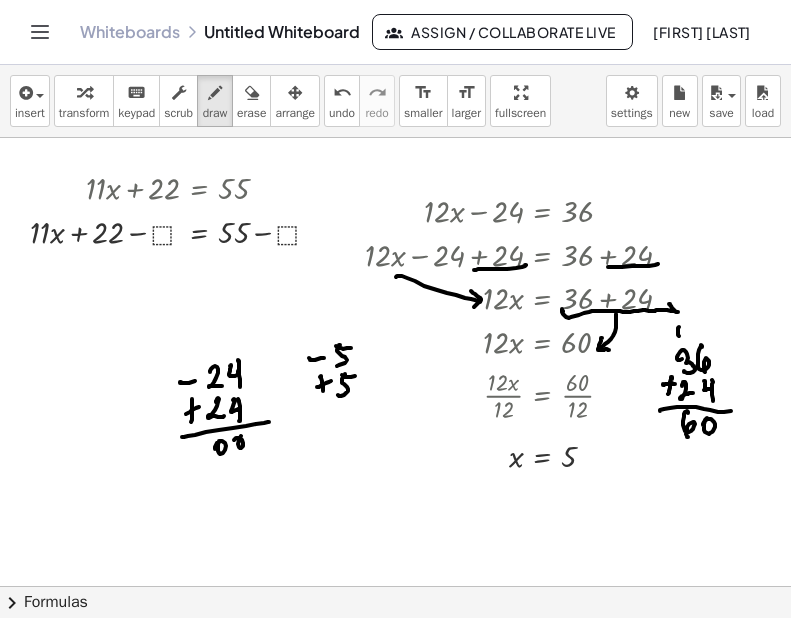click at bounding box center (395, 586) 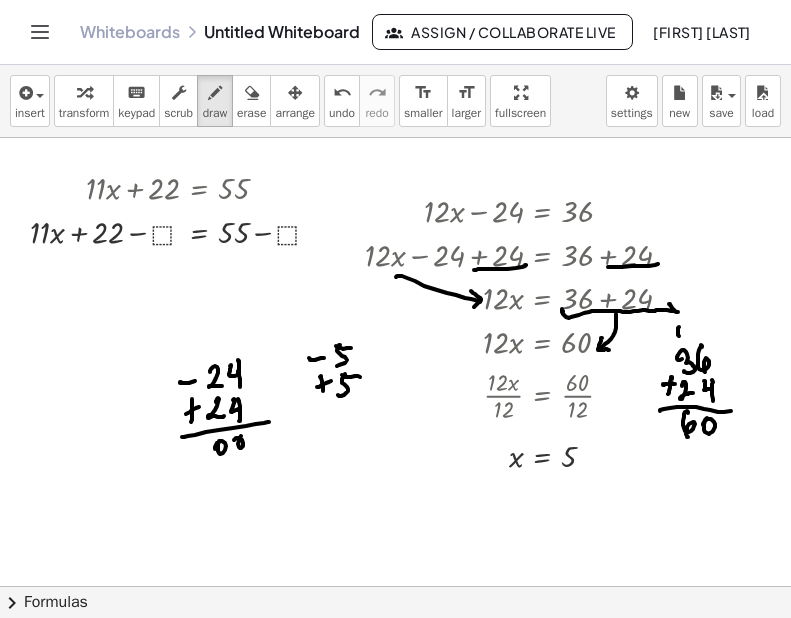 click at bounding box center (395, 586) 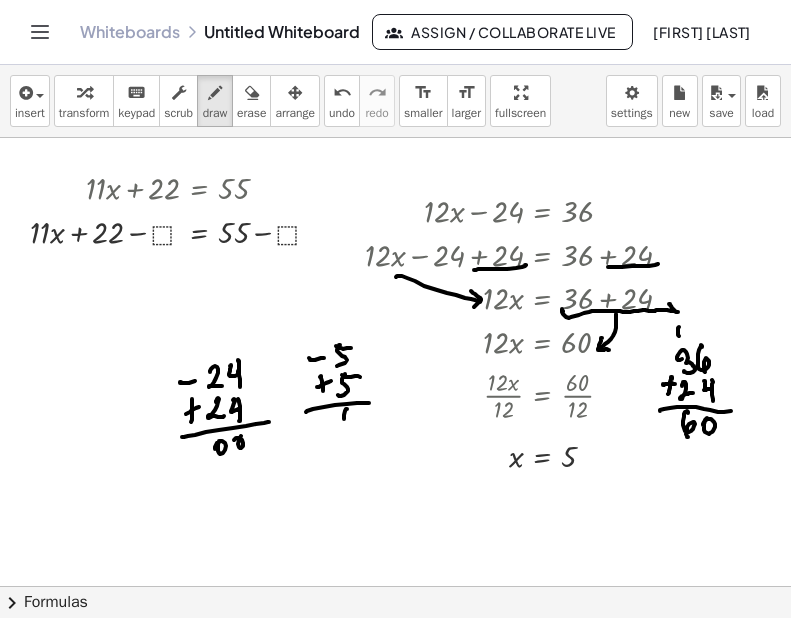 click at bounding box center [395, 586] 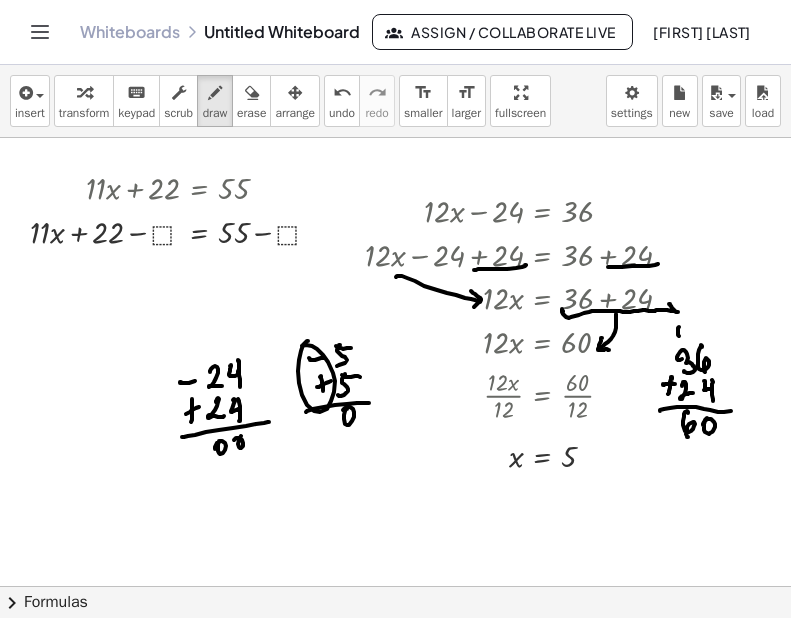 click at bounding box center [395, 586] 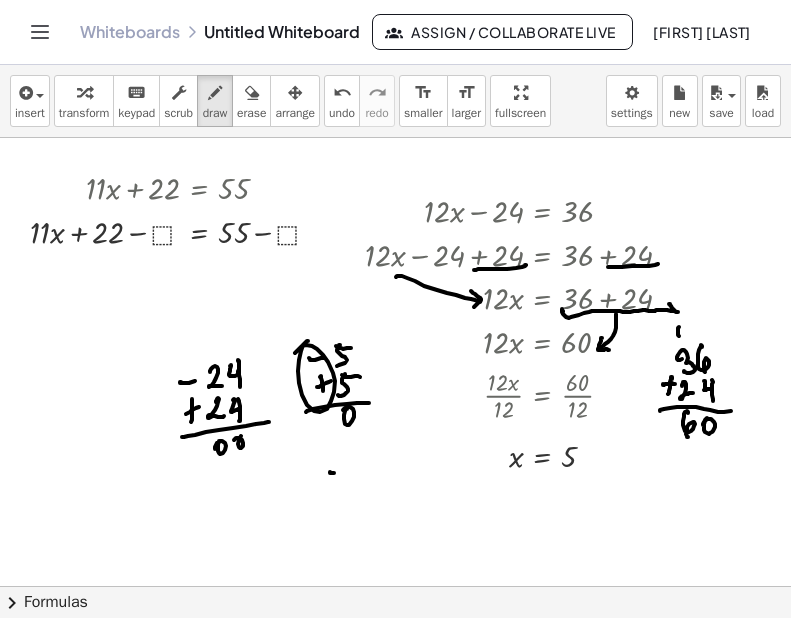 click at bounding box center [395, 586] 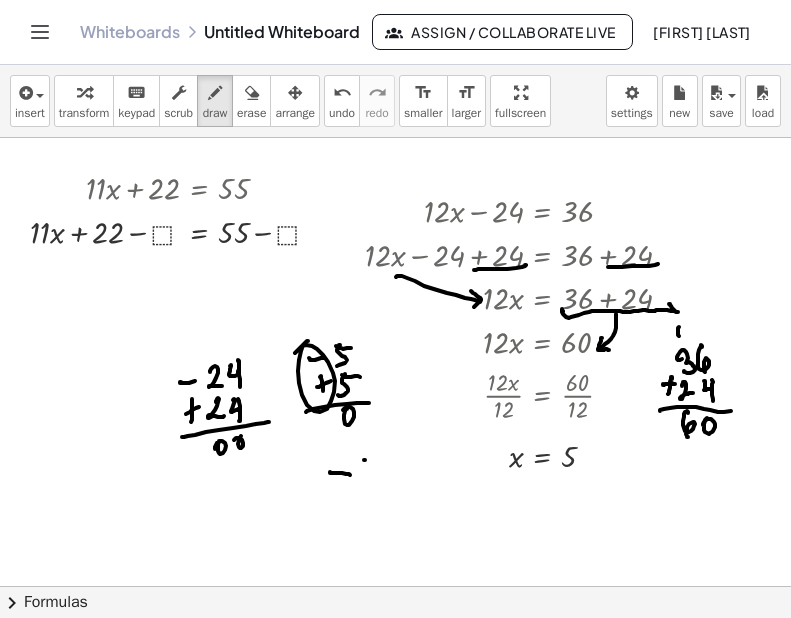 click at bounding box center (395, 586) 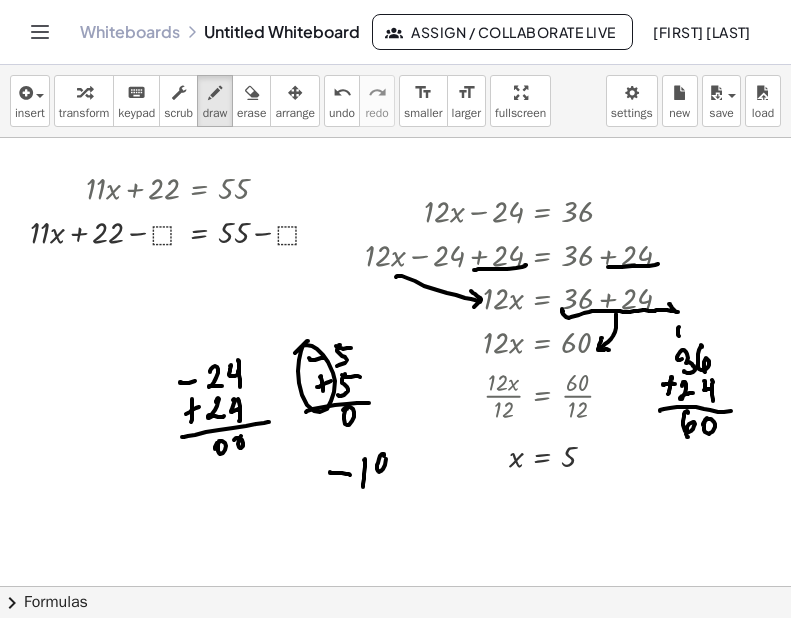 click at bounding box center (395, 586) 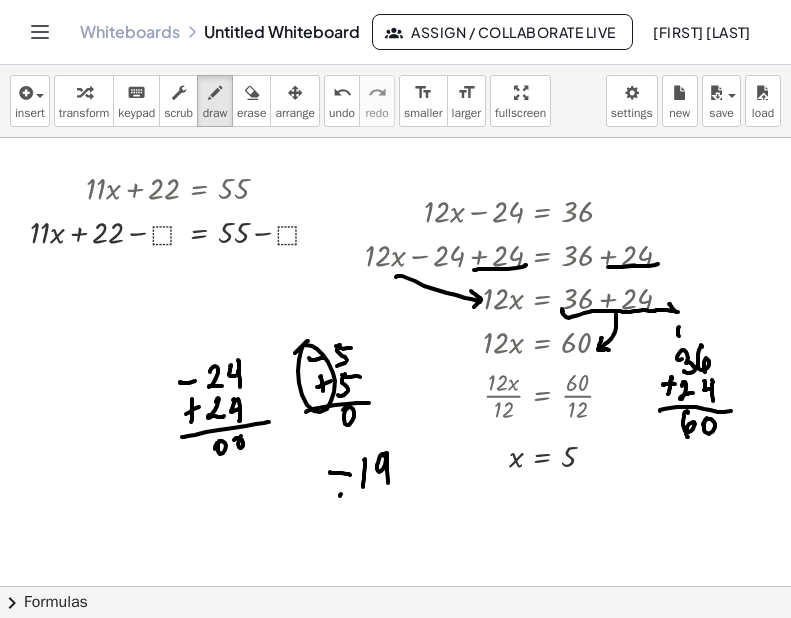 click at bounding box center (395, 586) 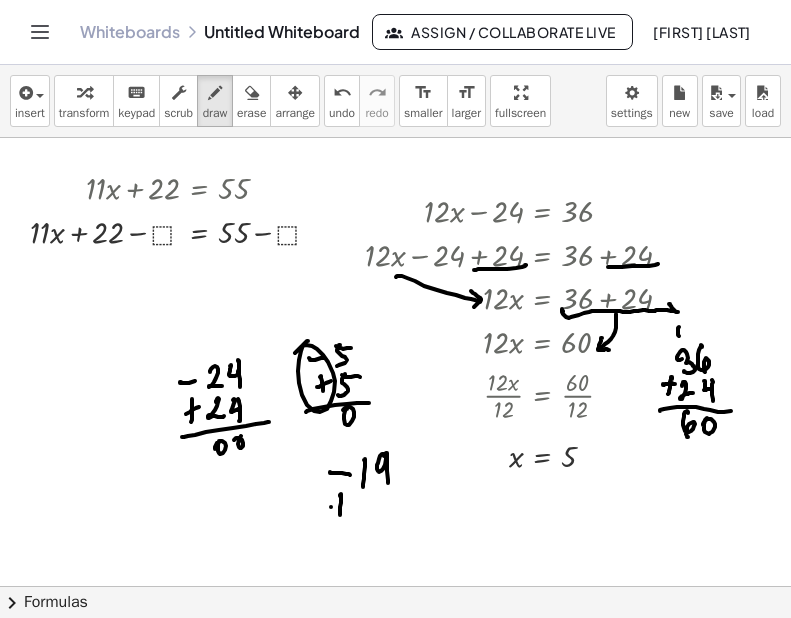 click at bounding box center (395, 586) 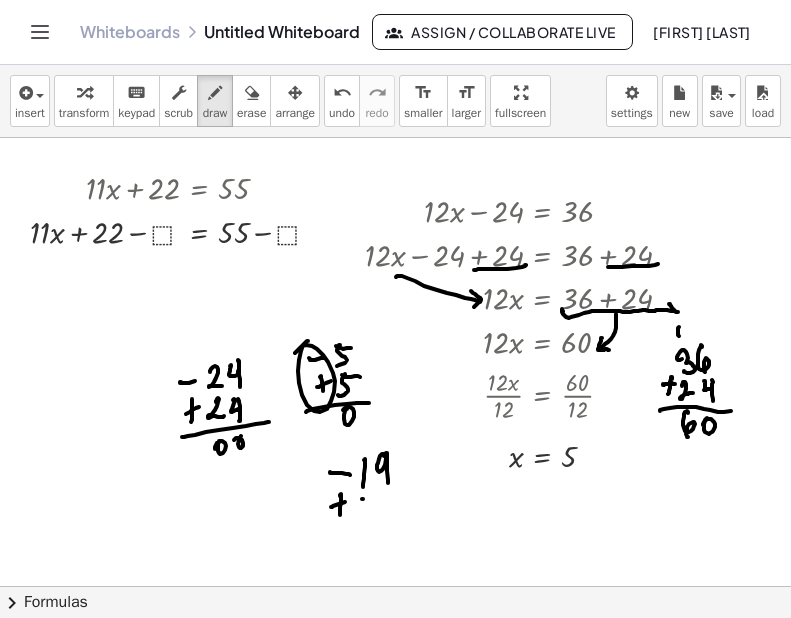click at bounding box center (395, 586) 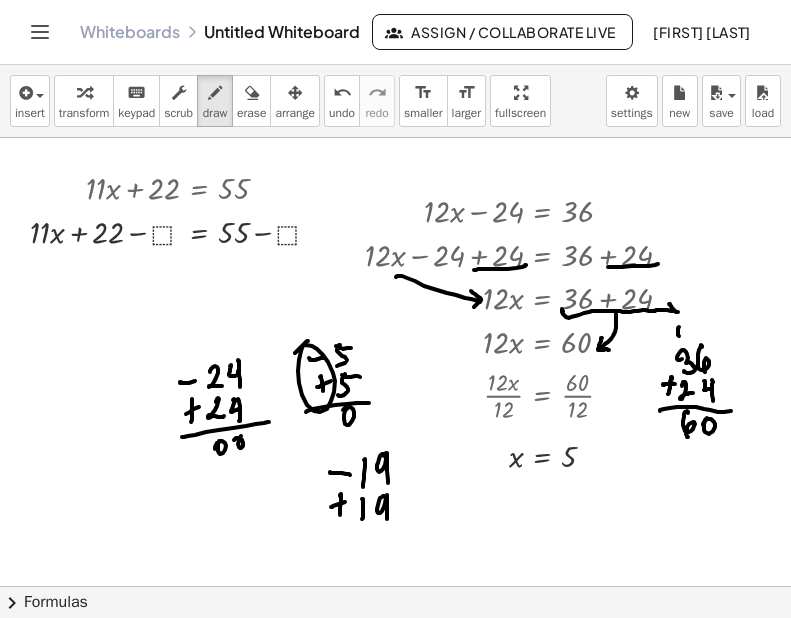 click at bounding box center (395, 586) 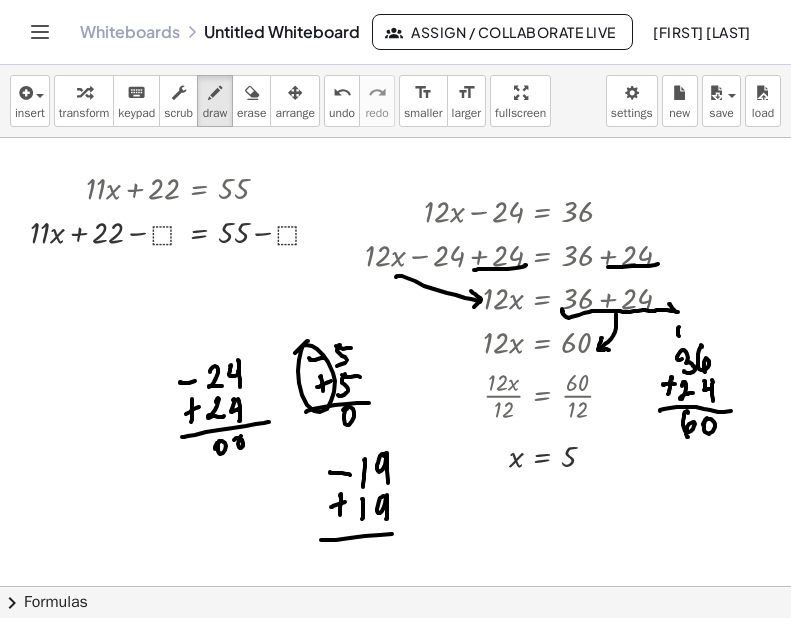 click at bounding box center (395, 586) 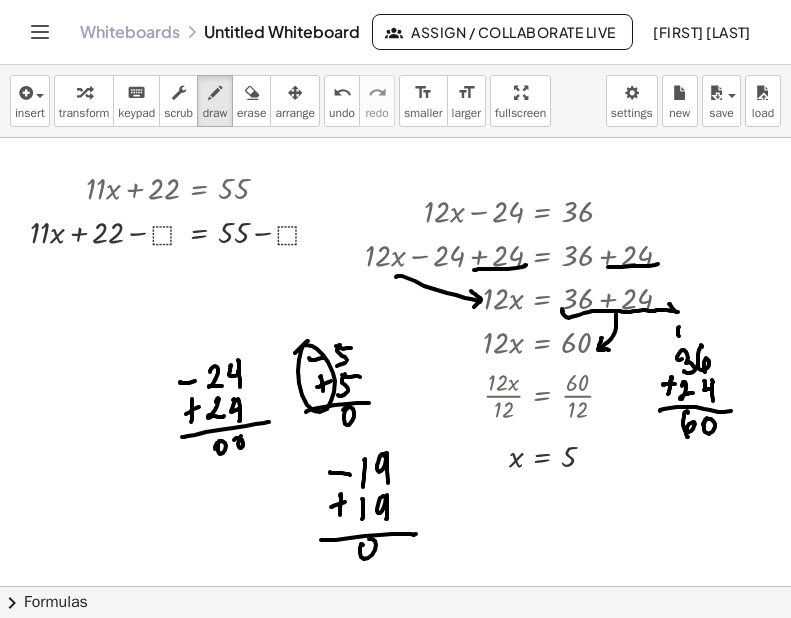 click at bounding box center (395, 586) 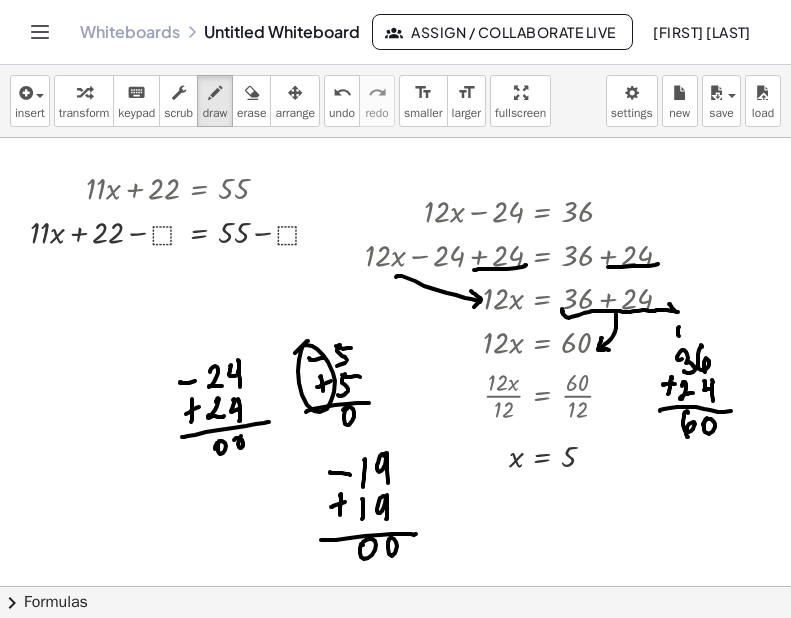 click at bounding box center [395, 586] 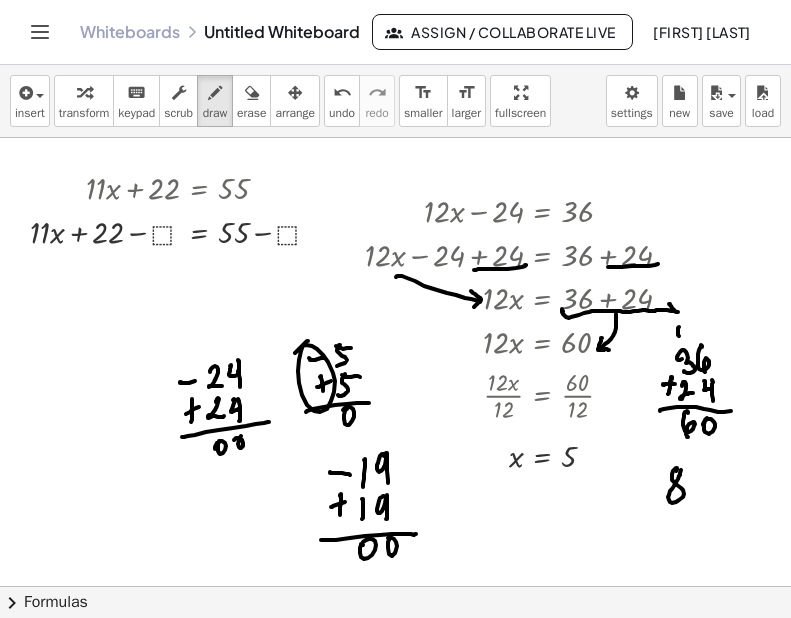 click at bounding box center [395, 586] 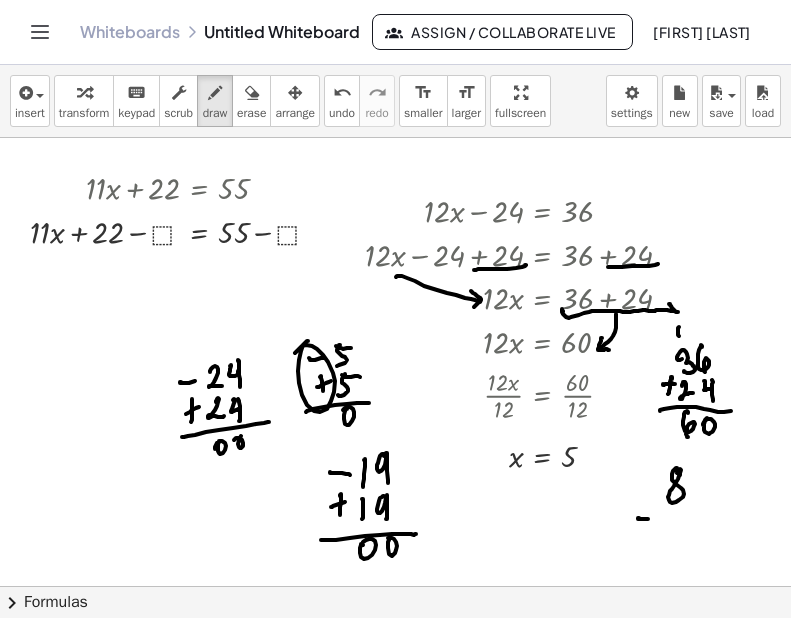 click at bounding box center [395, 586] 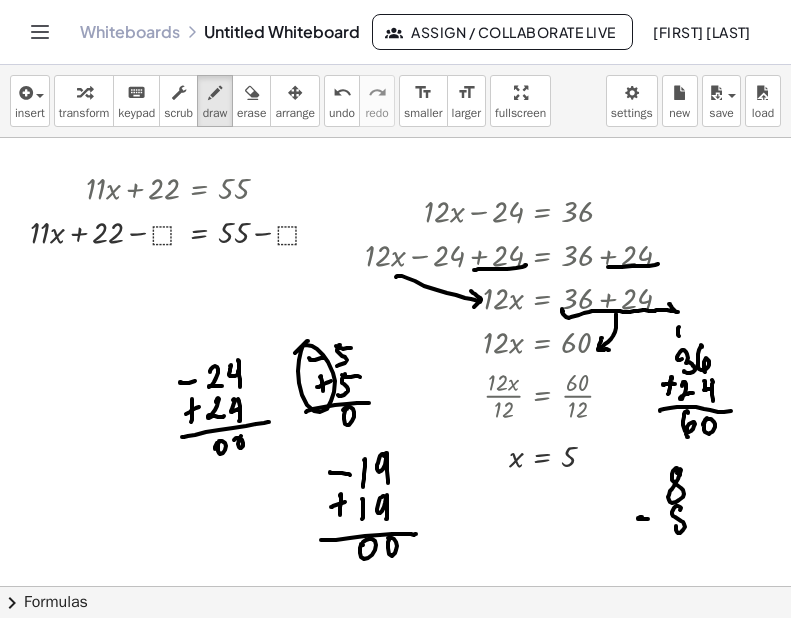 click at bounding box center [395, 586] 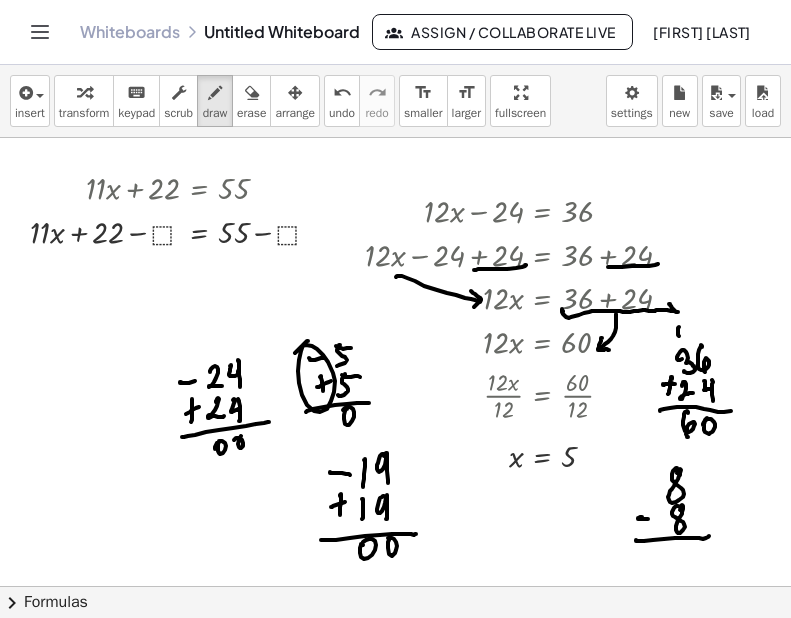 click at bounding box center (395, 586) 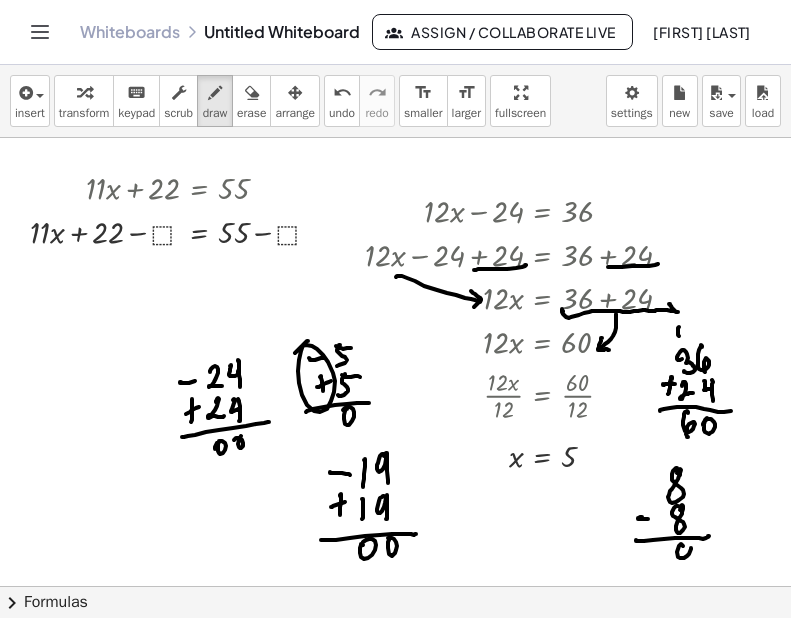 click at bounding box center (395, 586) 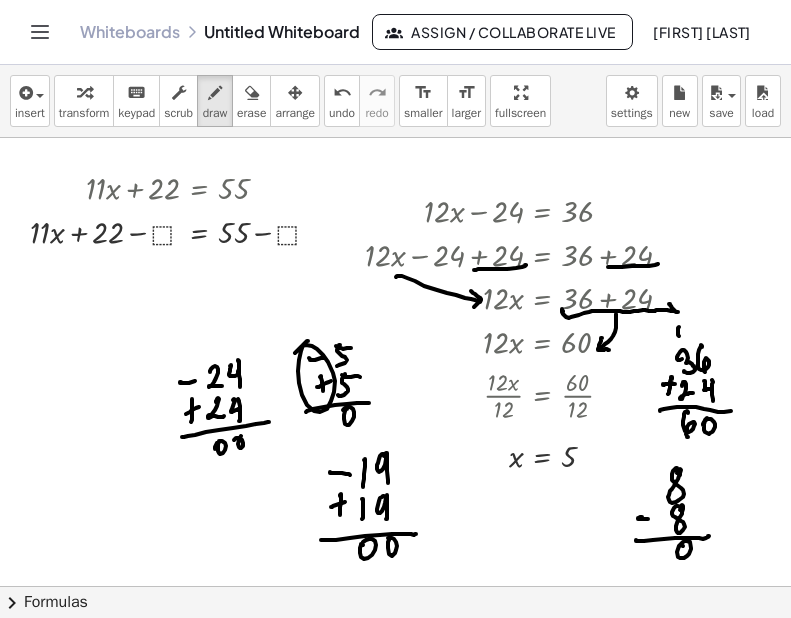 click at bounding box center [252, 93] 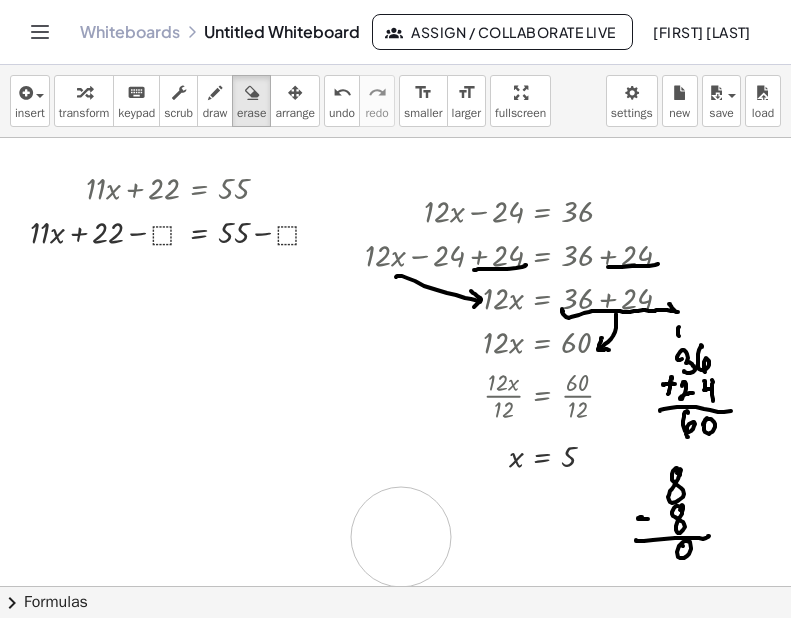 click at bounding box center (395, 586) 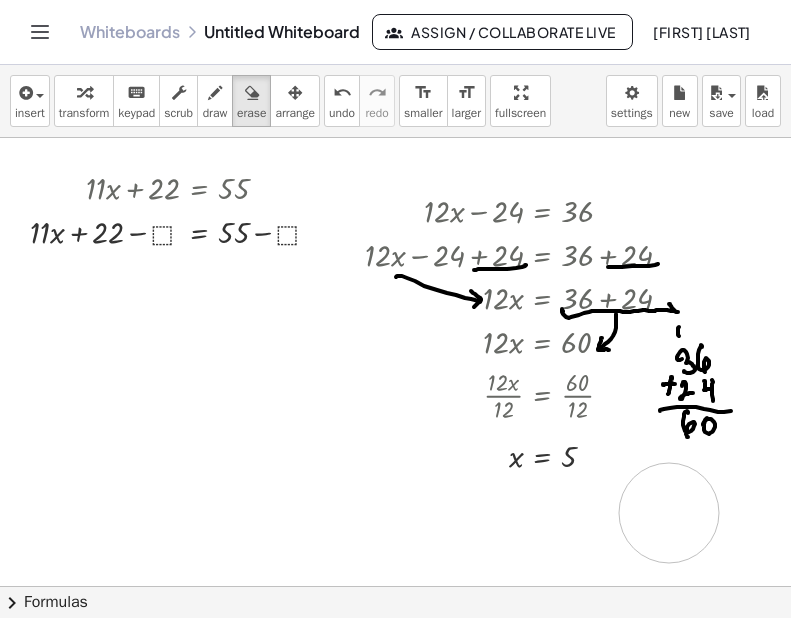 click at bounding box center (395, 586) 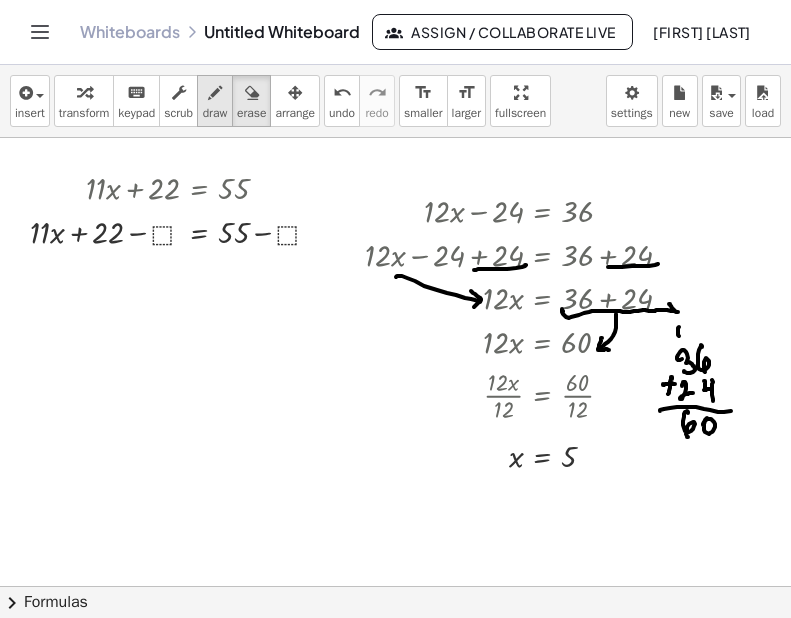 click on "draw" at bounding box center (215, 113) 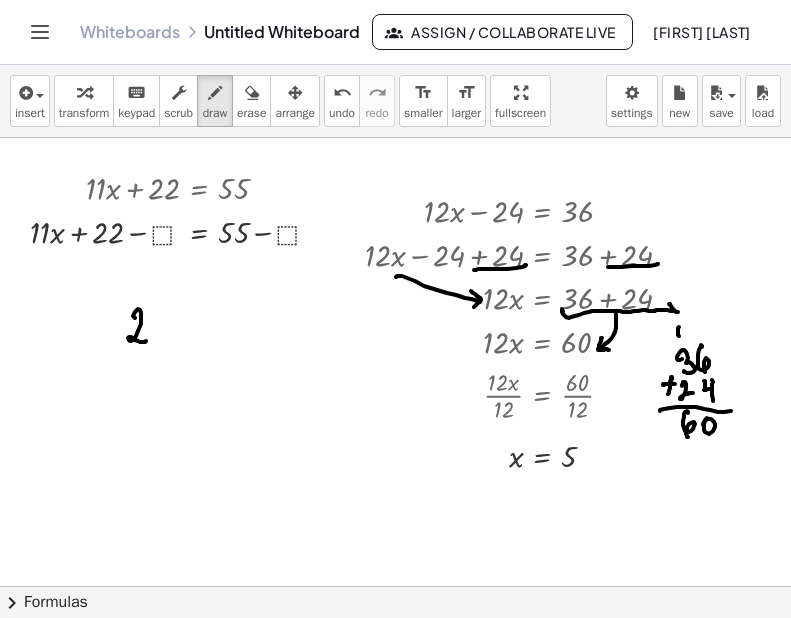 click at bounding box center [395, 586] 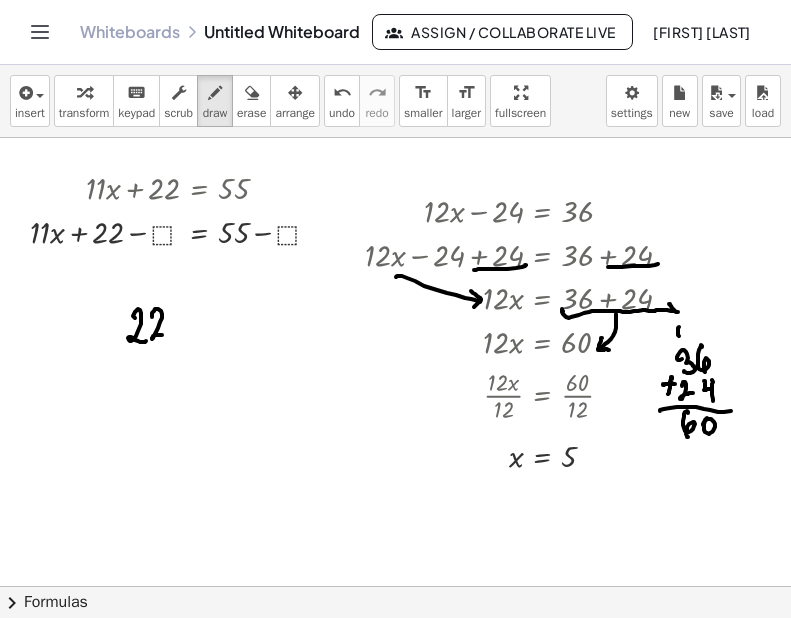 click at bounding box center [395, 586] 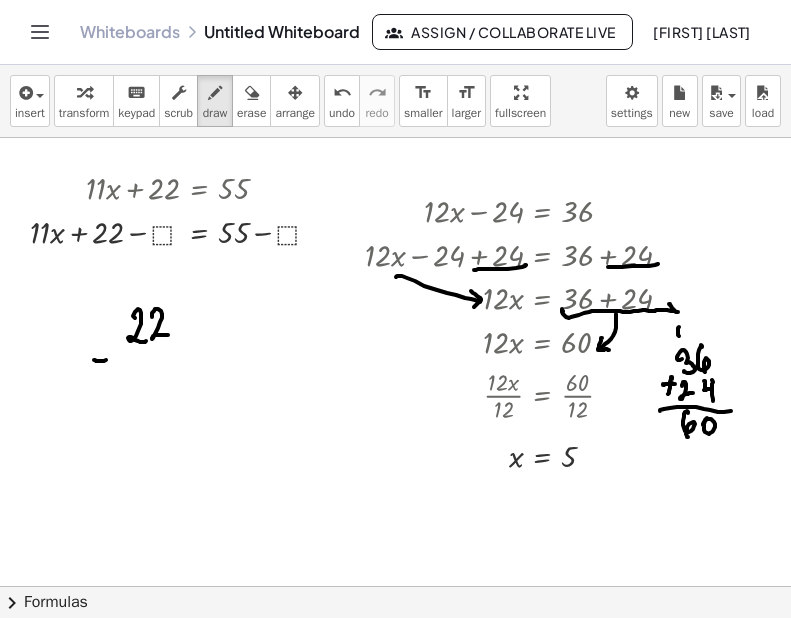 click at bounding box center (395, 586) 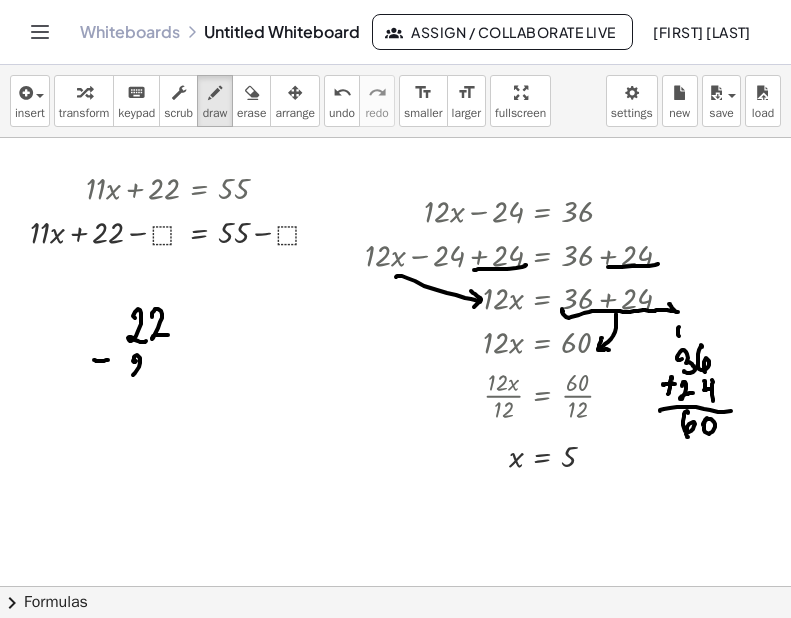 click at bounding box center [395, 586] 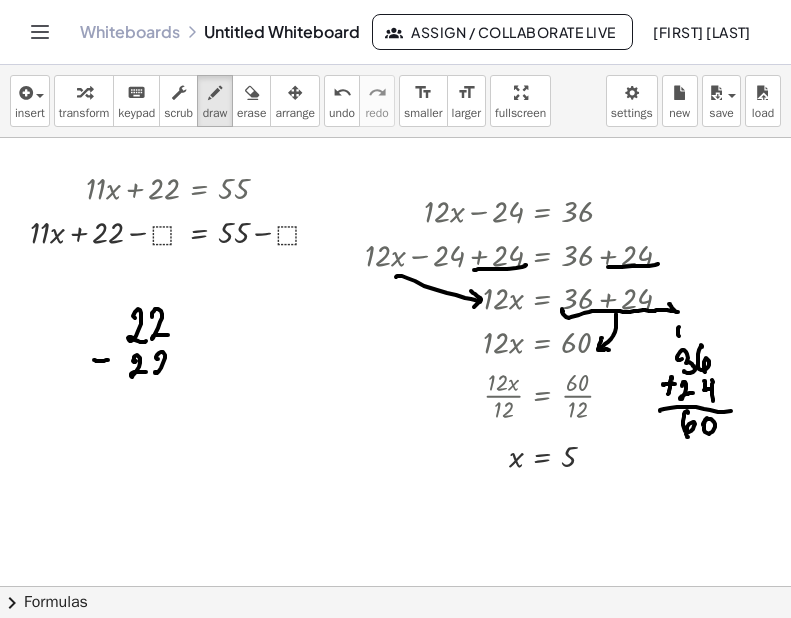 click at bounding box center (395, 586) 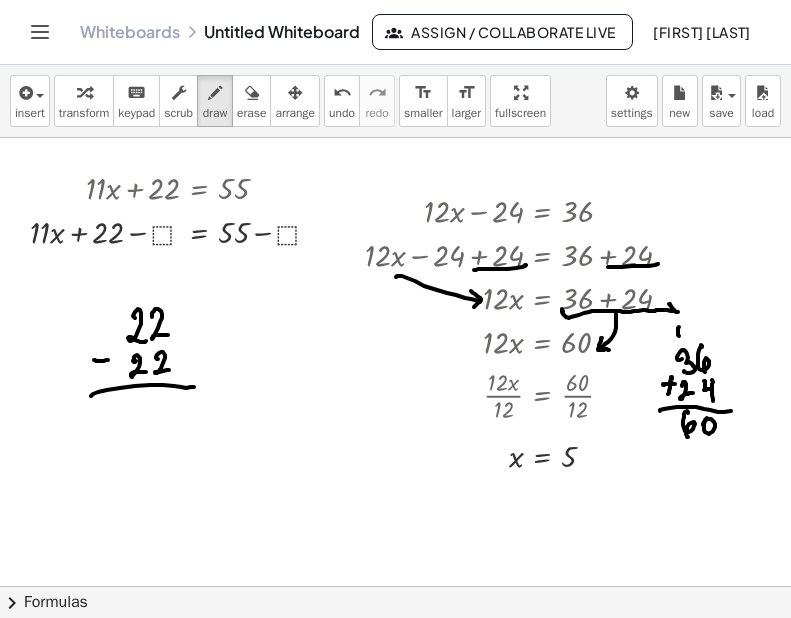 click at bounding box center (395, 586) 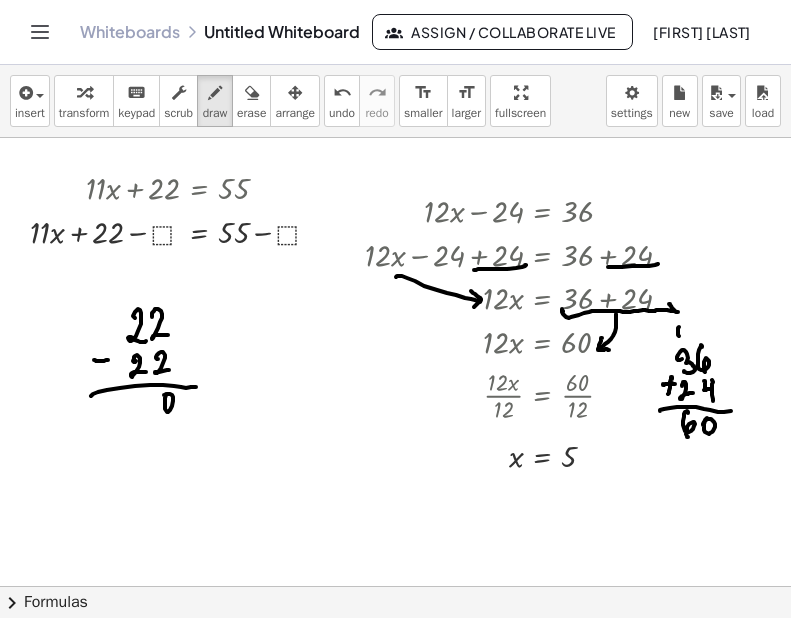 click at bounding box center (395, 586) 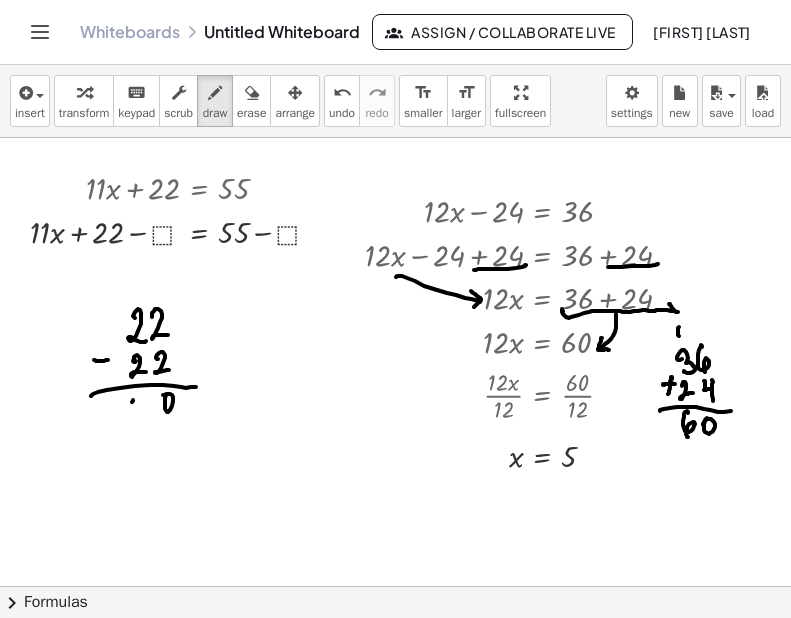 click at bounding box center (395, 586) 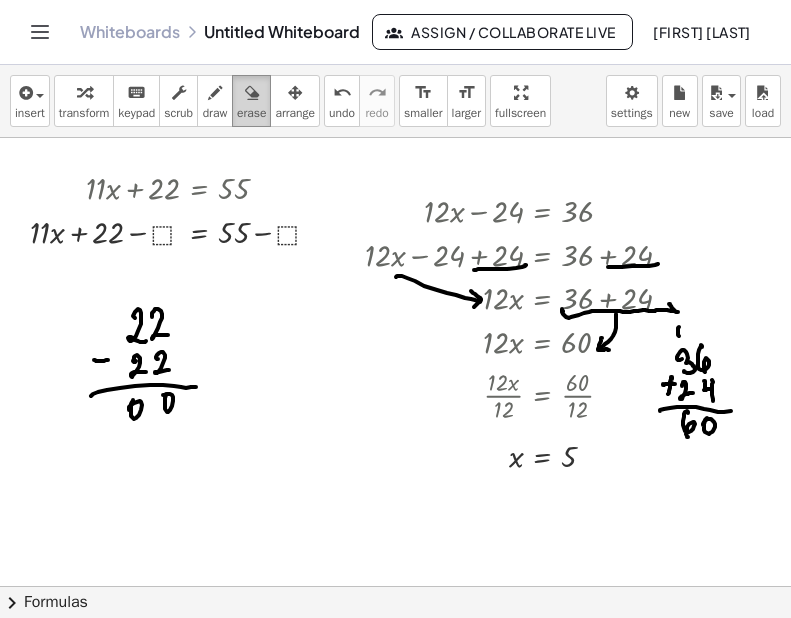 click at bounding box center (252, 93) 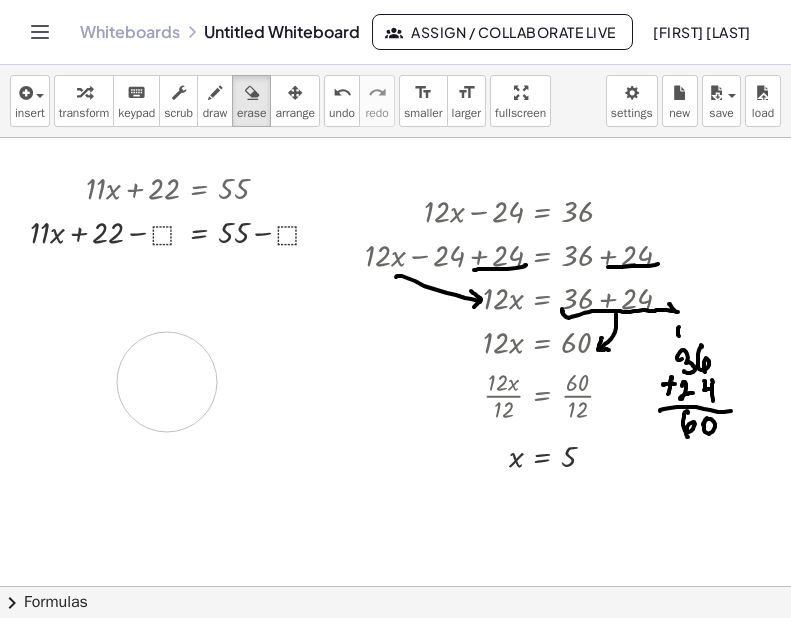 click at bounding box center (395, 586) 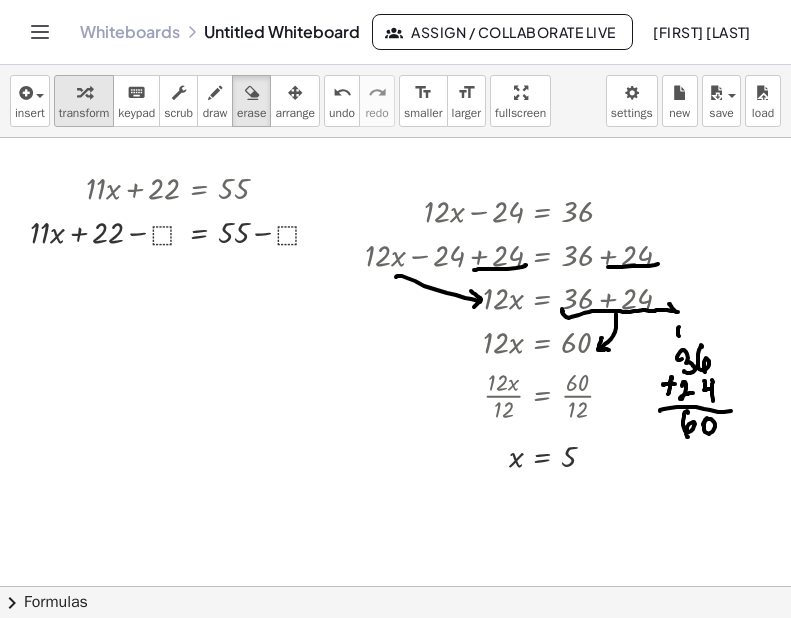 click on "transform" at bounding box center [84, 113] 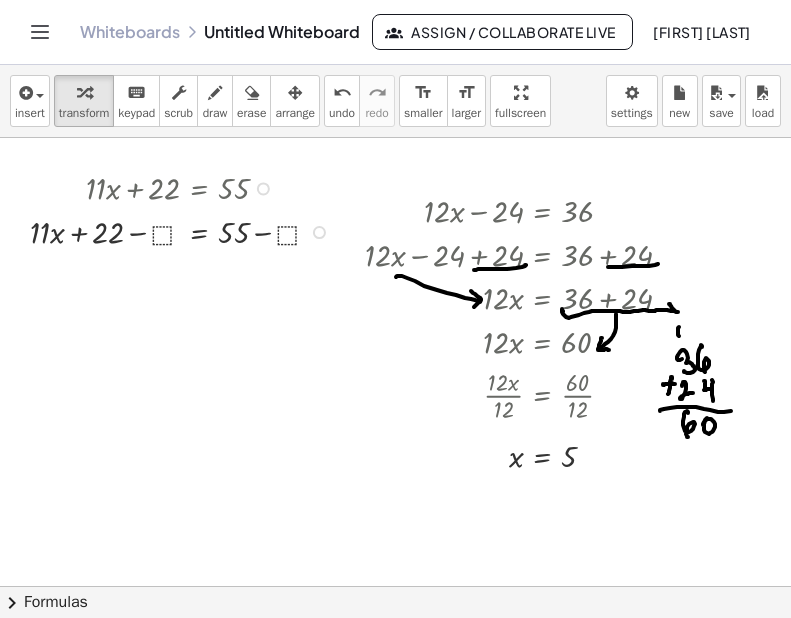 click at bounding box center (185, 231) 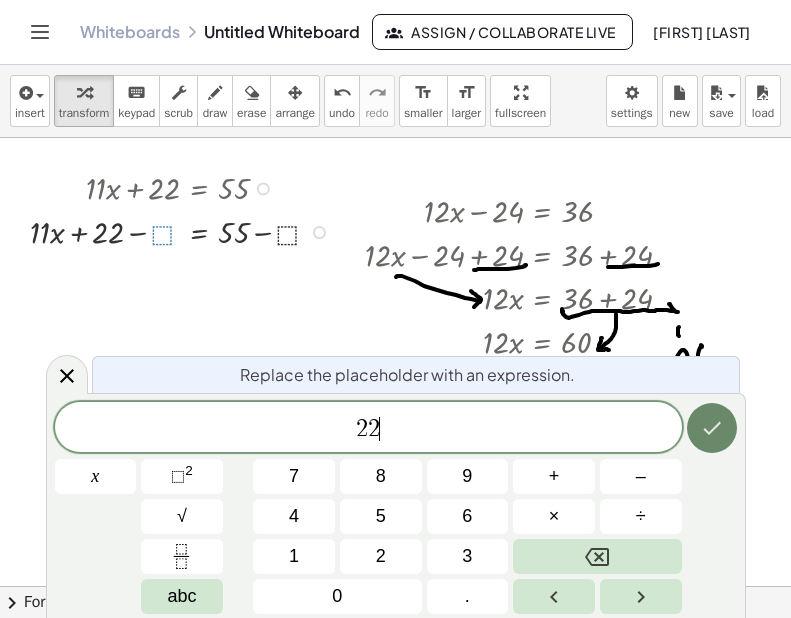 click 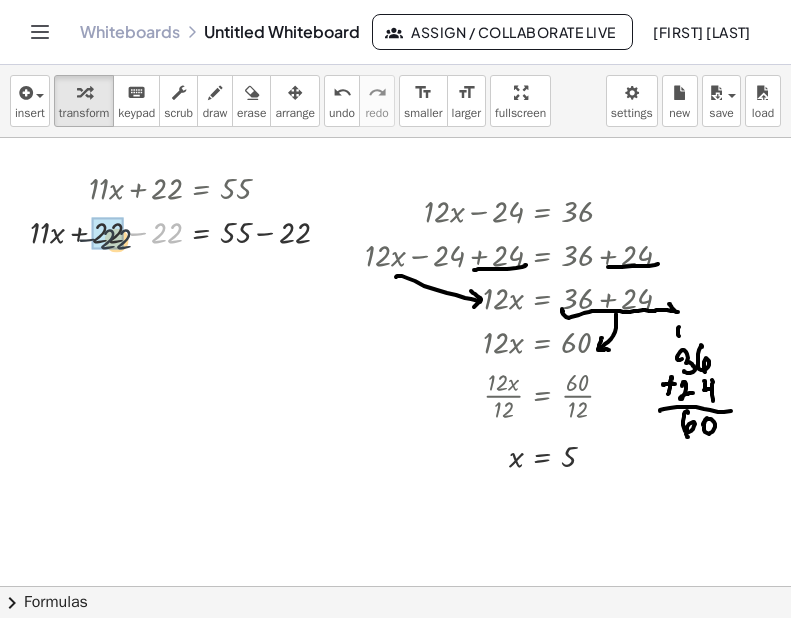 drag, startPoint x: 175, startPoint y: 239, endPoint x: 120, endPoint y: 246, distance: 55.443665 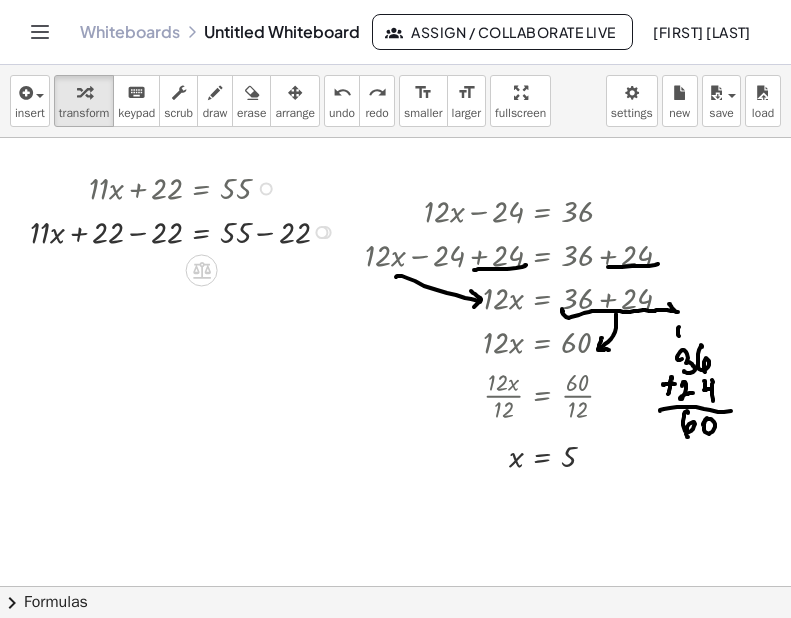 click at bounding box center (187, 231) 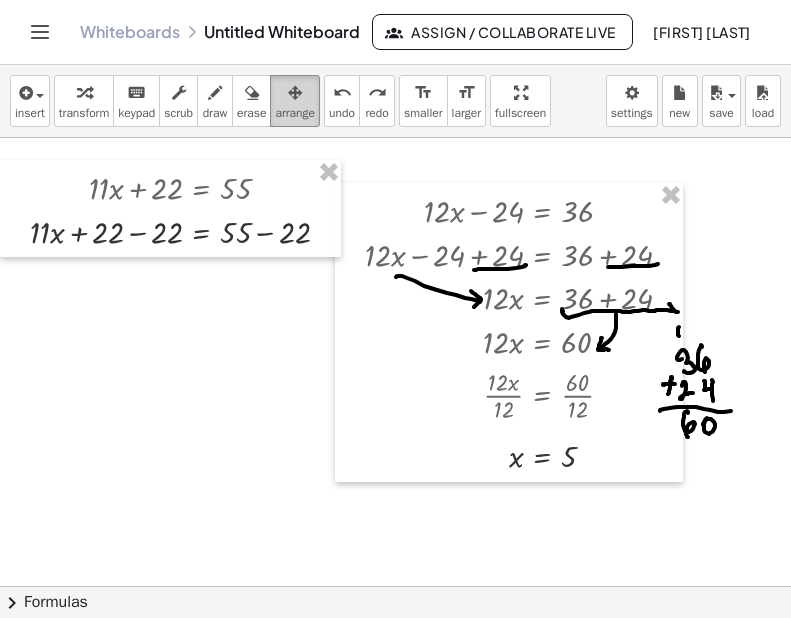 click at bounding box center (295, 93) 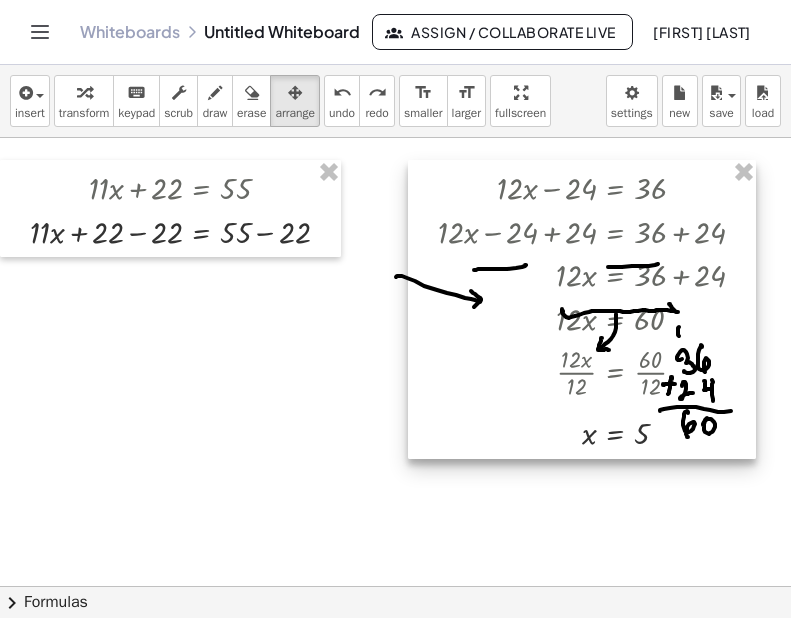 drag, startPoint x: 397, startPoint y: 211, endPoint x: 468, endPoint y: 188, distance: 74.63243 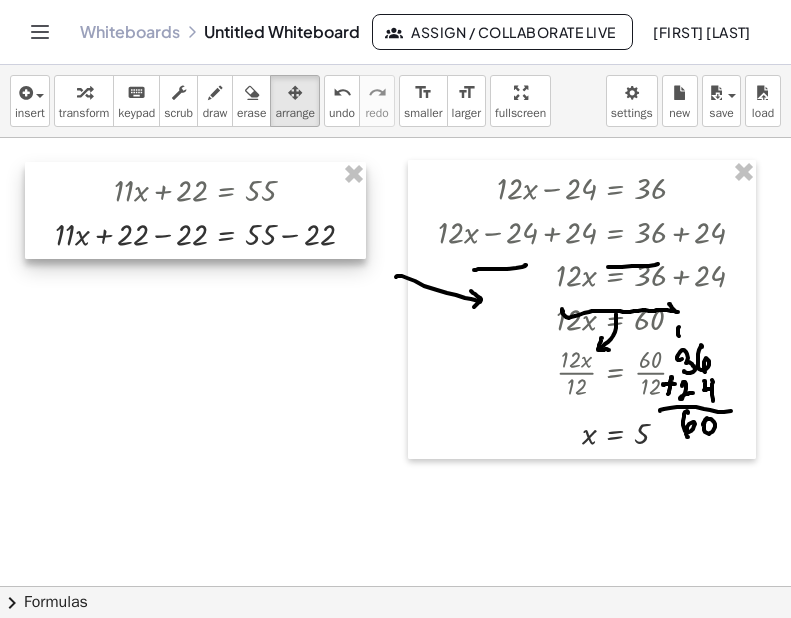 drag, startPoint x: 301, startPoint y: 209, endPoint x: 327, endPoint y: 211, distance: 26.076809 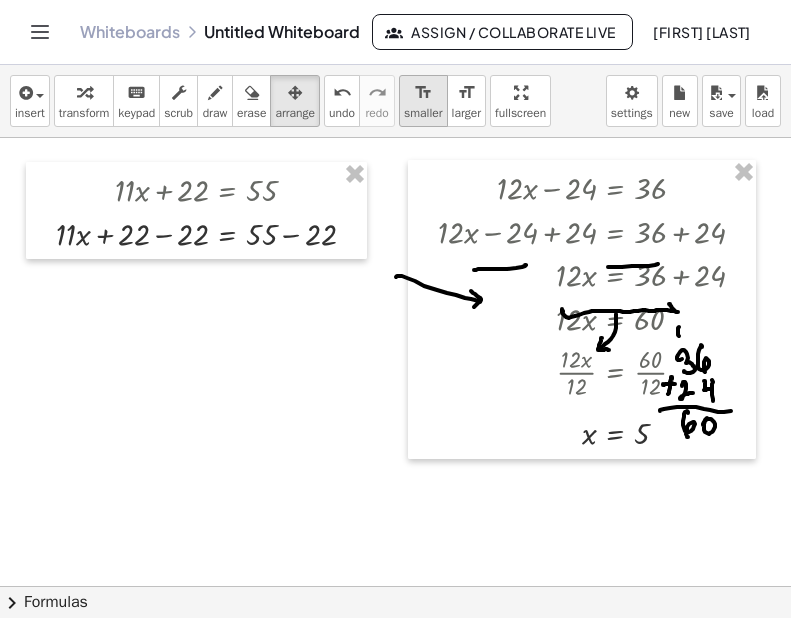 click on "smaller" at bounding box center [423, 113] 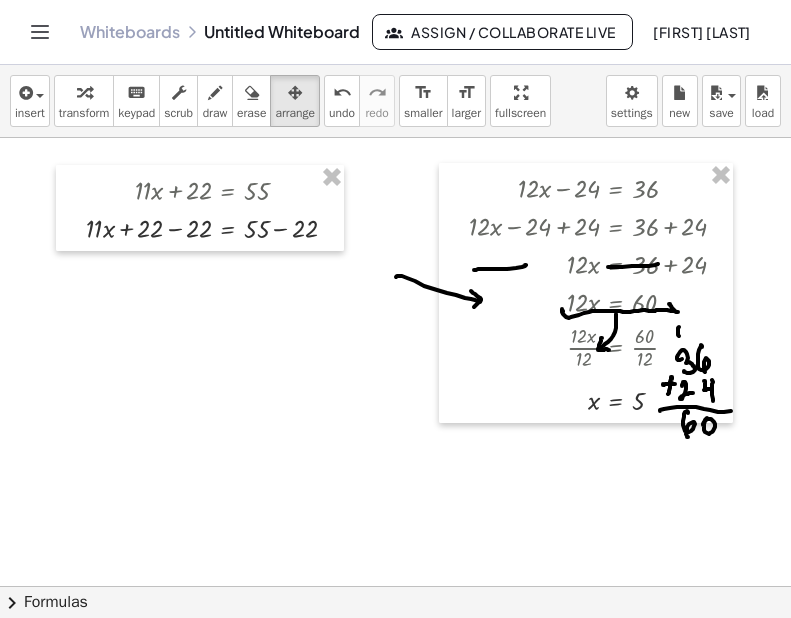 click at bounding box center [395, 586] 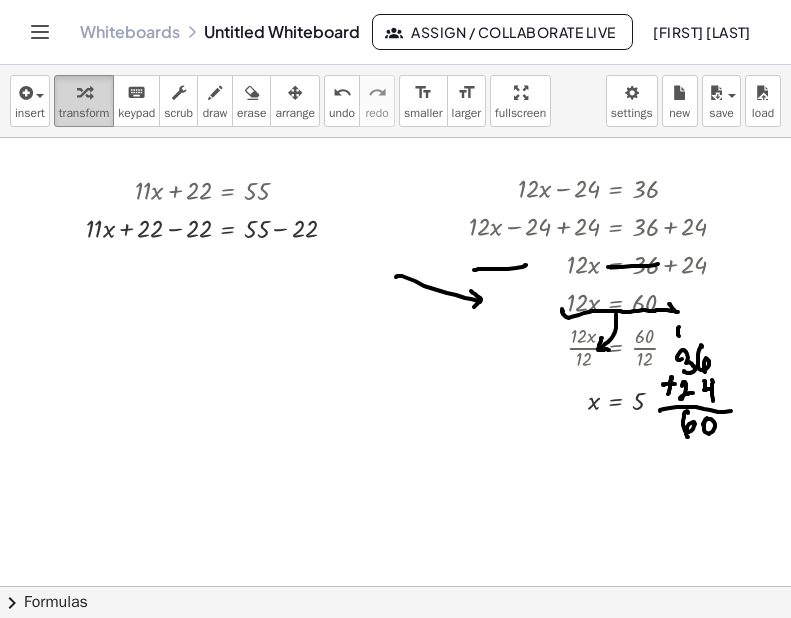 click on "transform" at bounding box center (84, 101) 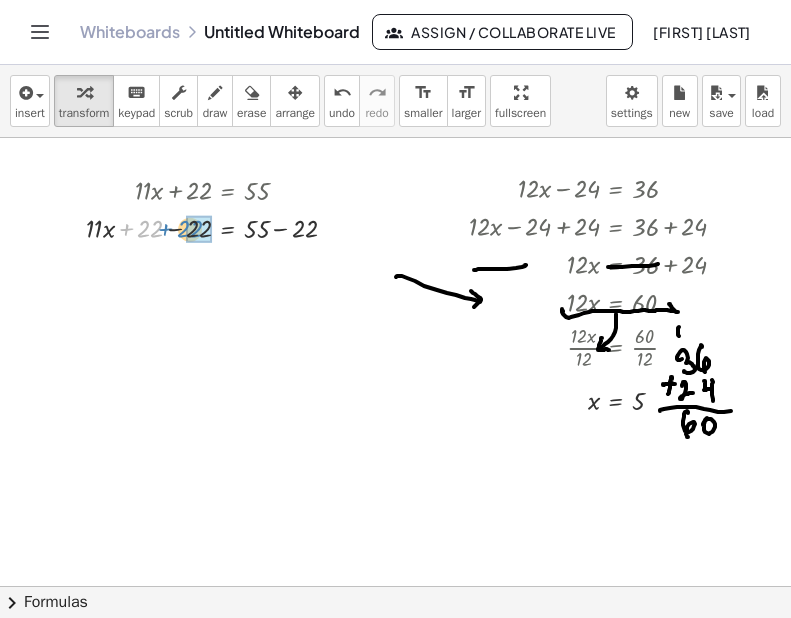 drag, startPoint x: 143, startPoint y: 234, endPoint x: 183, endPoint y: 234, distance: 40 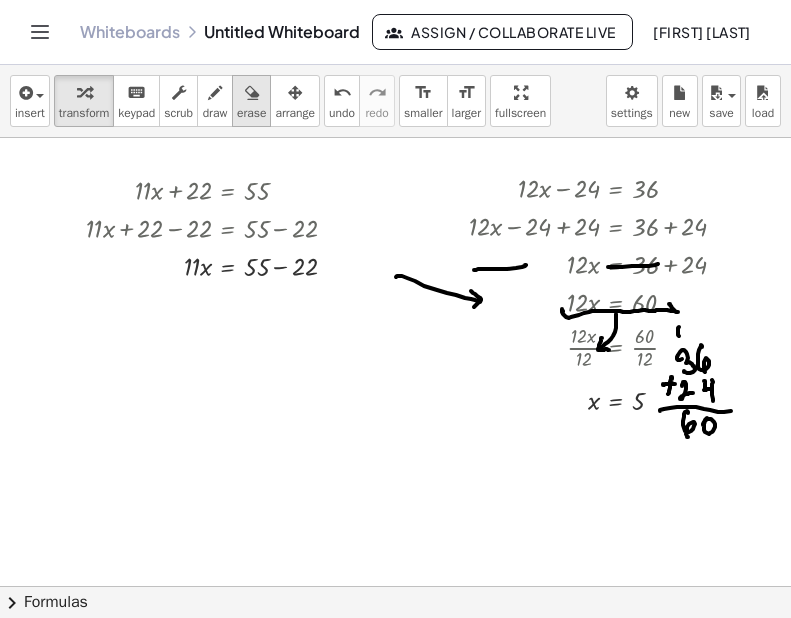 drag, startPoint x: 274, startPoint y: 105, endPoint x: 284, endPoint y: 114, distance: 13.453624 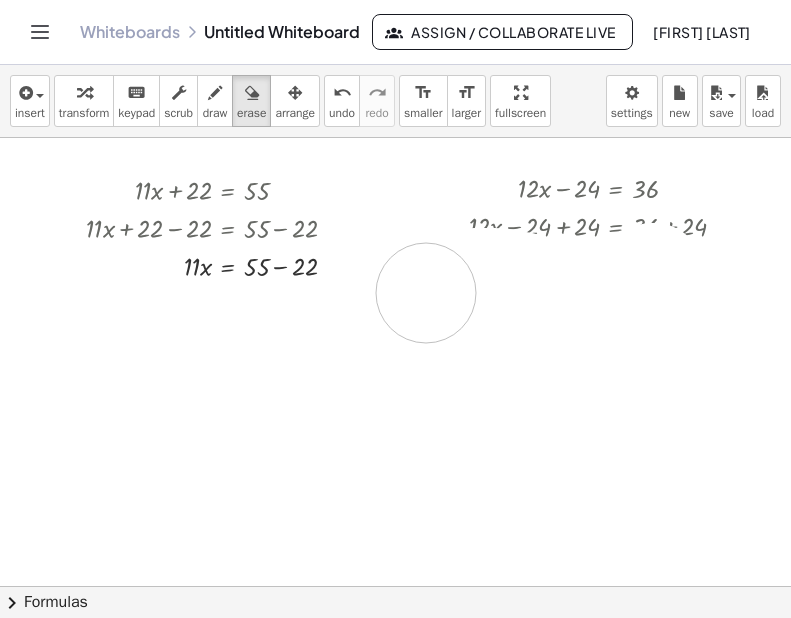 drag, startPoint x: 452, startPoint y: 319, endPoint x: 418, endPoint y: 287, distance: 46.69047 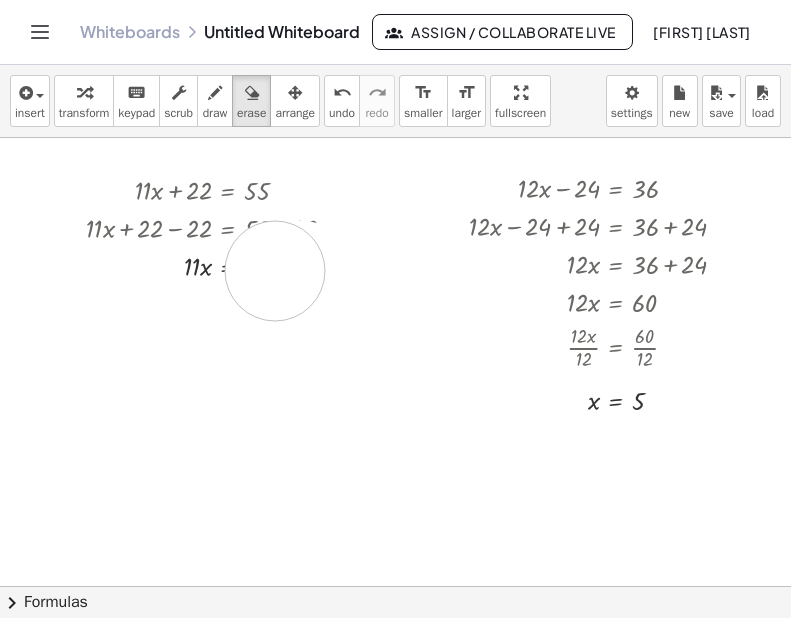 drag, startPoint x: 303, startPoint y: 271, endPoint x: 275, endPoint y: 271, distance: 28 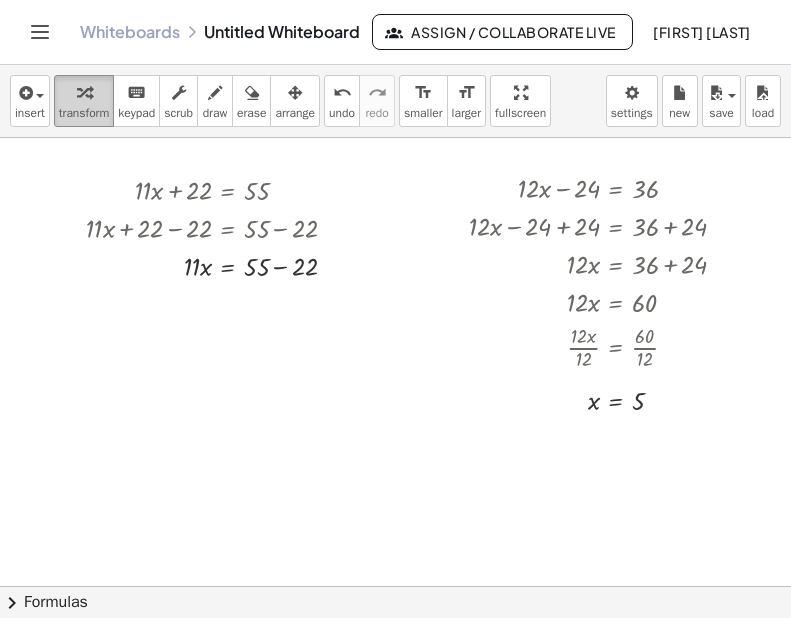 click at bounding box center [84, 93] 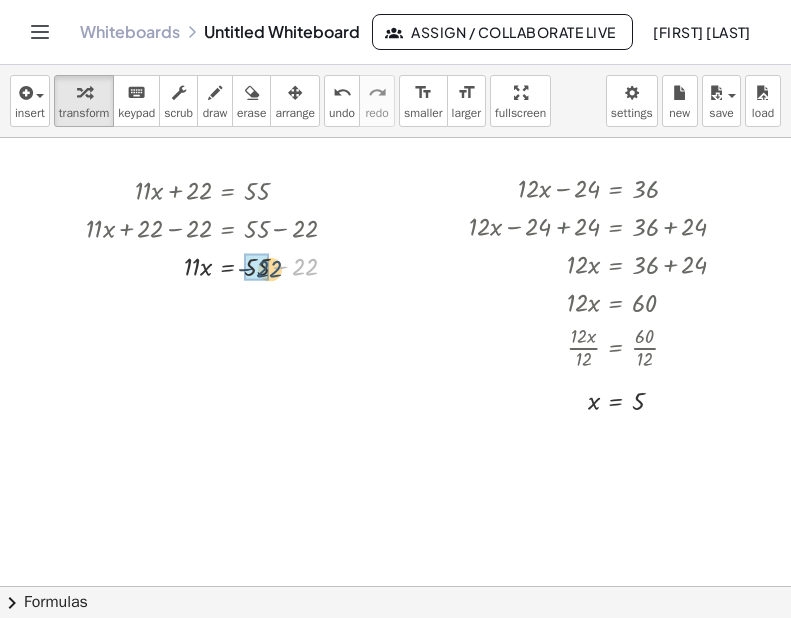 drag, startPoint x: 315, startPoint y: 274, endPoint x: 274, endPoint y: 277, distance: 41.109608 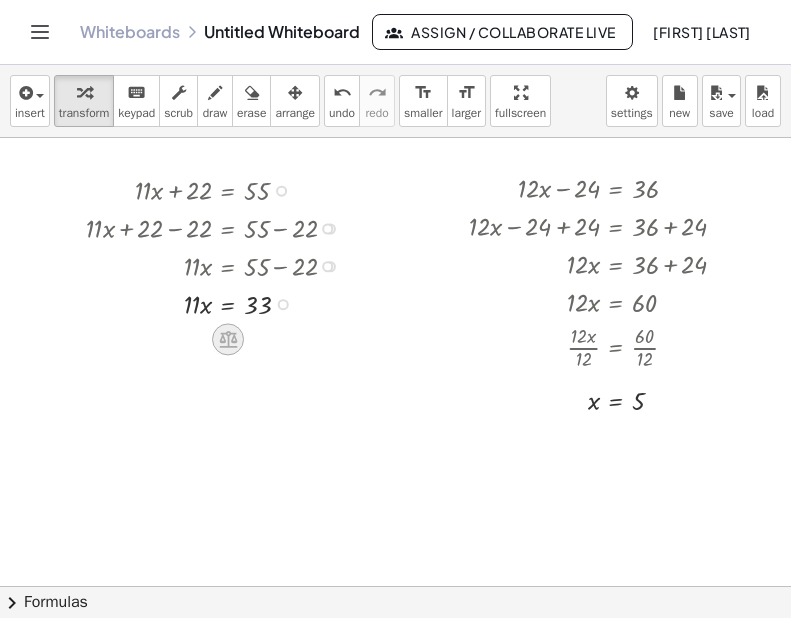 click at bounding box center (228, 339) 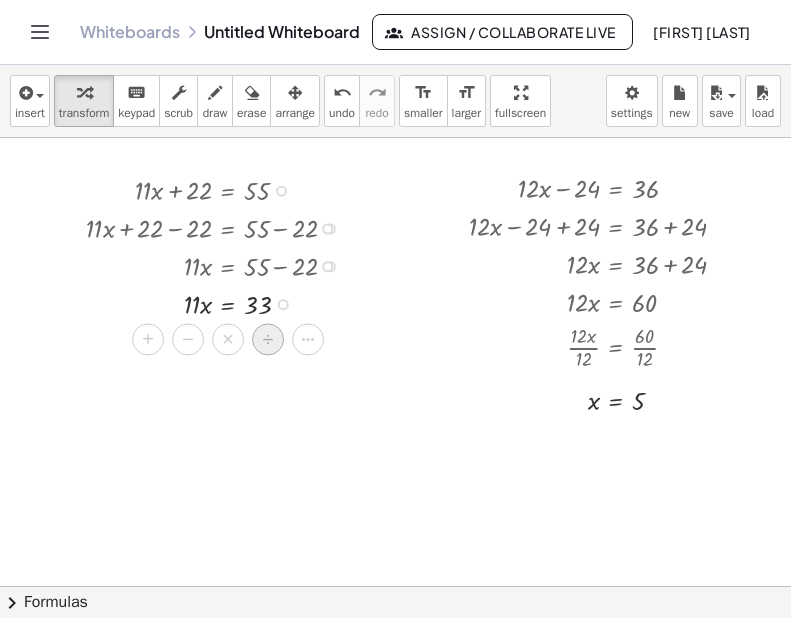 click on "÷" at bounding box center (268, 340) 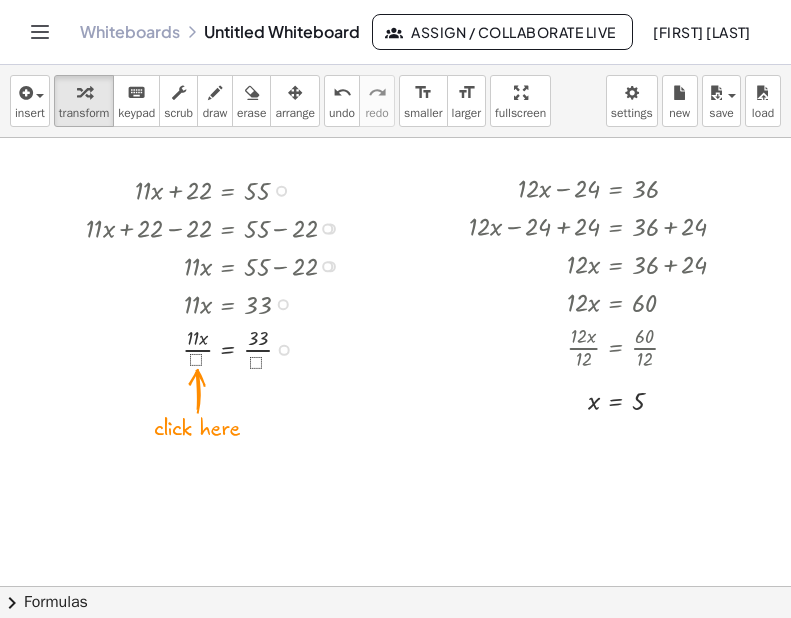 click at bounding box center (219, 347) 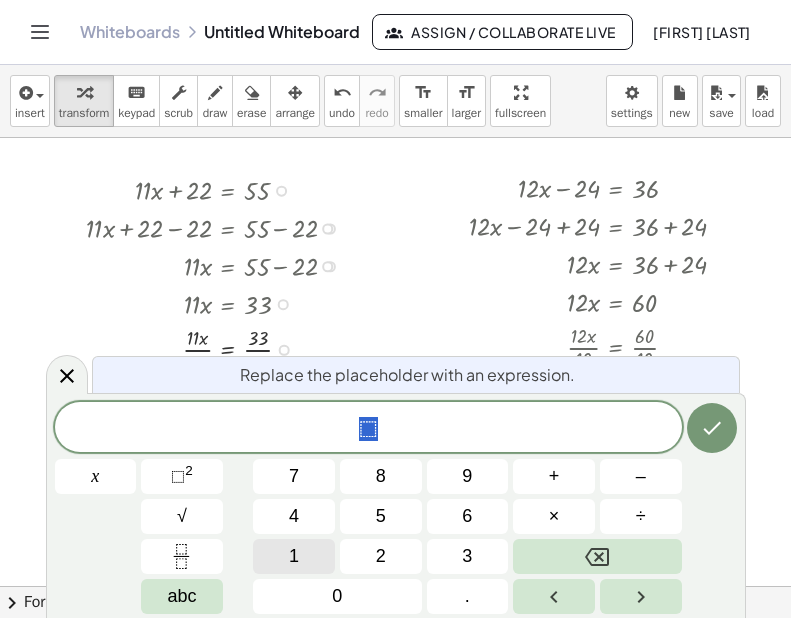 click on "1" at bounding box center [294, 556] 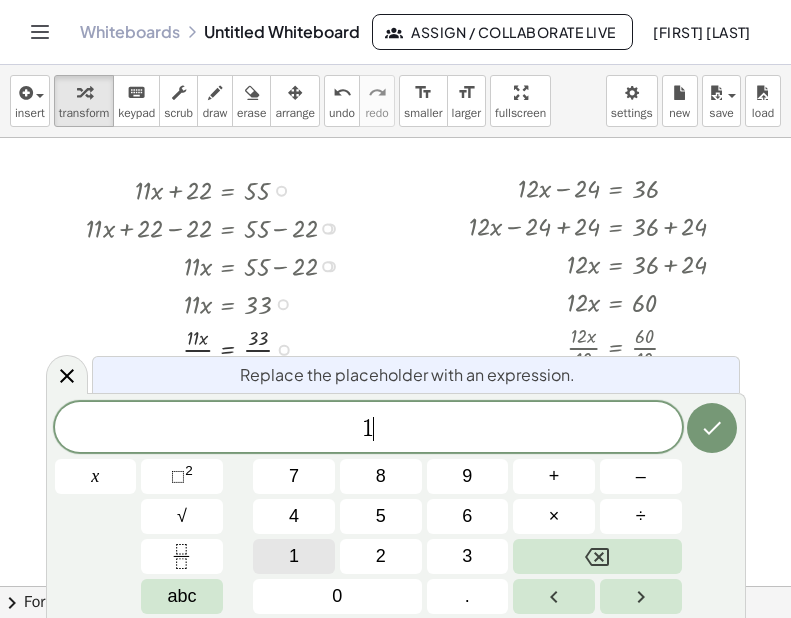 click on "1" at bounding box center [294, 556] 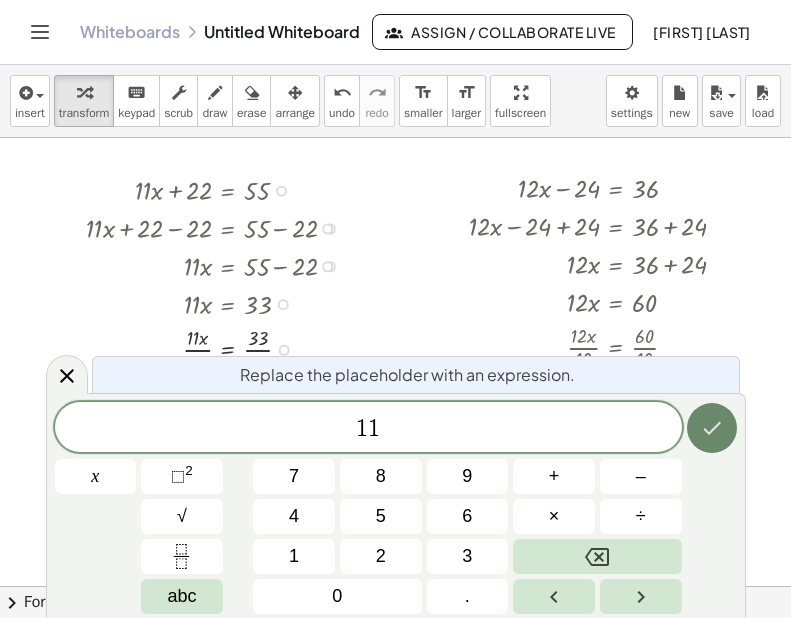 click 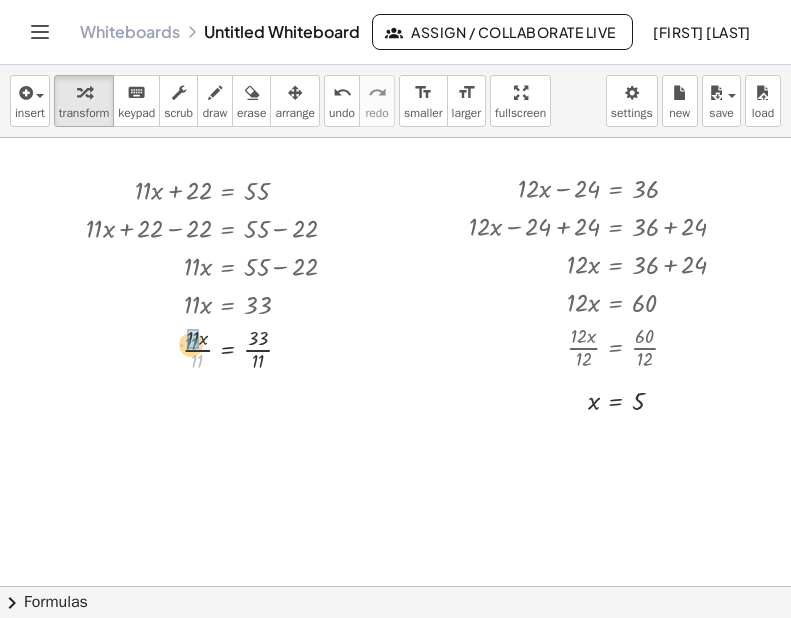 drag, startPoint x: 200, startPoint y: 366, endPoint x: 193, endPoint y: 349, distance: 18.384777 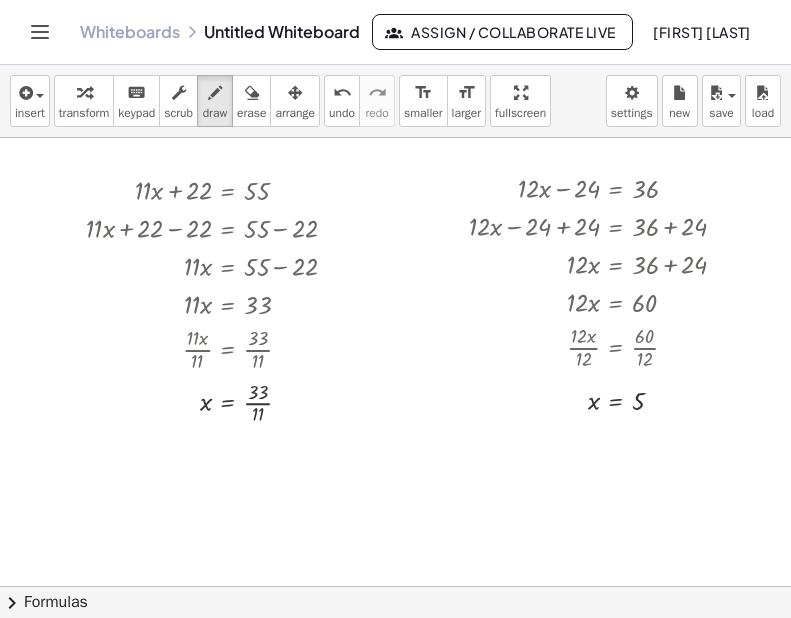 drag, startPoint x: 227, startPoint y: 82, endPoint x: 261, endPoint y: 170, distance: 94.33981 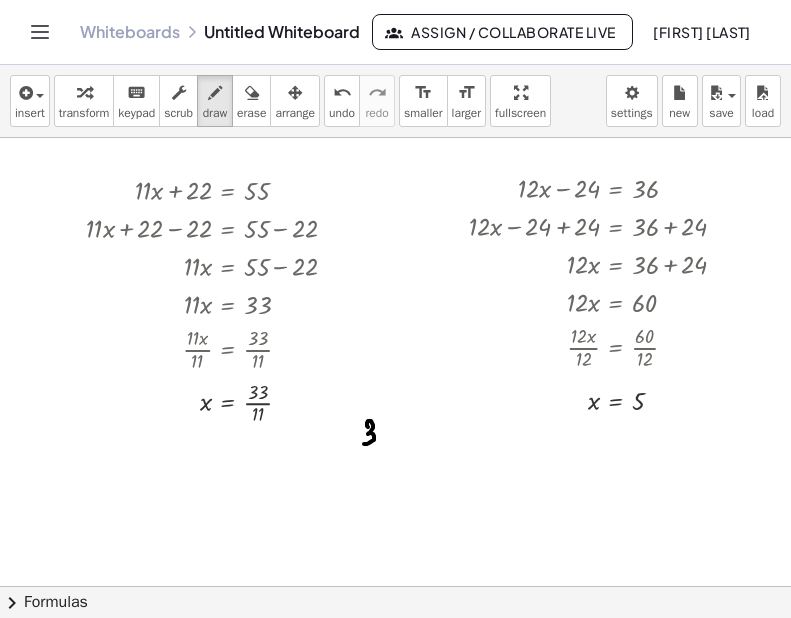 drag, startPoint x: 369, startPoint y: 421, endPoint x: 372, endPoint y: 439, distance: 18.248287 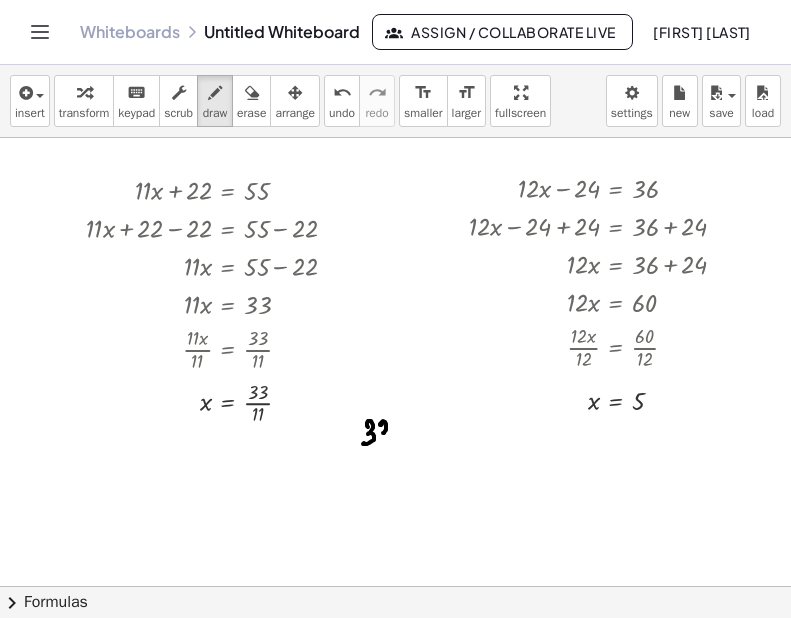 drag, startPoint x: 380, startPoint y: 425, endPoint x: 383, endPoint y: 440, distance: 15.297058 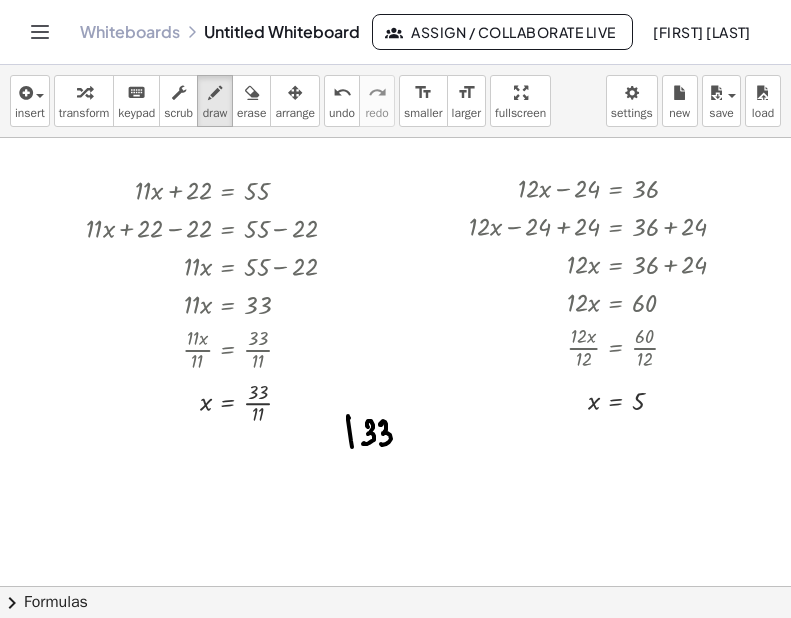 drag, startPoint x: 348, startPoint y: 416, endPoint x: 352, endPoint y: 427, distance: 11.7046995 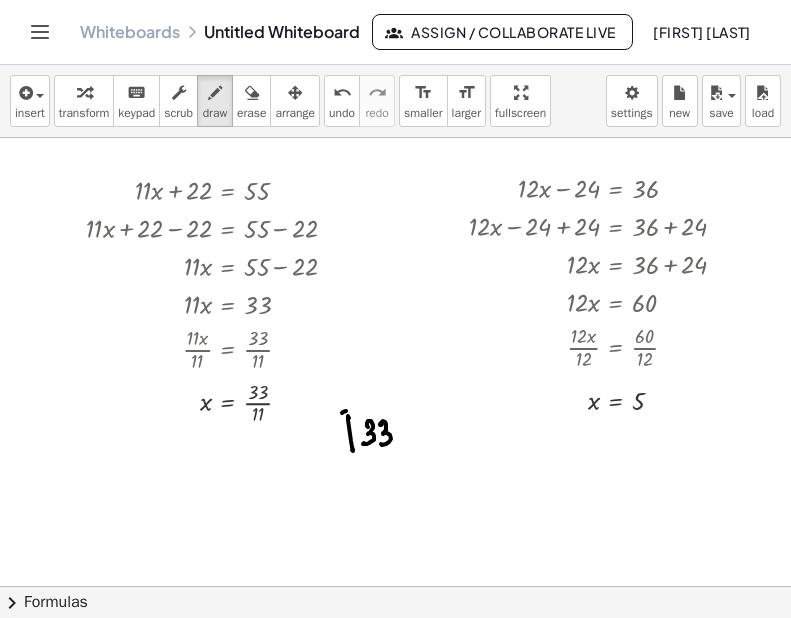 drag, startPoint x: 342, startPoint y: 413, endPoint x: 408, endPoint y: 398, distance: 67.68308 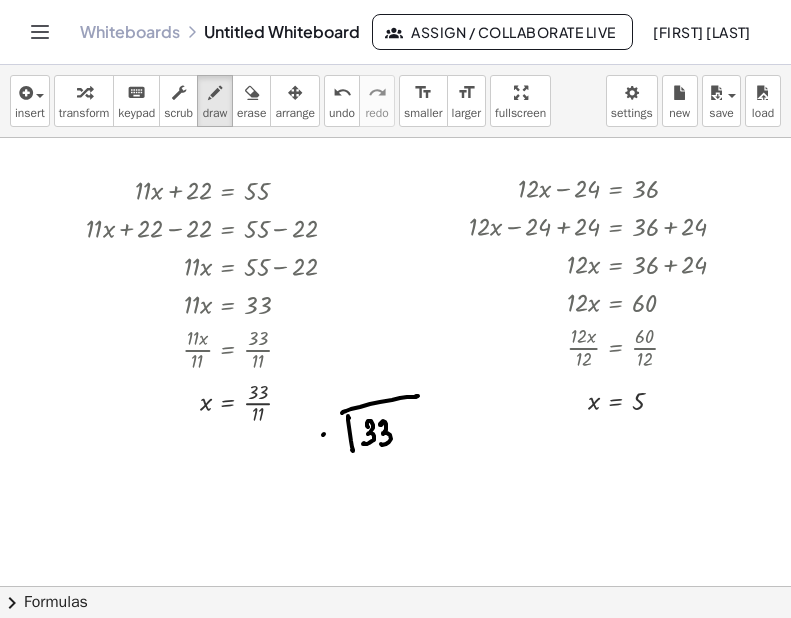 drag, startPoint x: 323, startPoint y: 435, endPoint x: 331, endPoint y: 448, distance: 15.264338 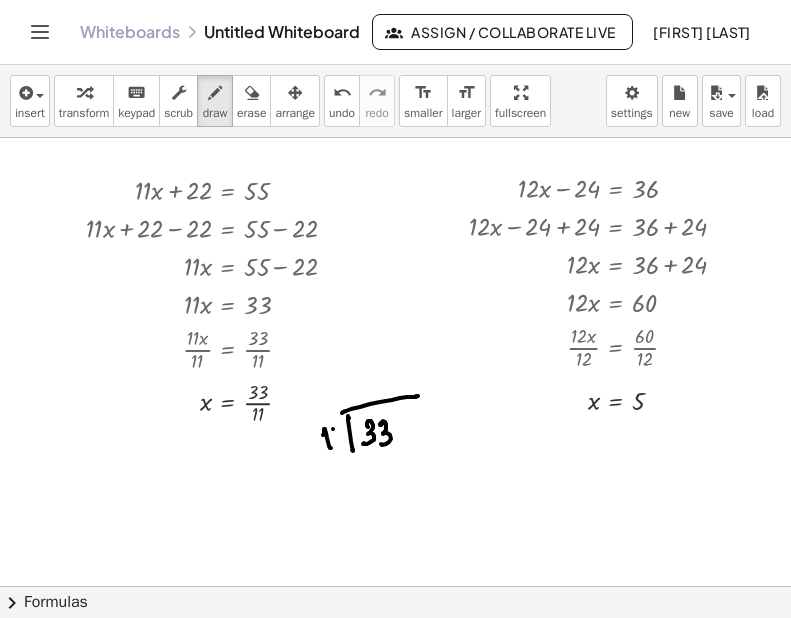 drag, startPoint x: 333, startPoint y: 429, endPoint x: 342, endPoint y: 447, distance: 20.12461 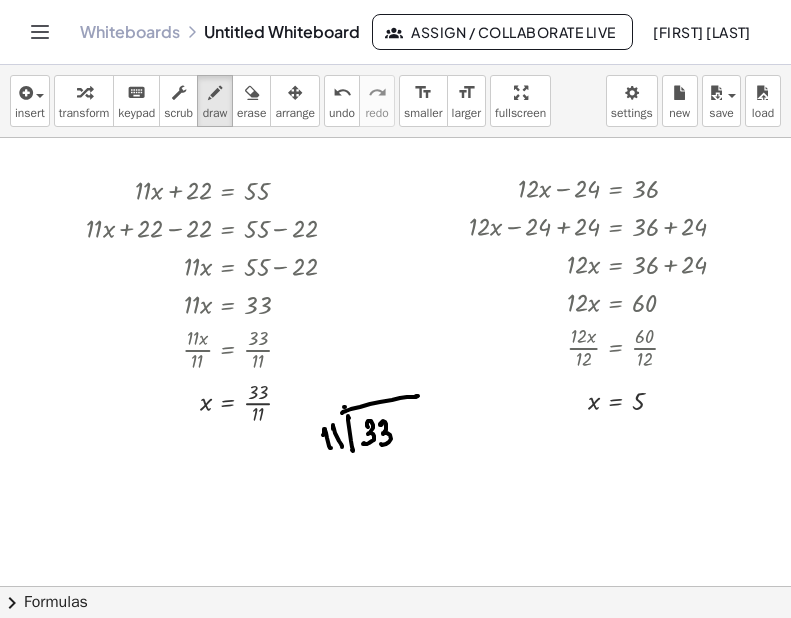 drag, startPoint x: 345, startPoint y: 407, endPoint x: 348, endPoint y: 419, distance: 12.369317 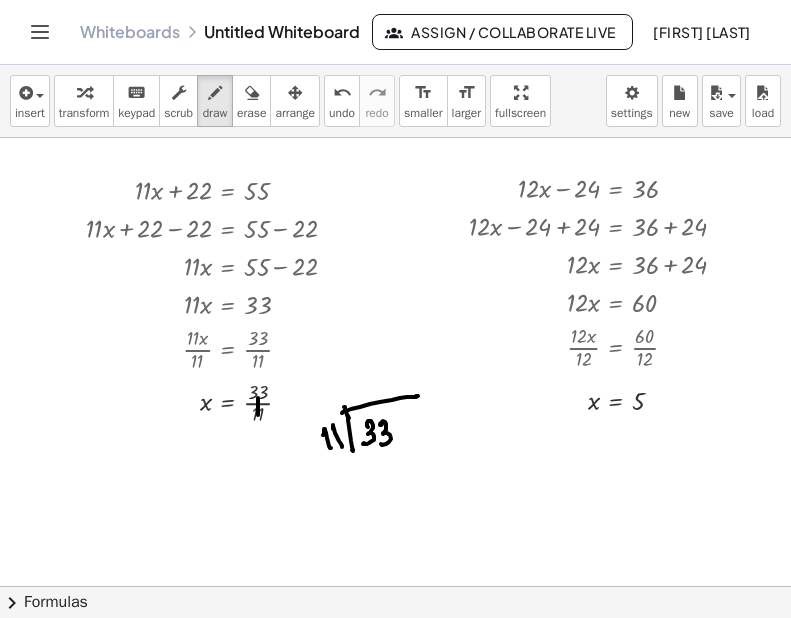 drag, startPoint x: 258, startPoint y: 415, endPoint x: 259, endPoint y: 398, distance: 17.029387 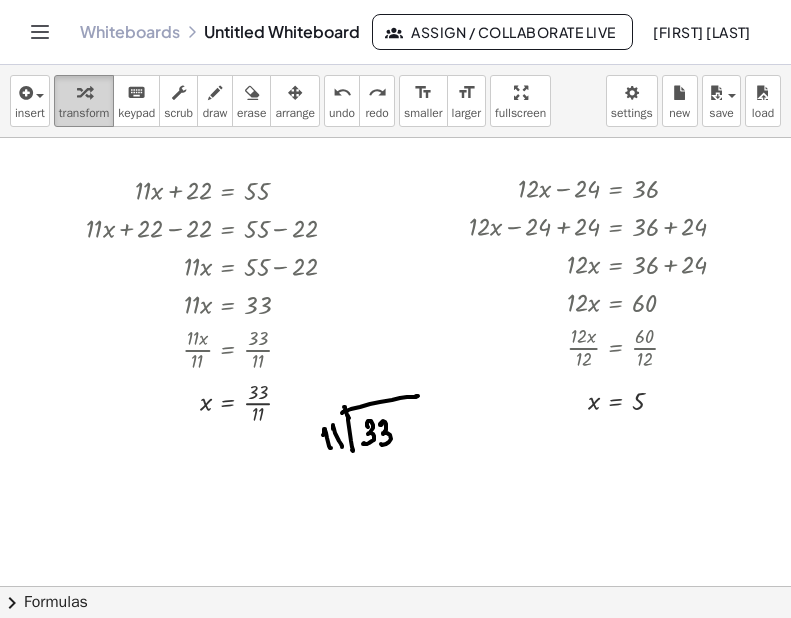 click on "transform" at bounding box center [84, 113] 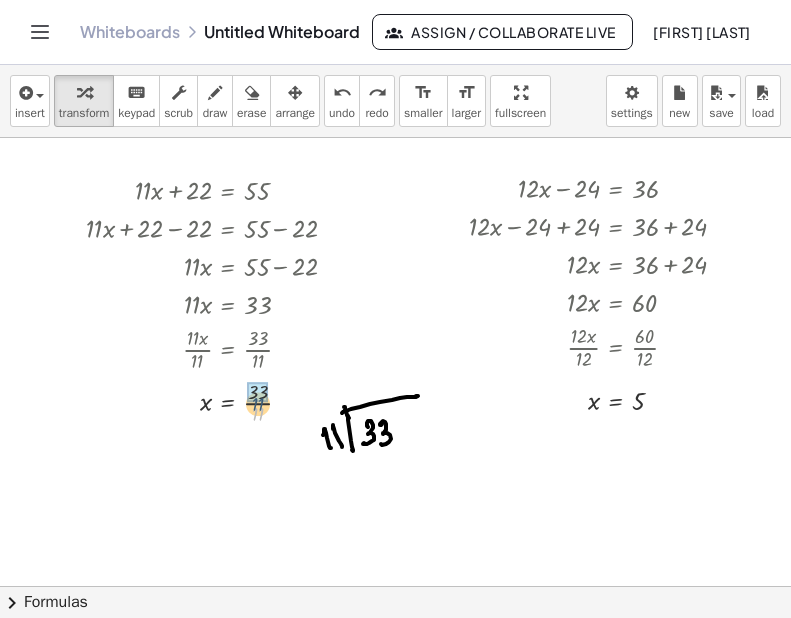 drag, startPoint x: 260, startPoint y: 420, endPoint x: 260, endPoint y: 408, distance: 12 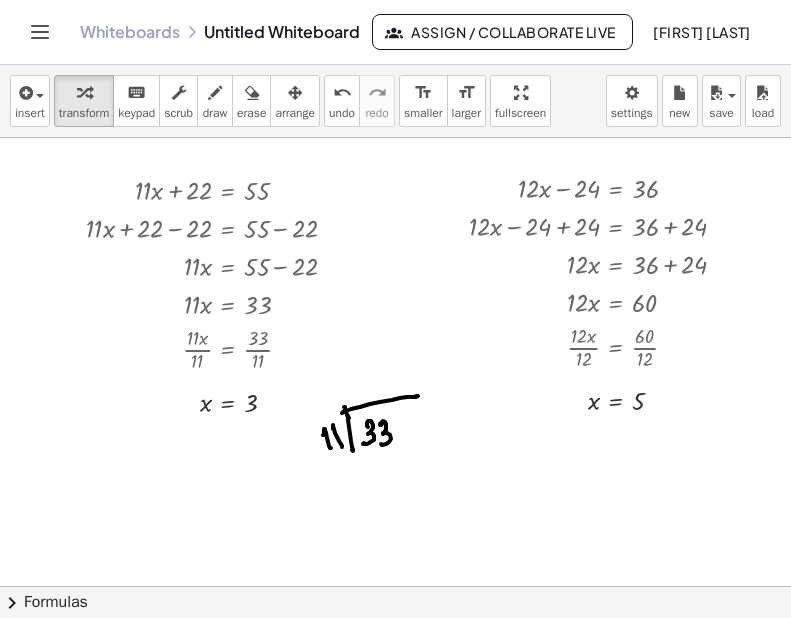 drag, startPoint x: 366, startPoint y: 376, endPoint x: 364, endPoint y: 390, distance: 14.142136 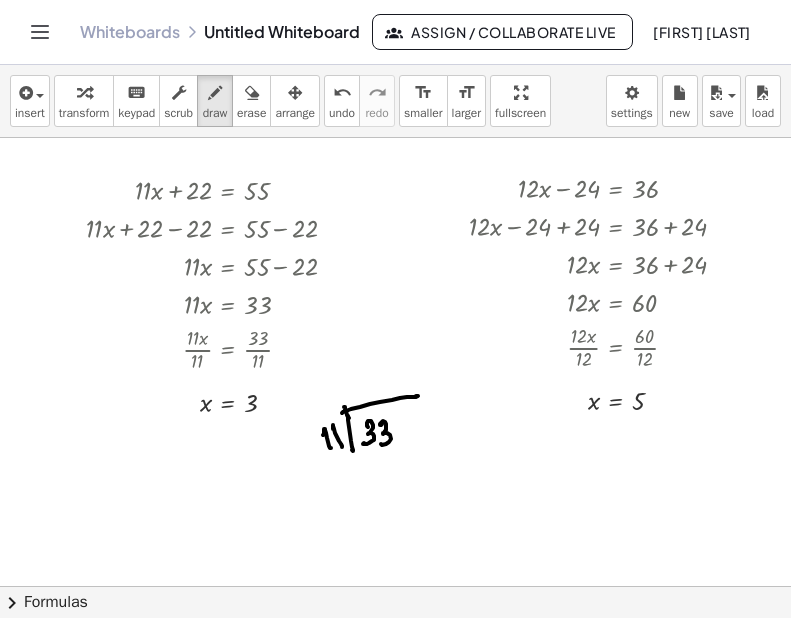 drag, startPoint x: 221, startPoint y: 111, endPoint x: 250, endPoint y: 168, distance: 63.953106 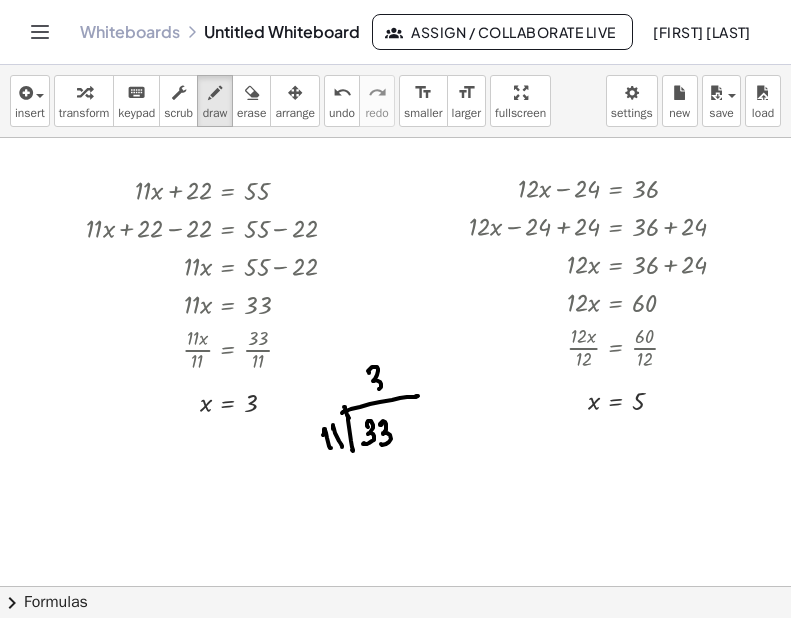 drag, startPoint x: 372, startPoint y: 367, endPoint x: 369, endPoint y: 389, distance: 22.203604 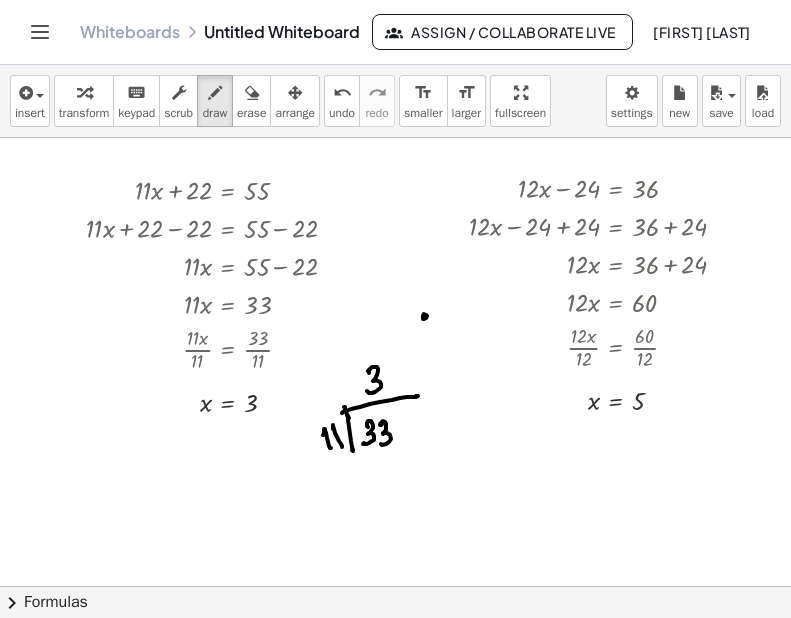 click at bounding box center (395, 586) 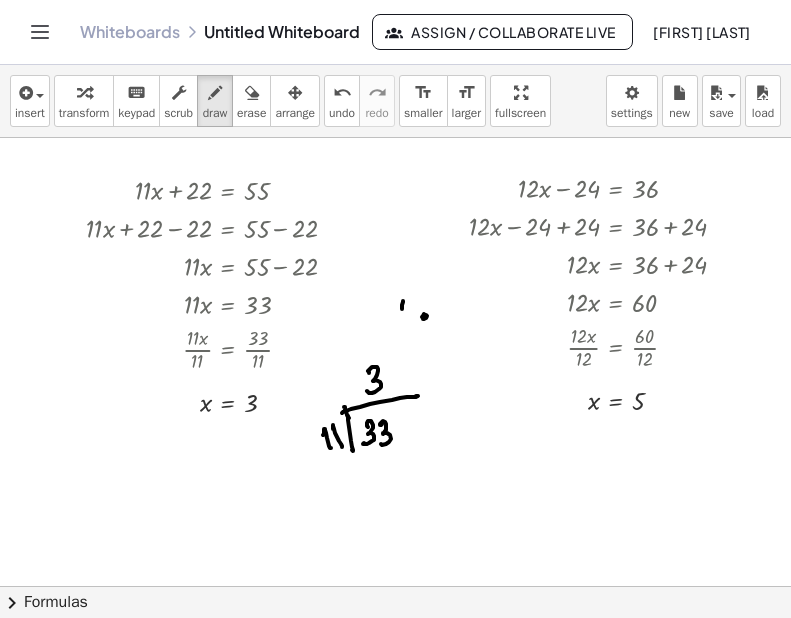 drag, startPoint x: 403, startPoint y: 301, endPoint x: 403, endPoint y: 323, distance: 22 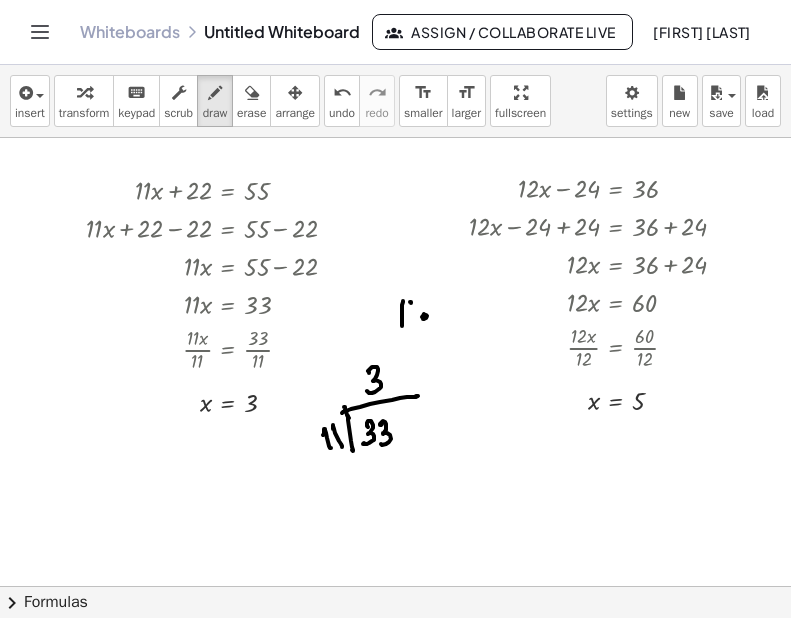 drag, startPoint x: 411, startPoint y: 303, endPoint x: 419, endPoint y: 322, distance: 20.615528 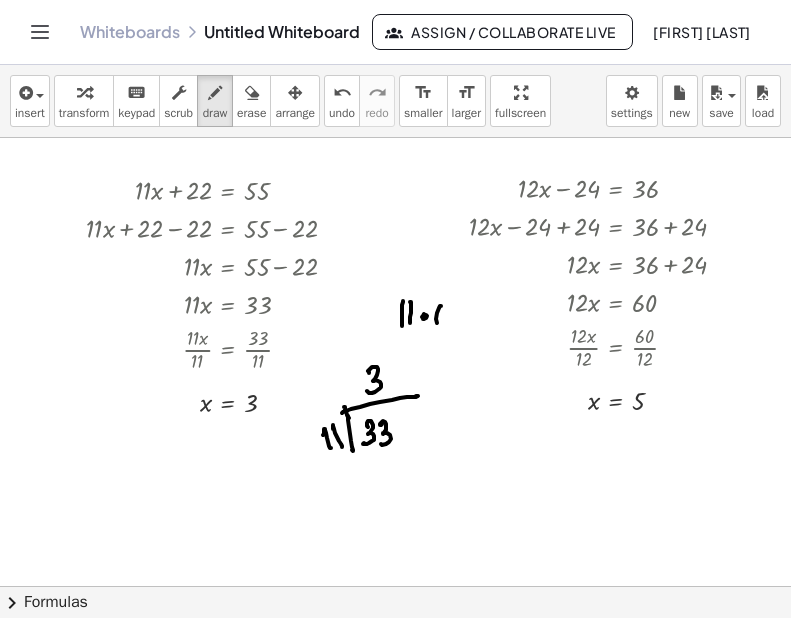 drag, startPoint x: 437, startPoint y: 313, endPoint x: 451, endPoint y: 311, distance: 14.142136 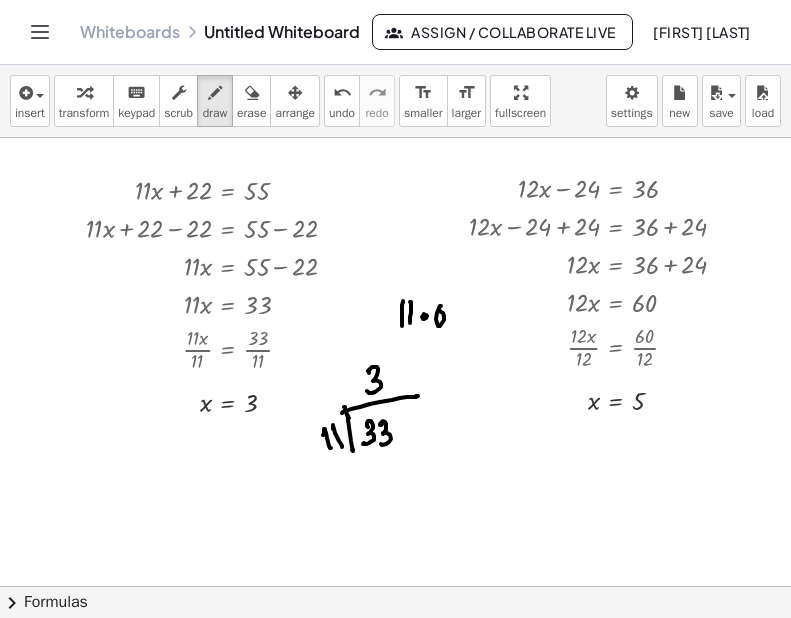 click at bounding box center [395, 586] 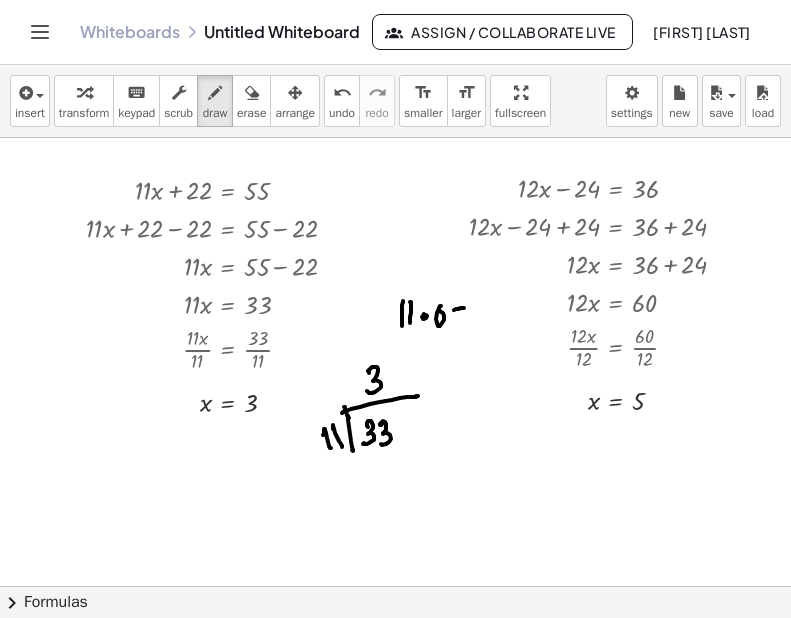 drag, startPoint x: 462, startPoint y: 317, endPoint x: 482, endPoint y: 305, distance: 23.323807 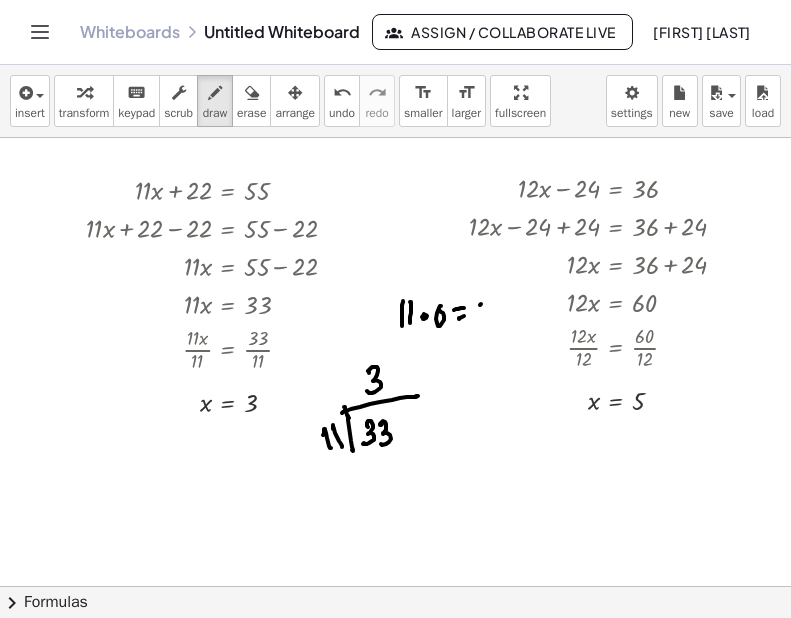 drag, startPoint x: 480, startPoint y: 305, endPoint x: 467, endPoint y: 310, distance: 13.928389 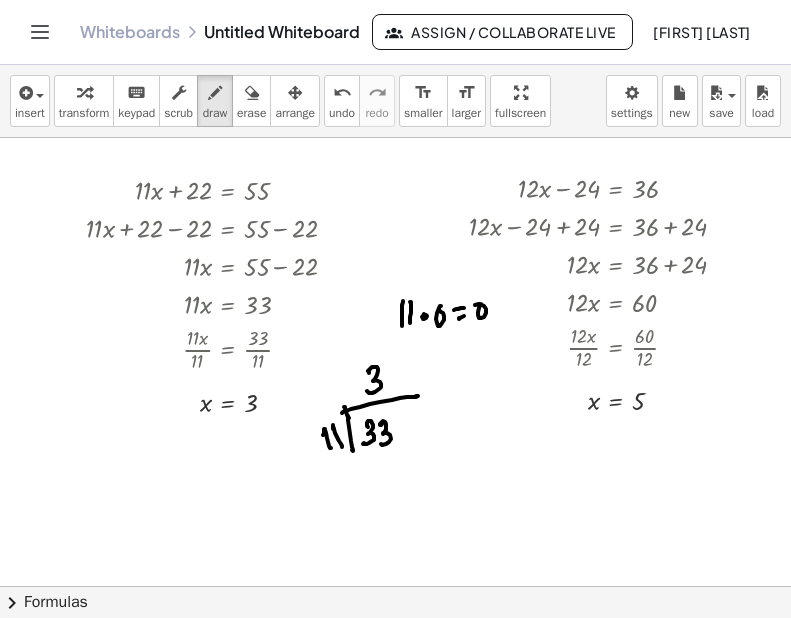 click at bounding box center [395, 586] 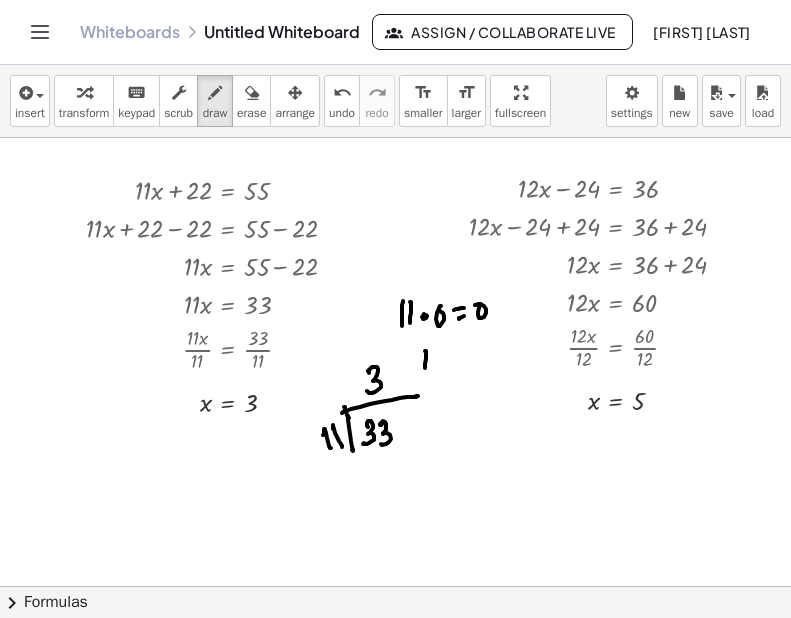 click at bounding box center (395, 586) 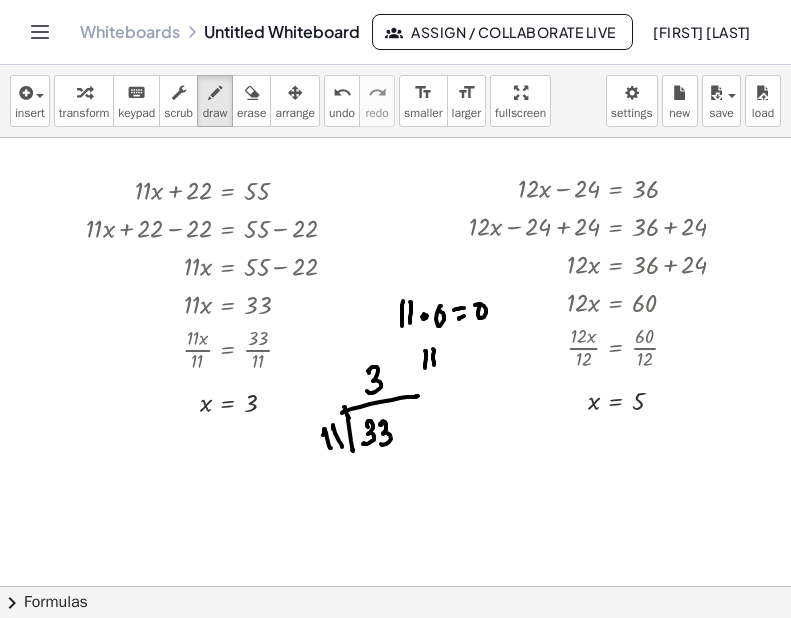 click at bounding box center (395, 586) 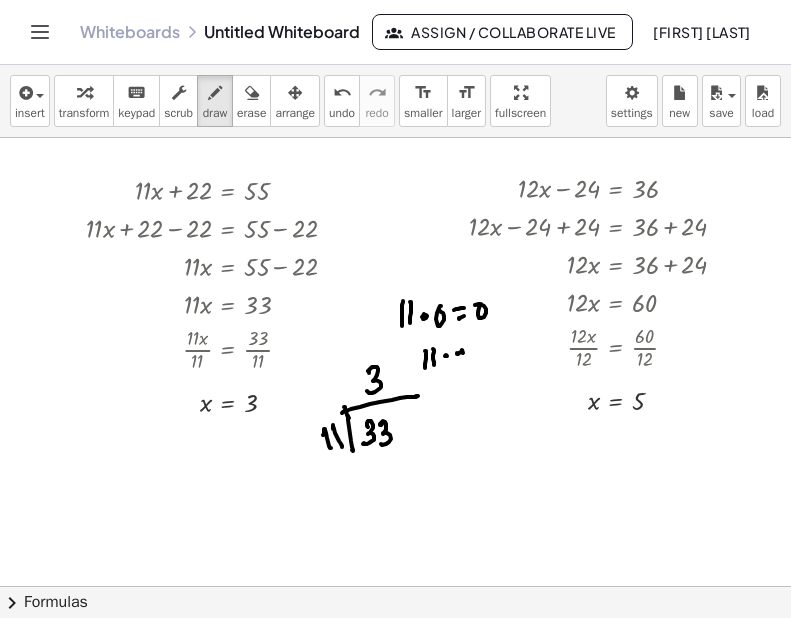drag, startPoint x: 457, startPoint y: 354, endPoint x: 469, endPoint y: 354, distance: 12 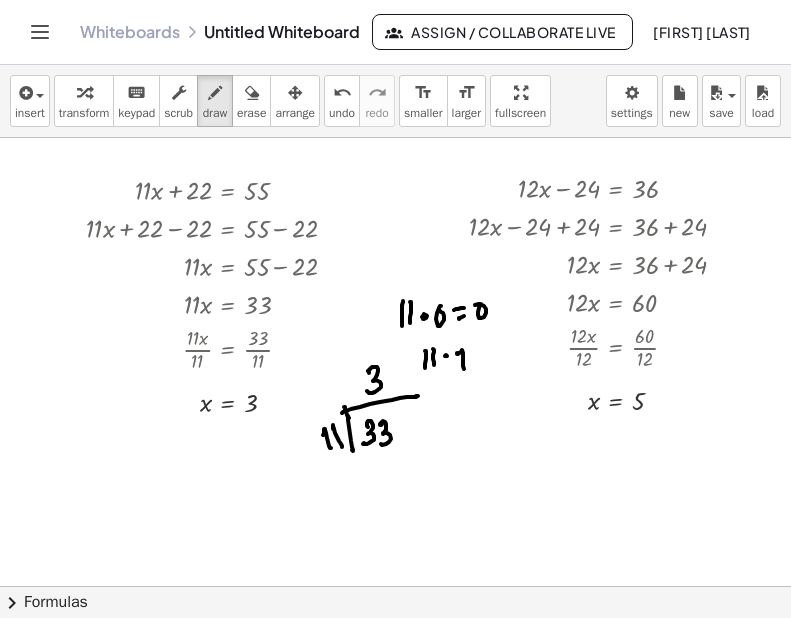 click at bounding box center [395, 586] 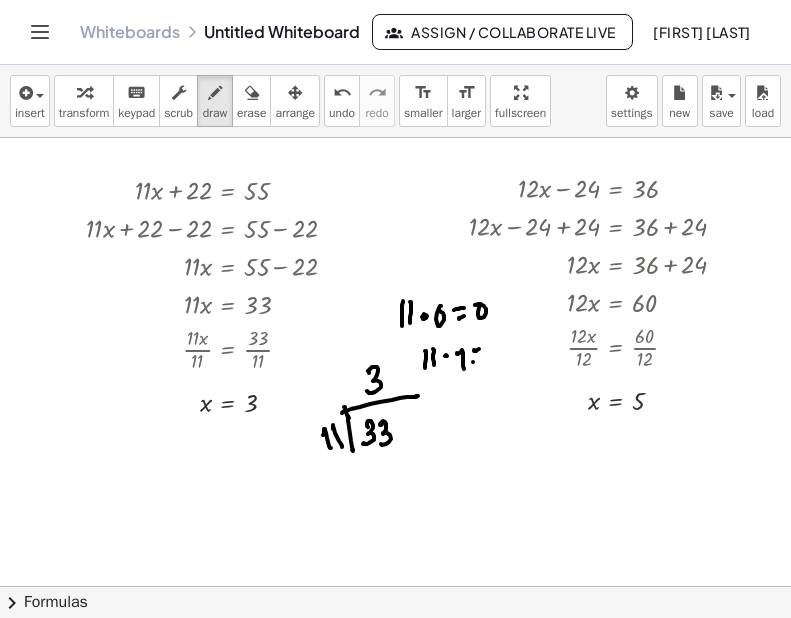 drag, startPoint x: 473, startPoint y: 362, endPoint x: 486, endPoint y: 354, distance: 15.264338 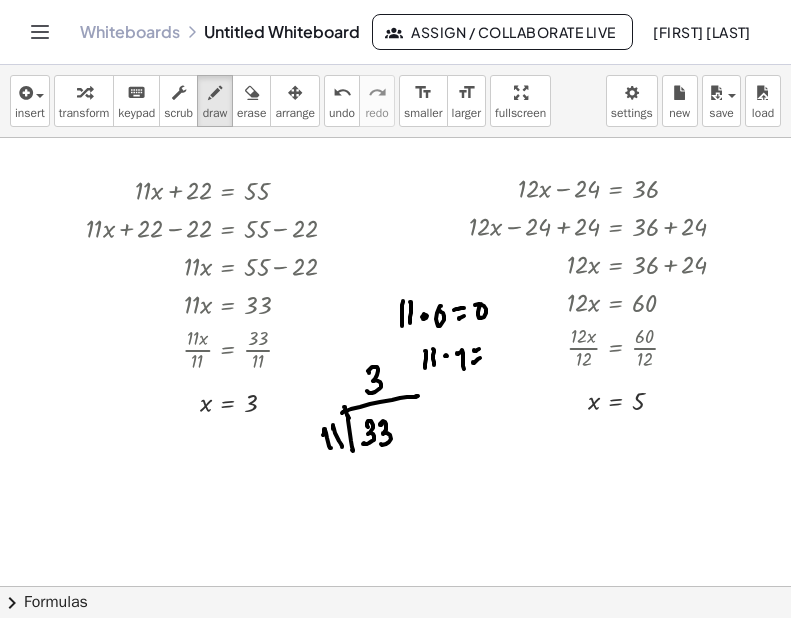 click at bounding box center (395, 586) 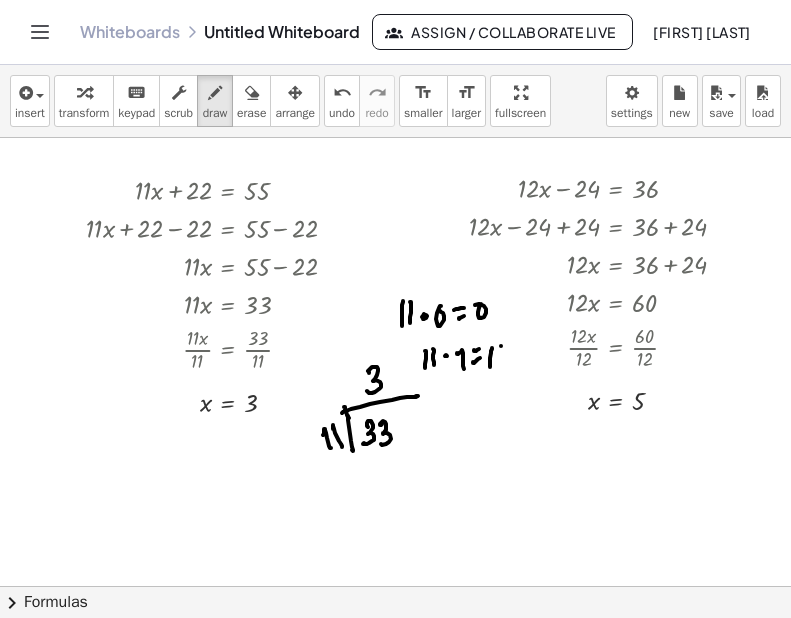 drag, startPoint x: 501, startPoint y: 346, endPoint x: 492, endPoint y: 395, distance: 49.819675 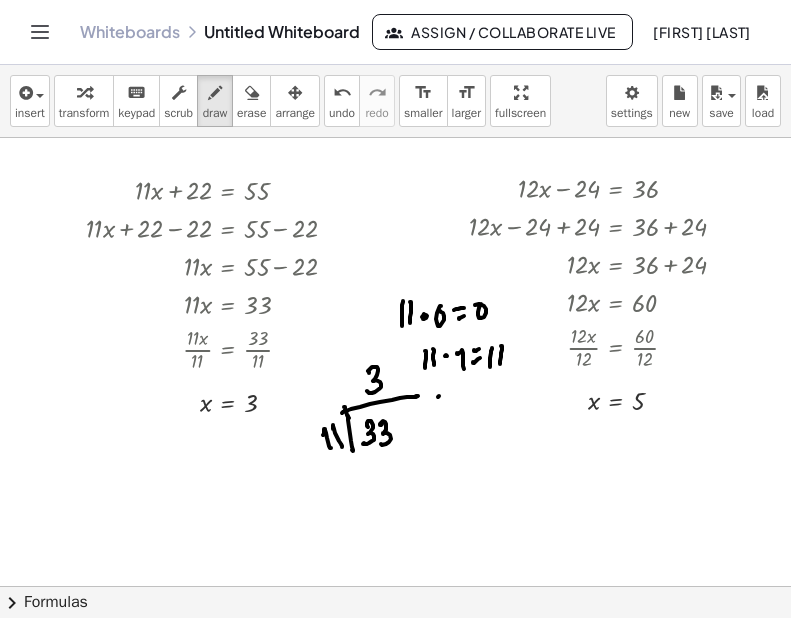 drag, startPoint x: 439, startPoint y: 396, endPoint x: 451, endPoint y: 392, distance: 12.649111 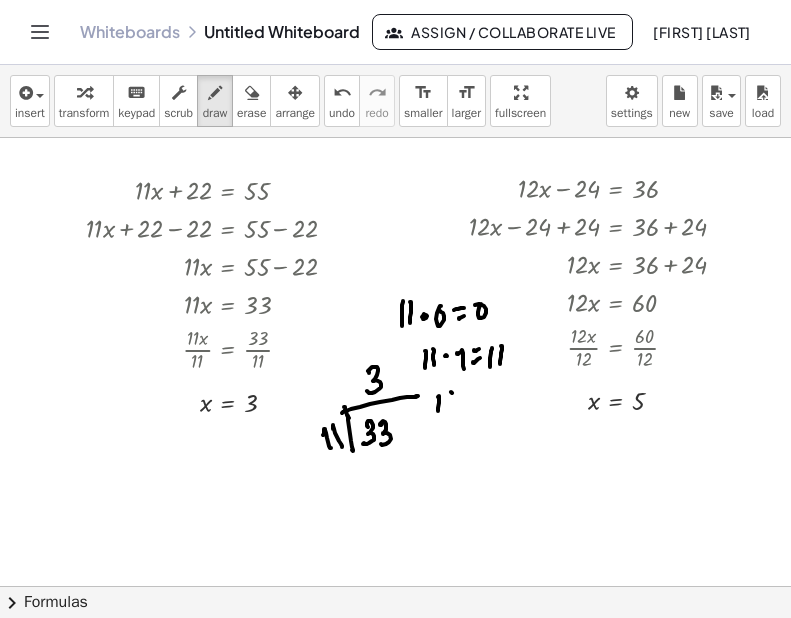 drag, startPoint x: 451, startPoint y: 392, endPoint x: 451, endPoint y: 411, distance: 19 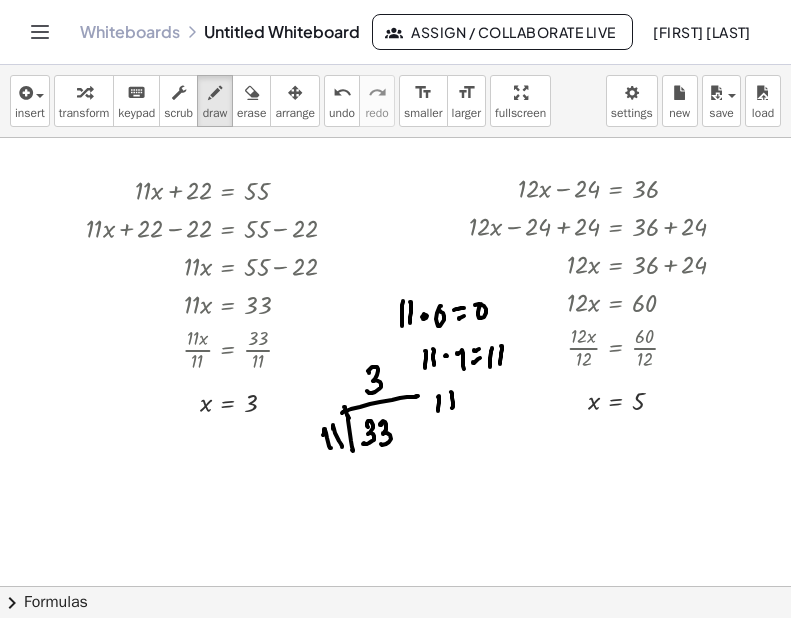 click at bounding box center (395, 586) 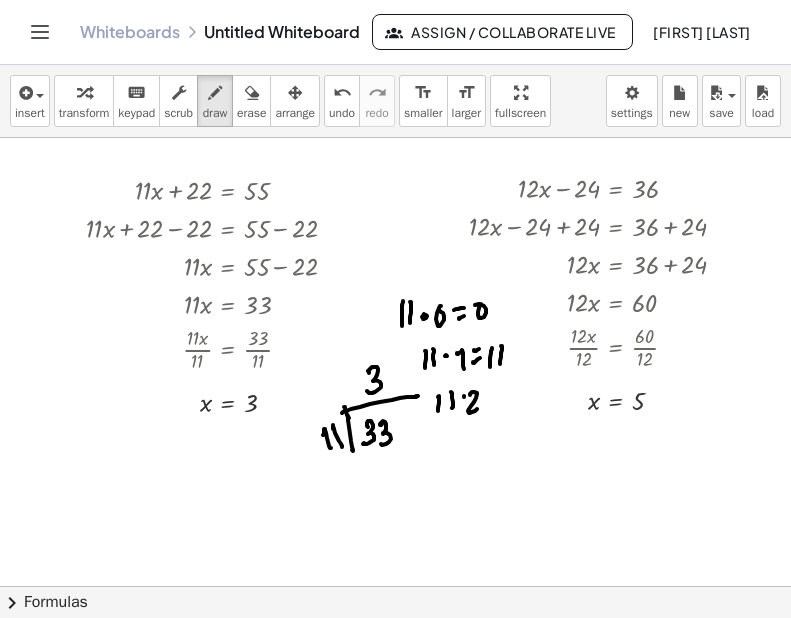 drag, startPoint x: 470, startPoint y: 394, endPoint x: 486, endPoint y: 392, distance: 16.124516 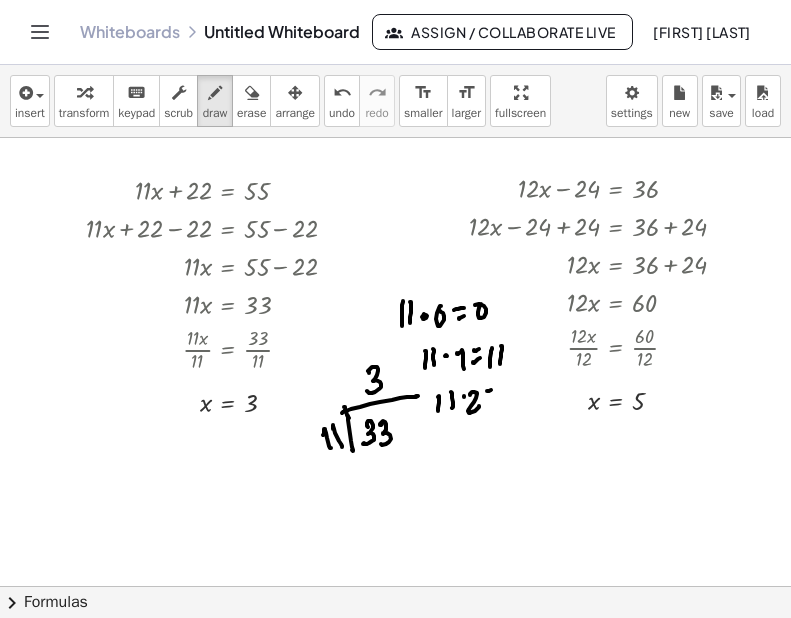 click at bounding box center (395, 586) 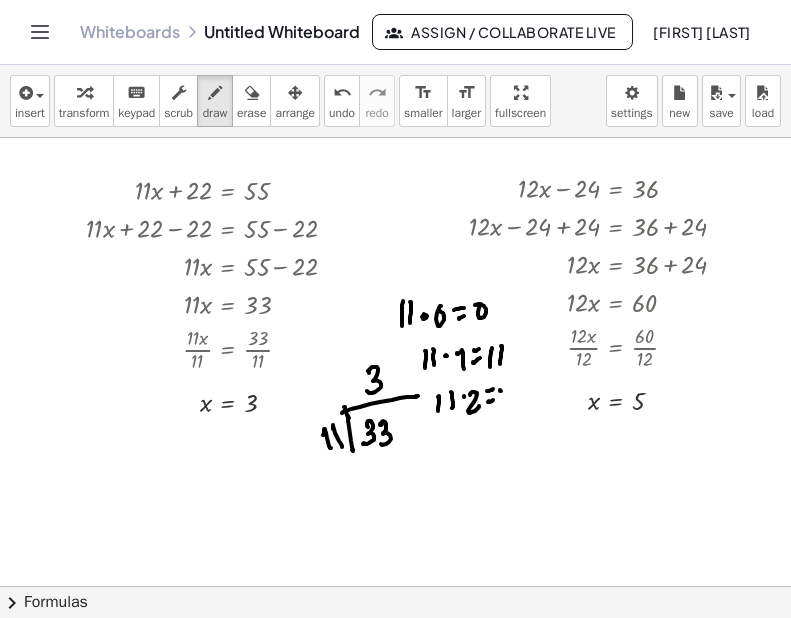 drag, startPoint x: 500, startPoint y: 390, endPoint x: 510, endPoint y: 402, distance: 15.6205 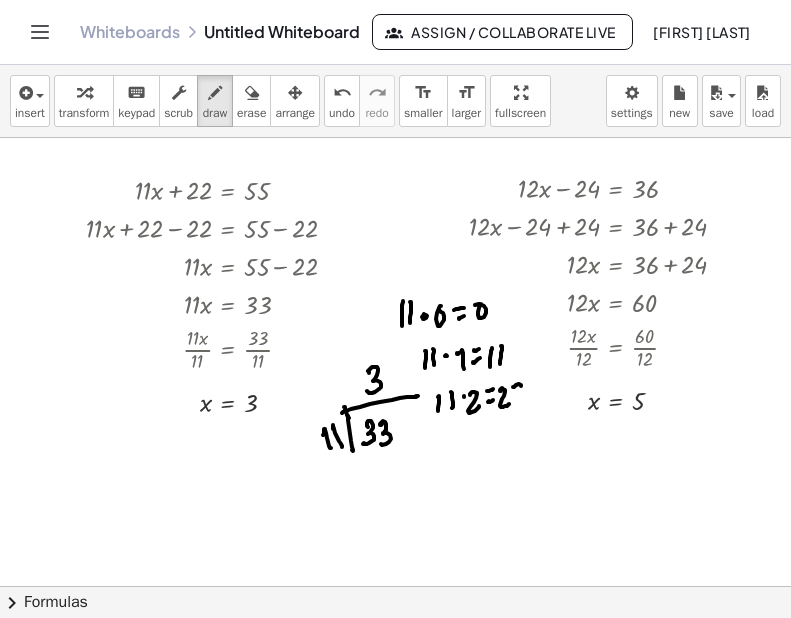 drag, startPoint x: 516, startPoint y: 385, endPoint x: 521, endPoint y: 407, distance: 22.561028 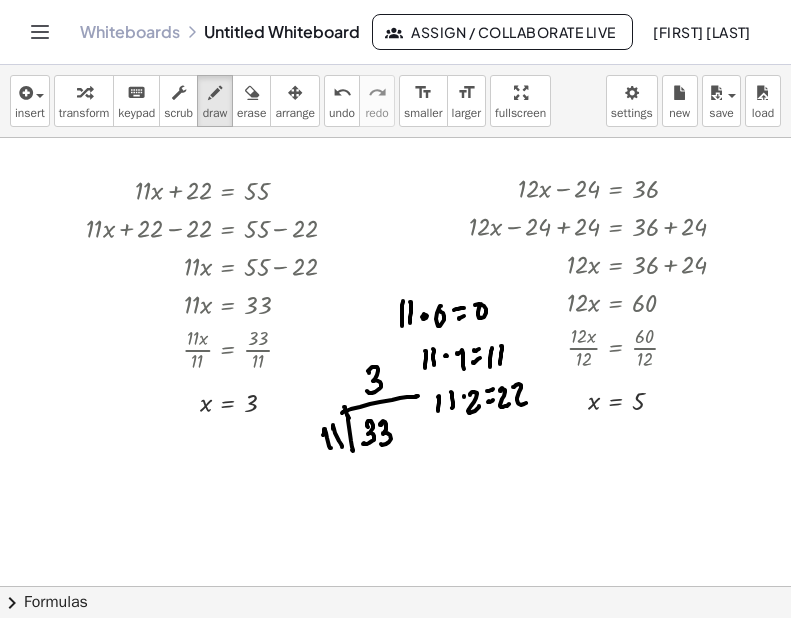 drag, startPoint x: 450, startPoint y: 446, endPoint x: 449, endPoint y: 457, distance: 11.045361 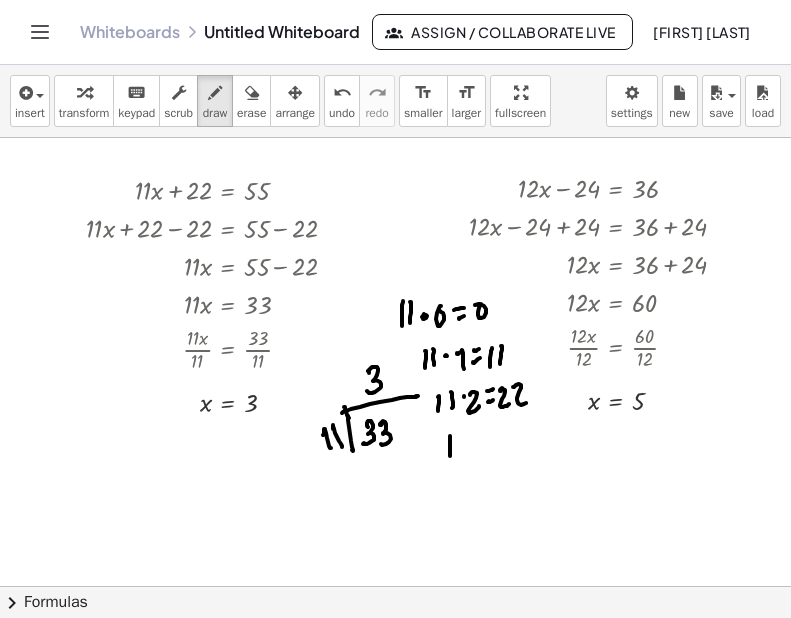 click at bounding box center [395, 586] 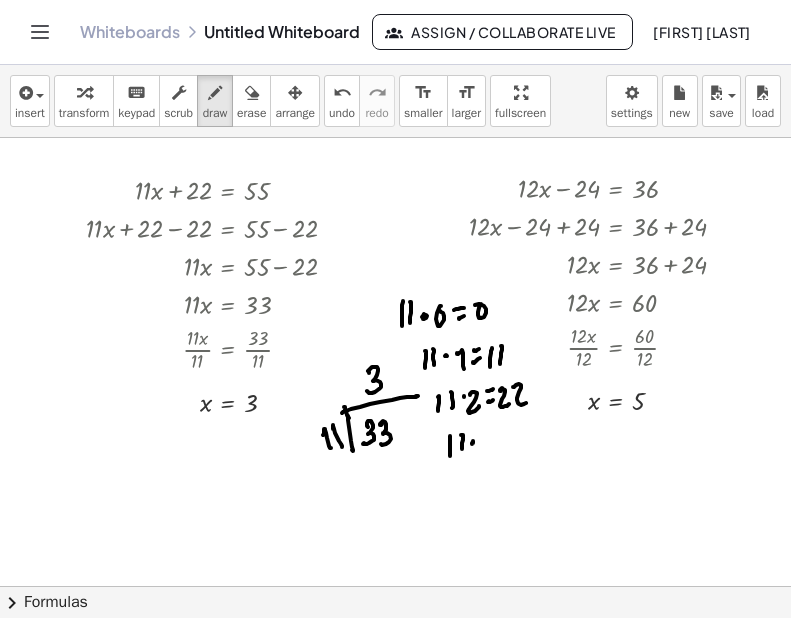 click at bounding box center (395, 586) 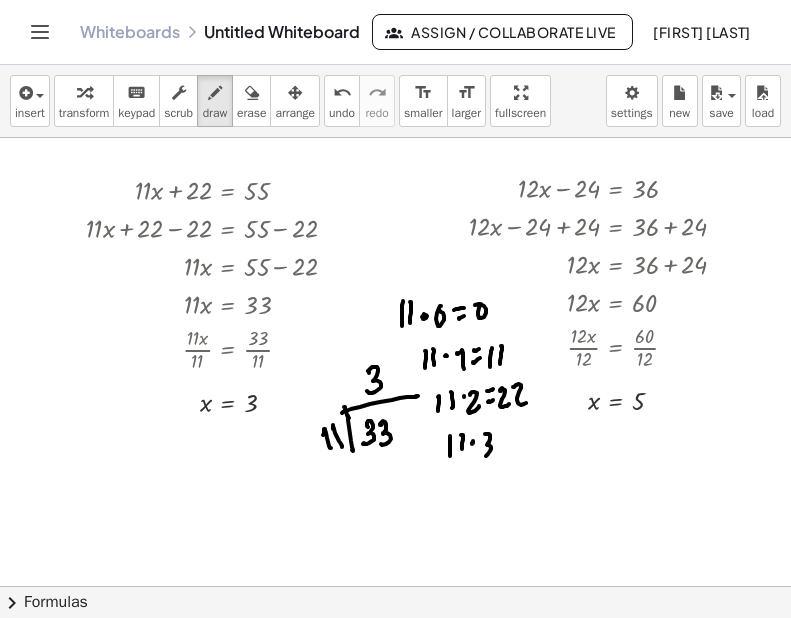 drag, startPoint x: 485, startPoint y: 434, endPoint x: 505, endPoint y: 431, distance: 20.22375 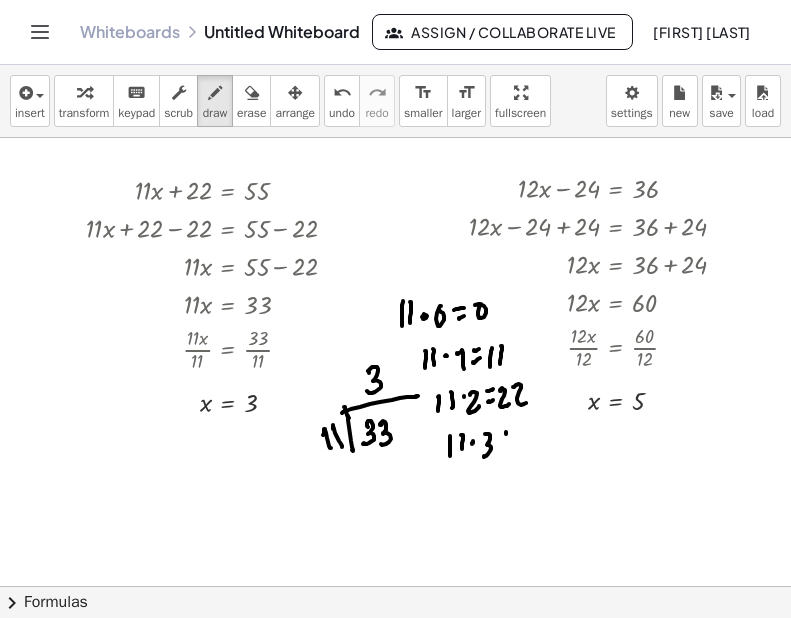 click at bounding box center [395, 586] 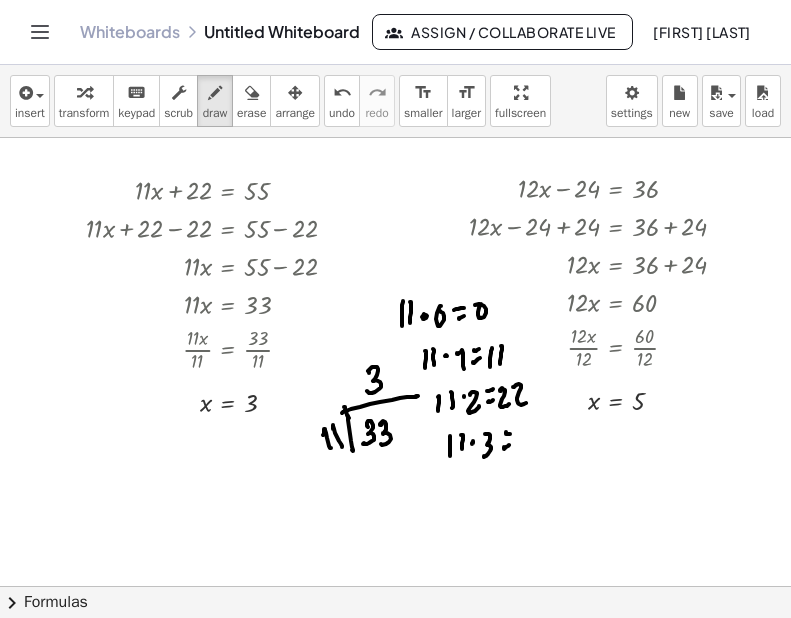 drag, startPoint x: 506, startPoint y: 447, endPoint x: 522, endPoint y: 431, distance: 22.627417 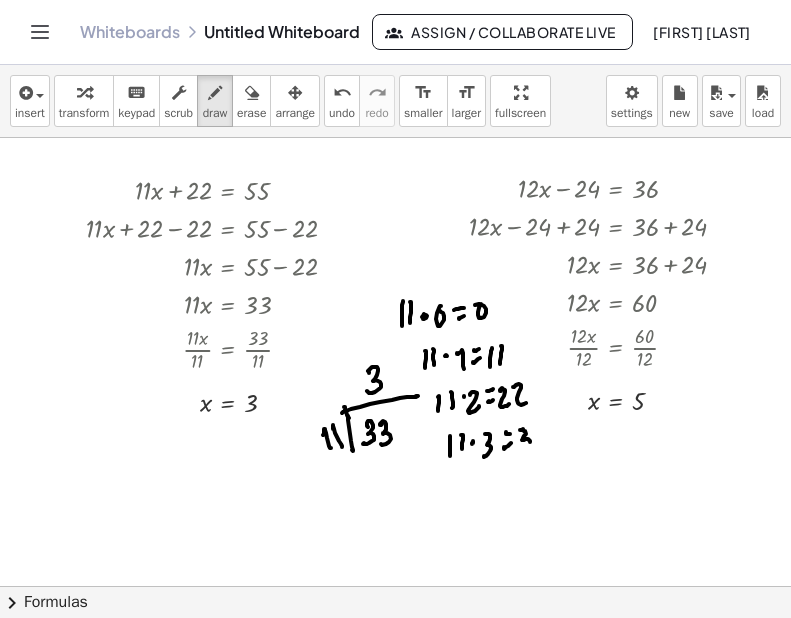 drag, startPoint x: 521, startPoint y: 430, endPoint x: 519, endPoint y: 449, distance: 19.104973 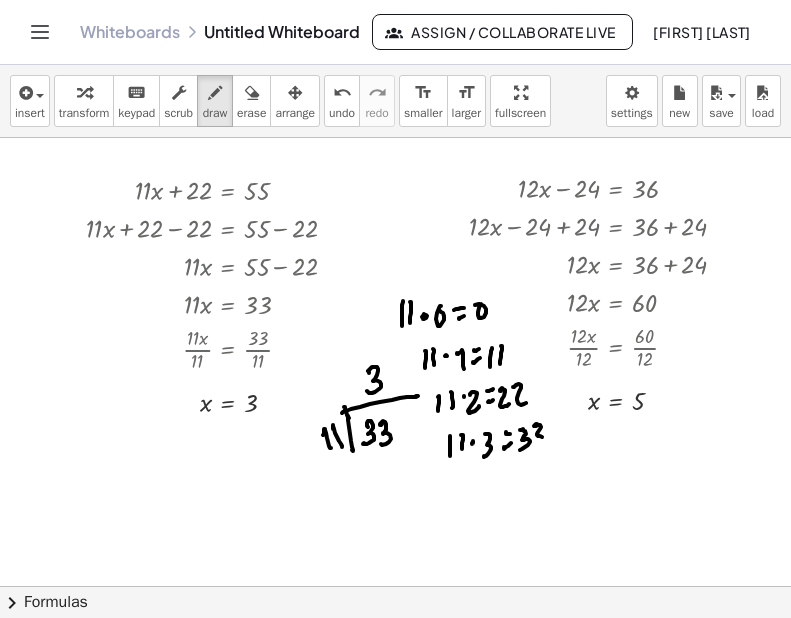 click at bounding box center [395, 586] 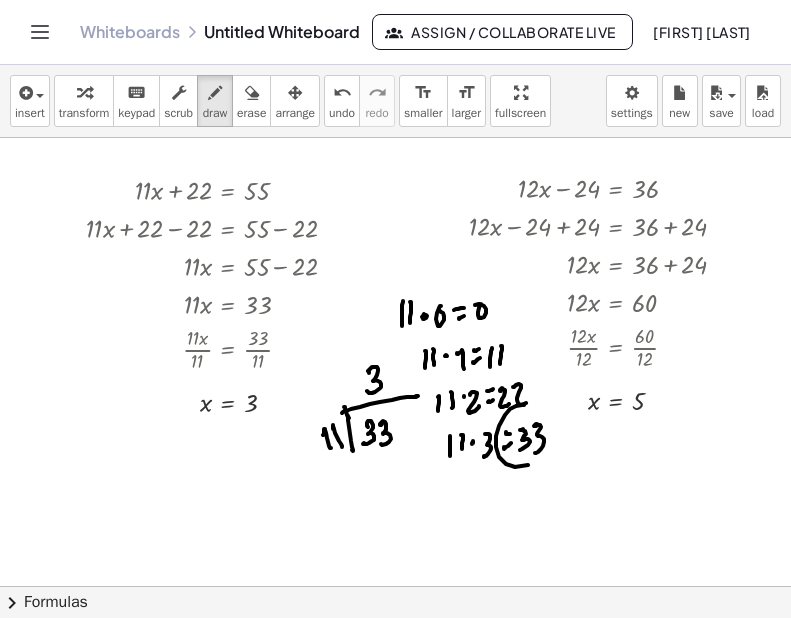 drag, startPoint x: 522, startPoint y: 405, endPoint x: 502, endPoint y: 445, distance: 44.72136 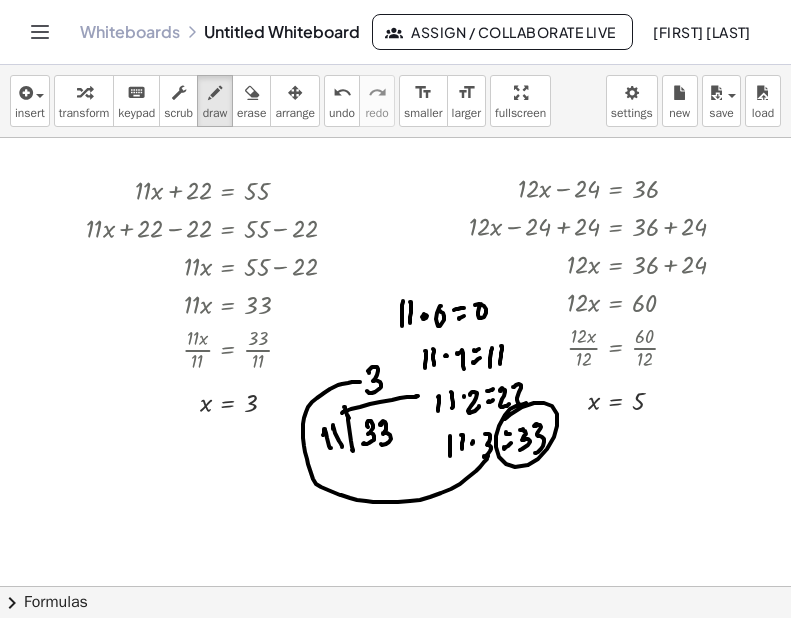 drag, startPoint x: 484, startPoint y: 462, endPoint x: 358, endPoint y: 383, distance: 148.71785 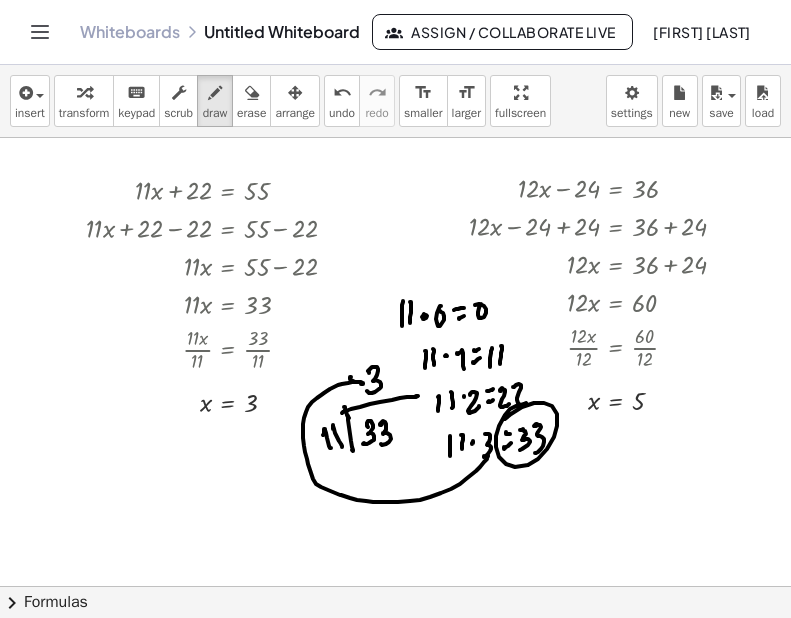drag, startPoint x: 353, startPoint y: 381, endPoint x: 354, endPoint y: 411, distance: 30.016663 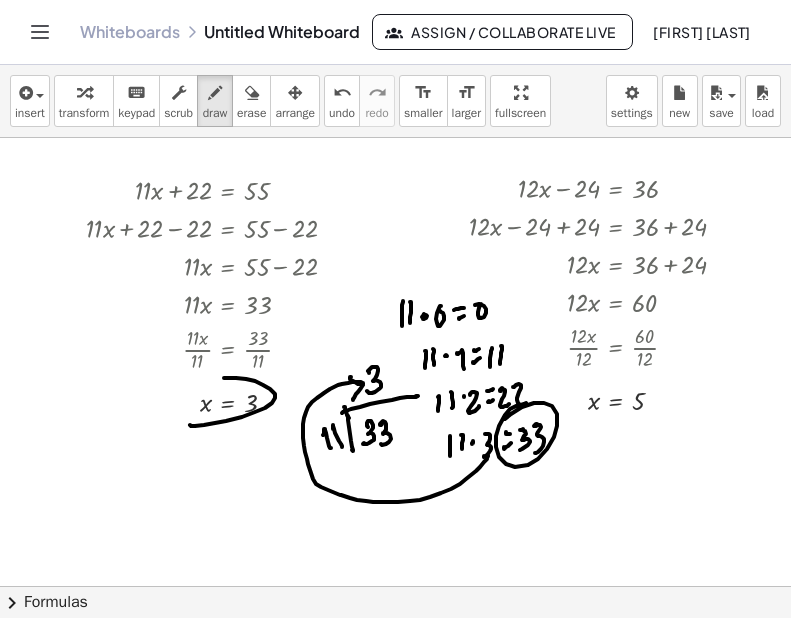 drag, startPoint x: 195, startPoint y: 426, endPoint x: 257, endPoint y: 420, distance: 62.289646 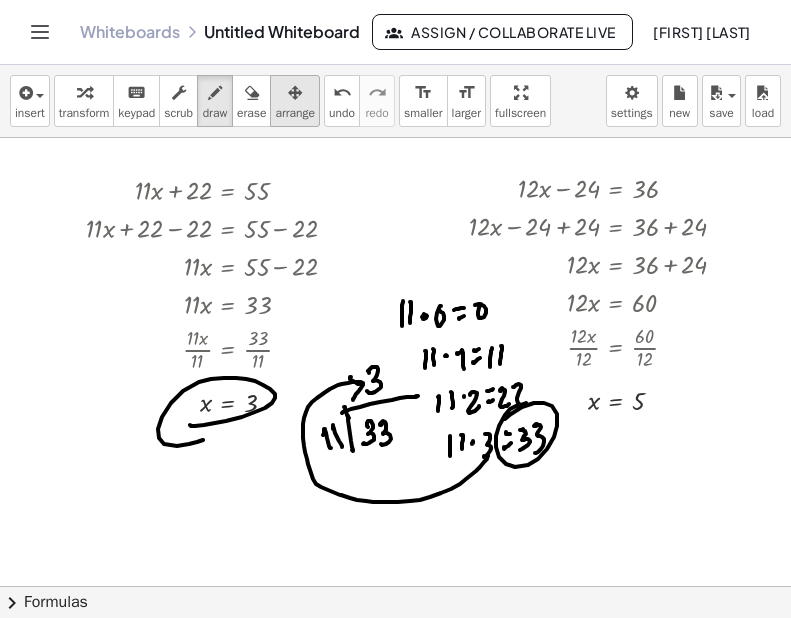 click on "arrange" at bounding box center (295, 113) 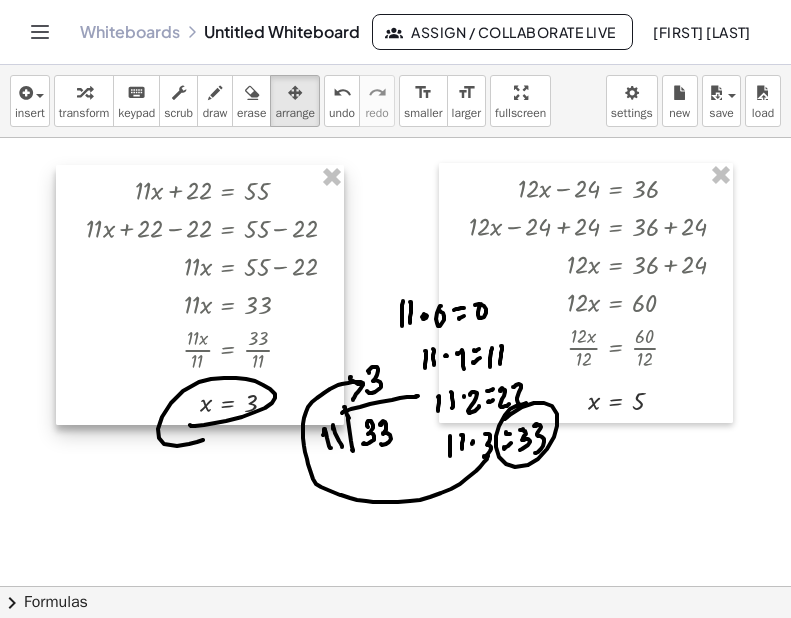 click at bounding box center [200, 295] 